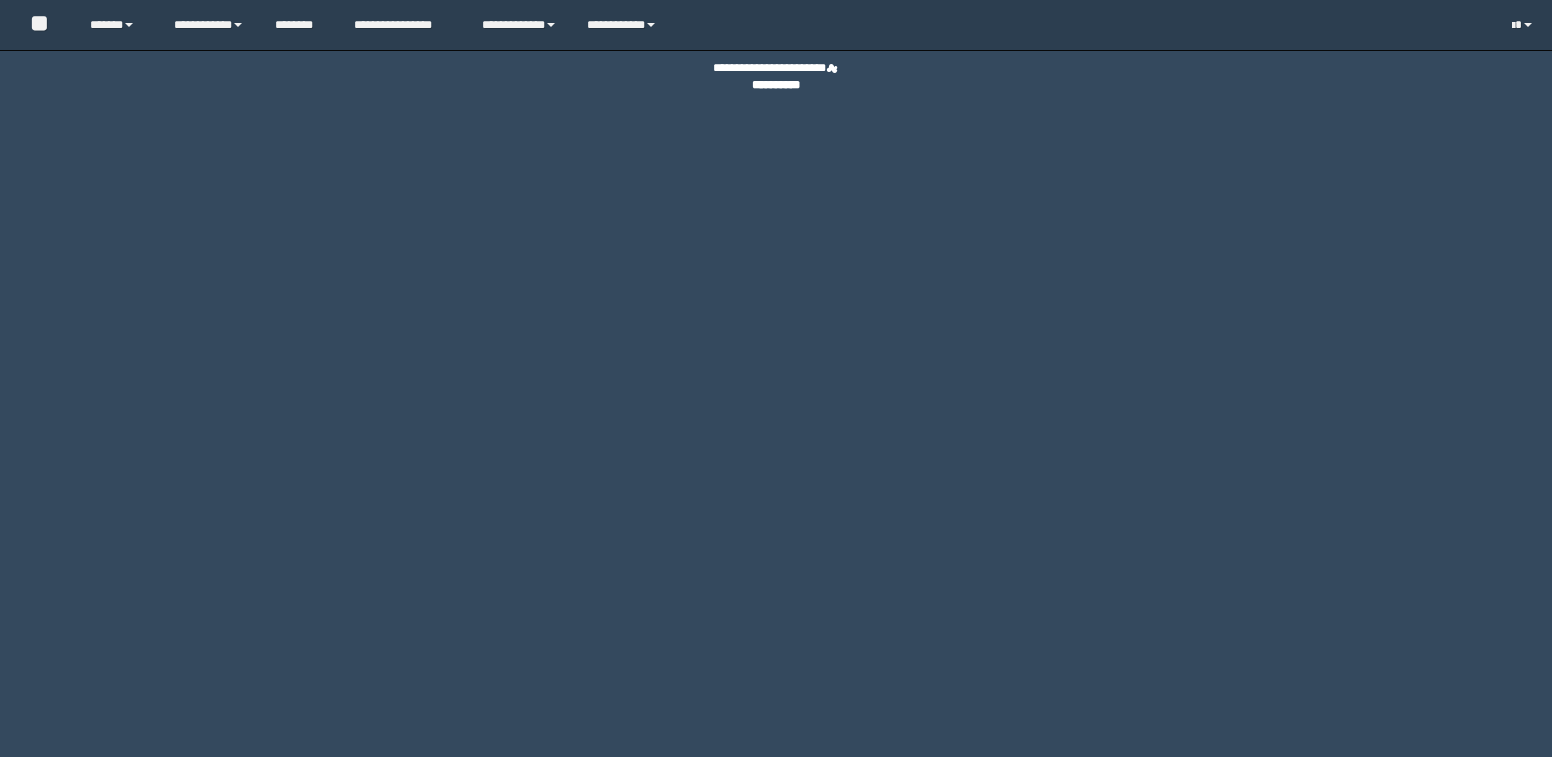 scroll, scrollTop: 0, scrollLeft: 0, axis: both 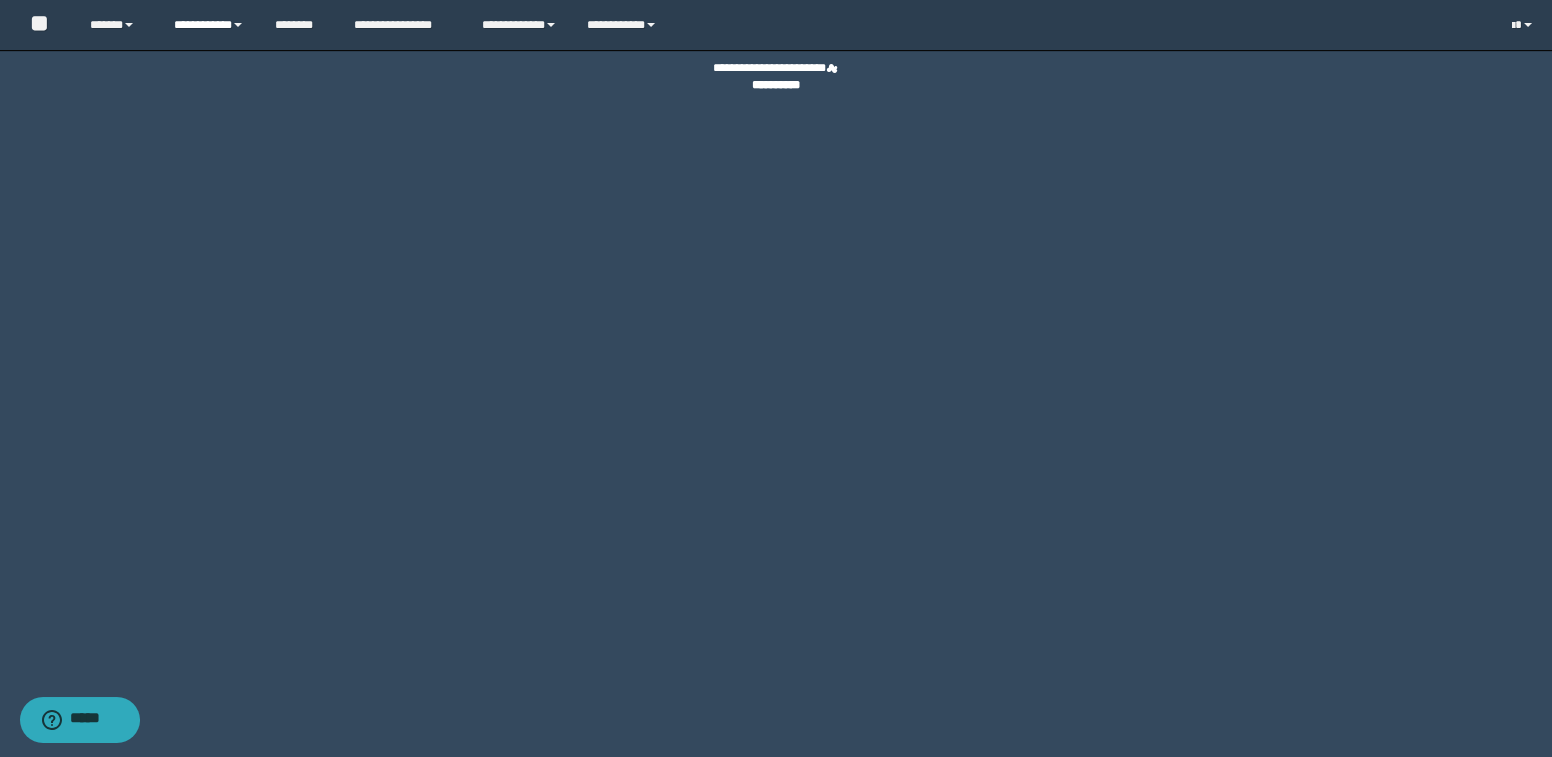 click on "**********" at bounding box center [209, 25] 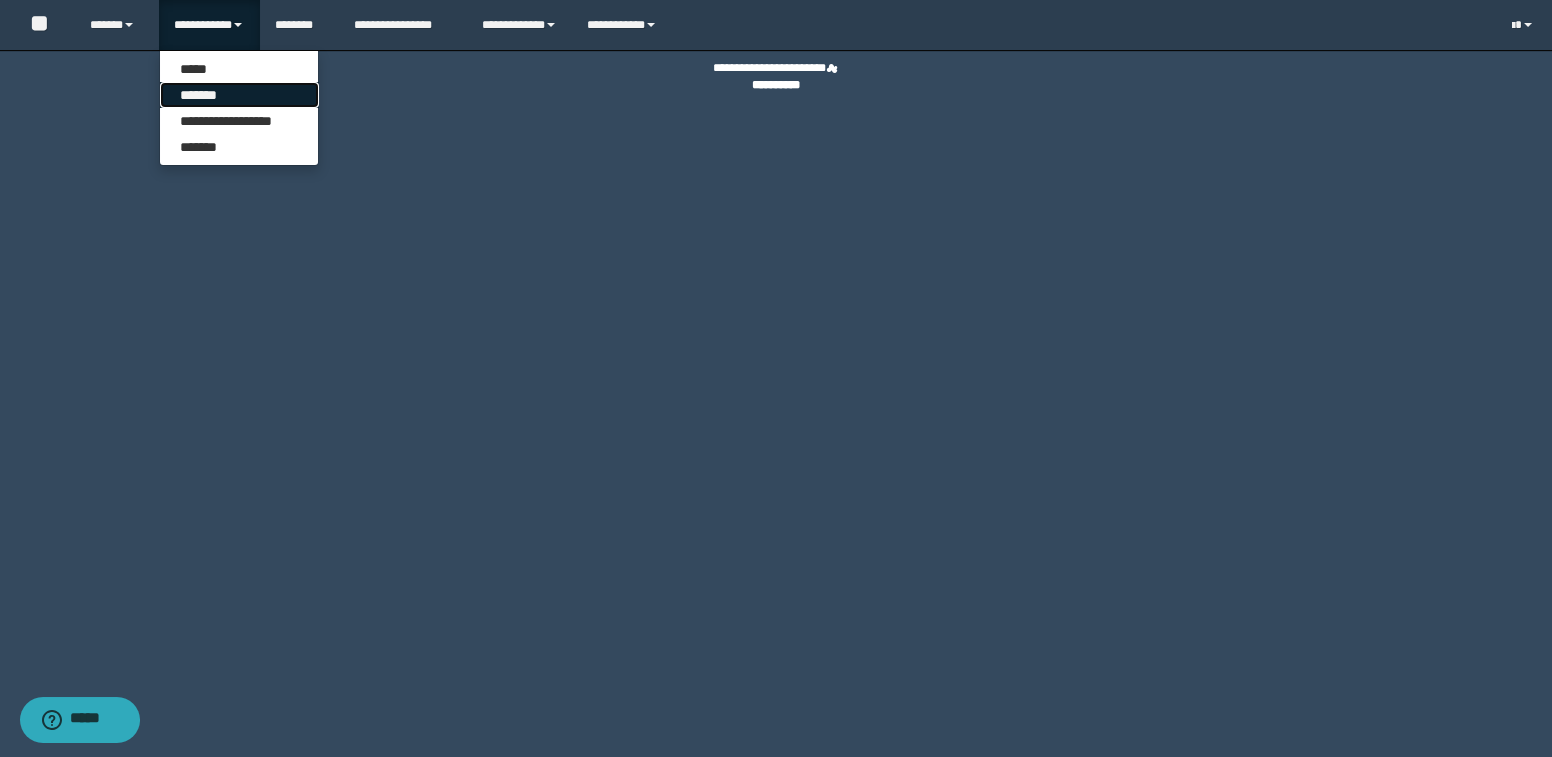click on "*******" at bounding box center [239, 95] 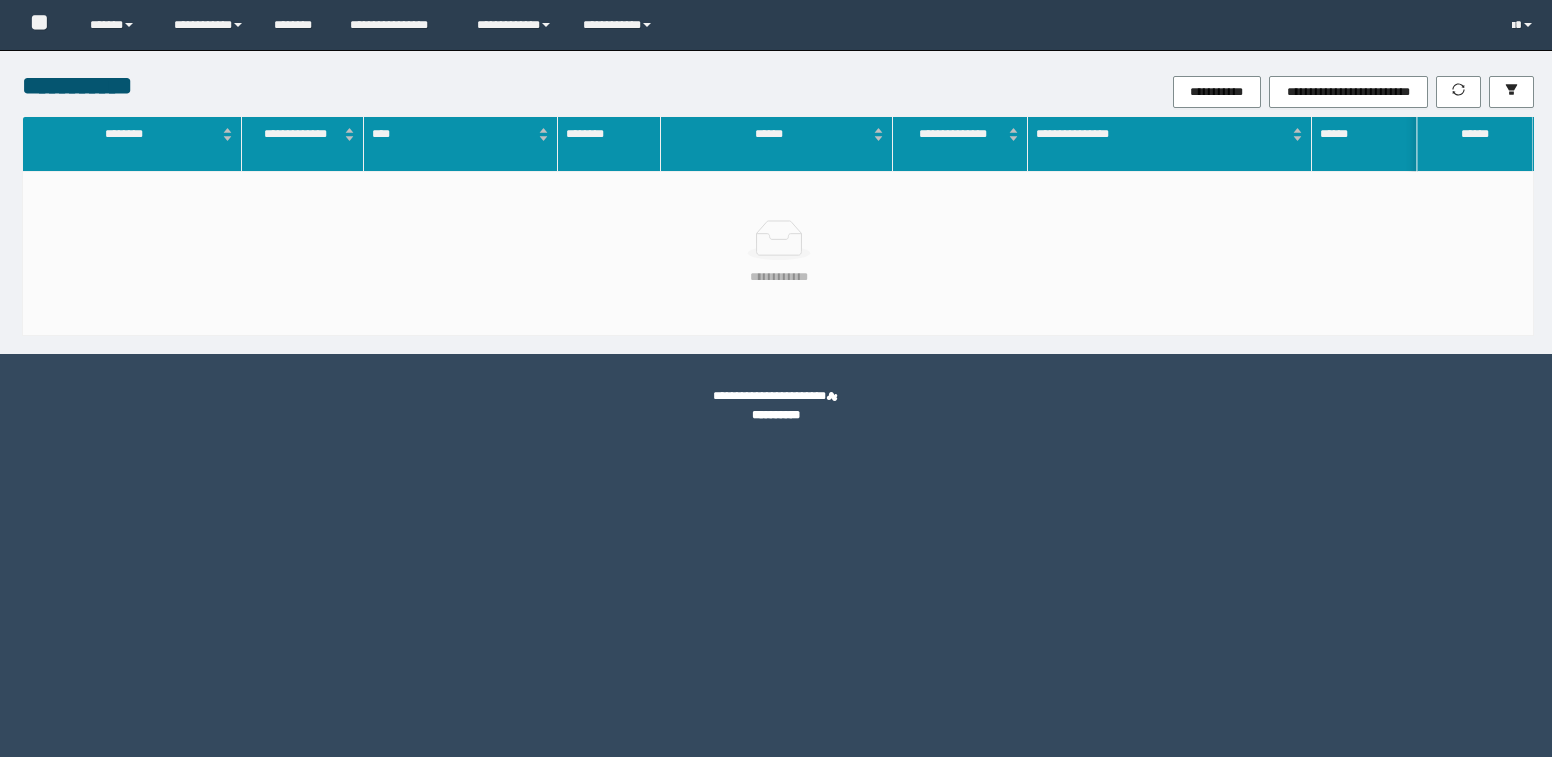 scroll, scrollTop: 0, scrollLeft: 0, axis: both 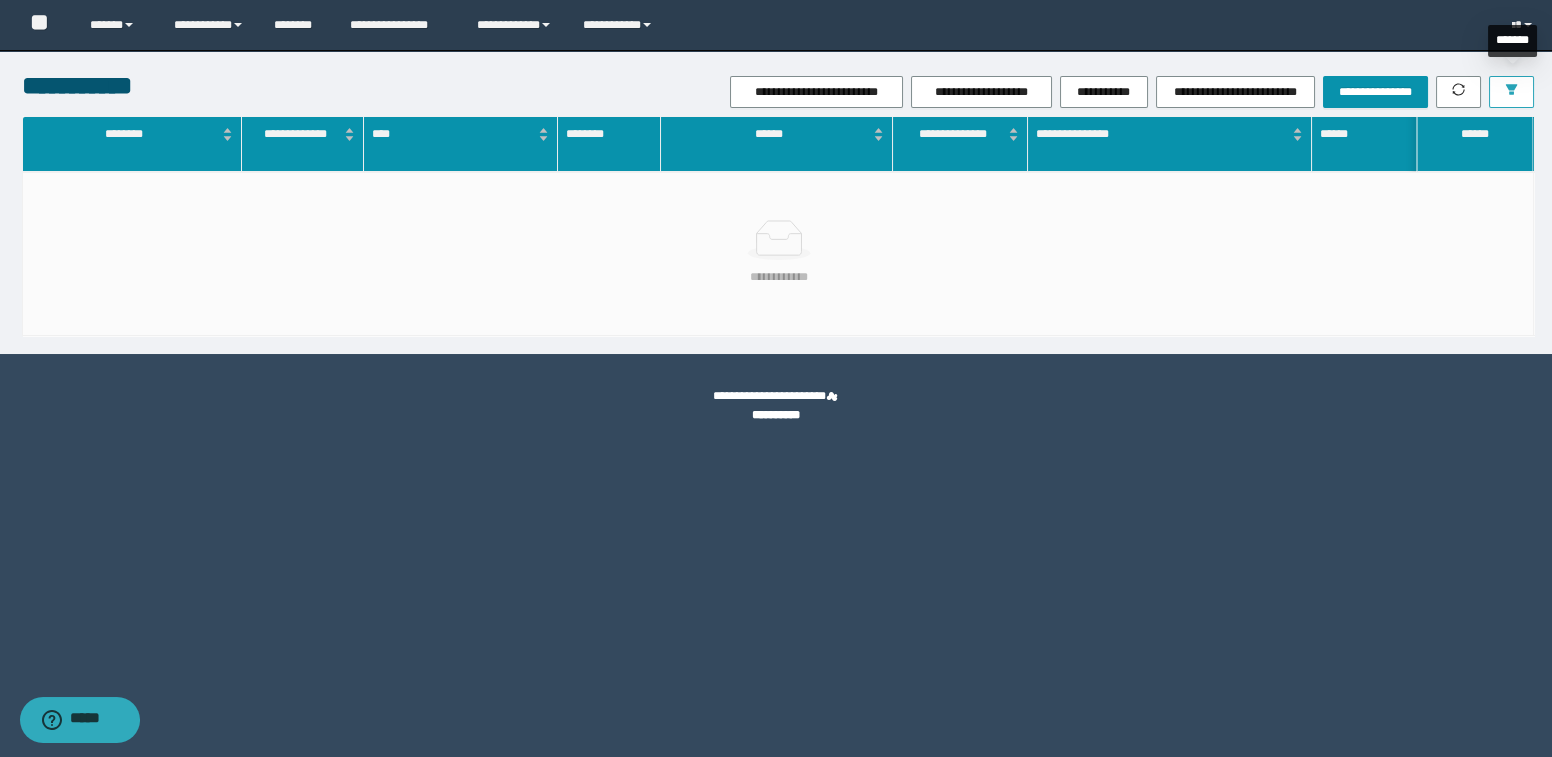 click 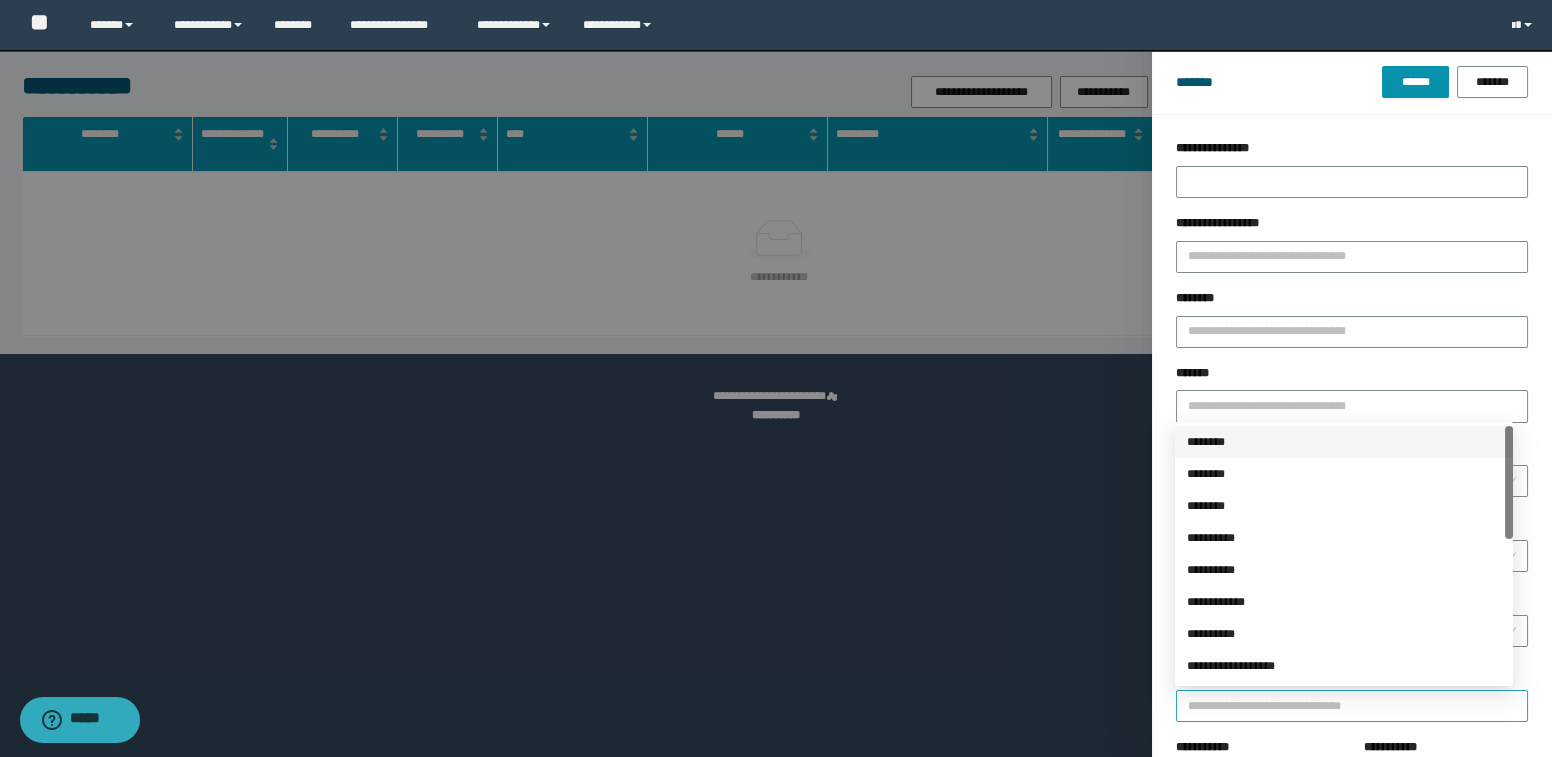 click at bounding box center [1343, 705] 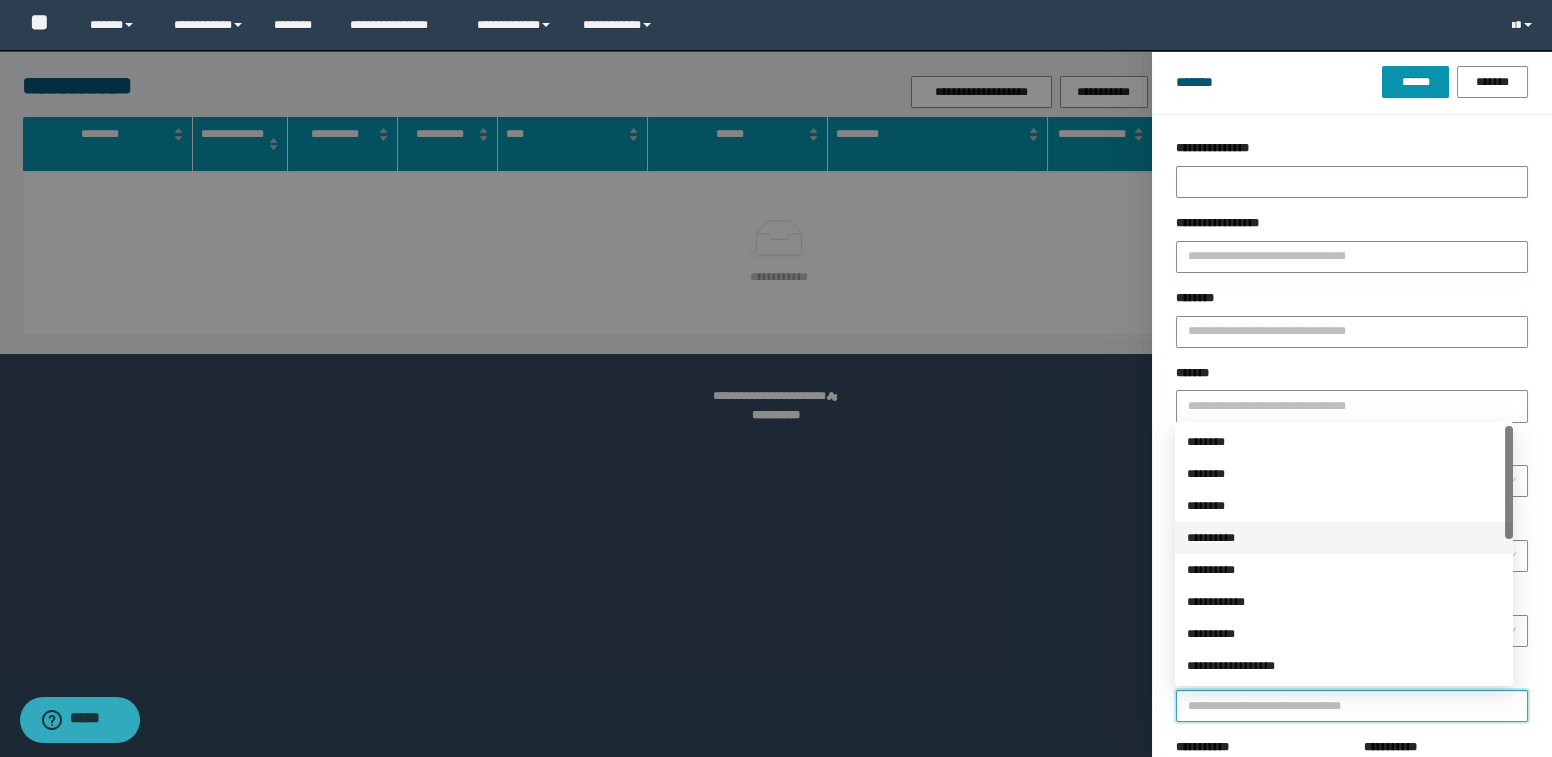 click on "**********" at bounding box center (1344, 538) 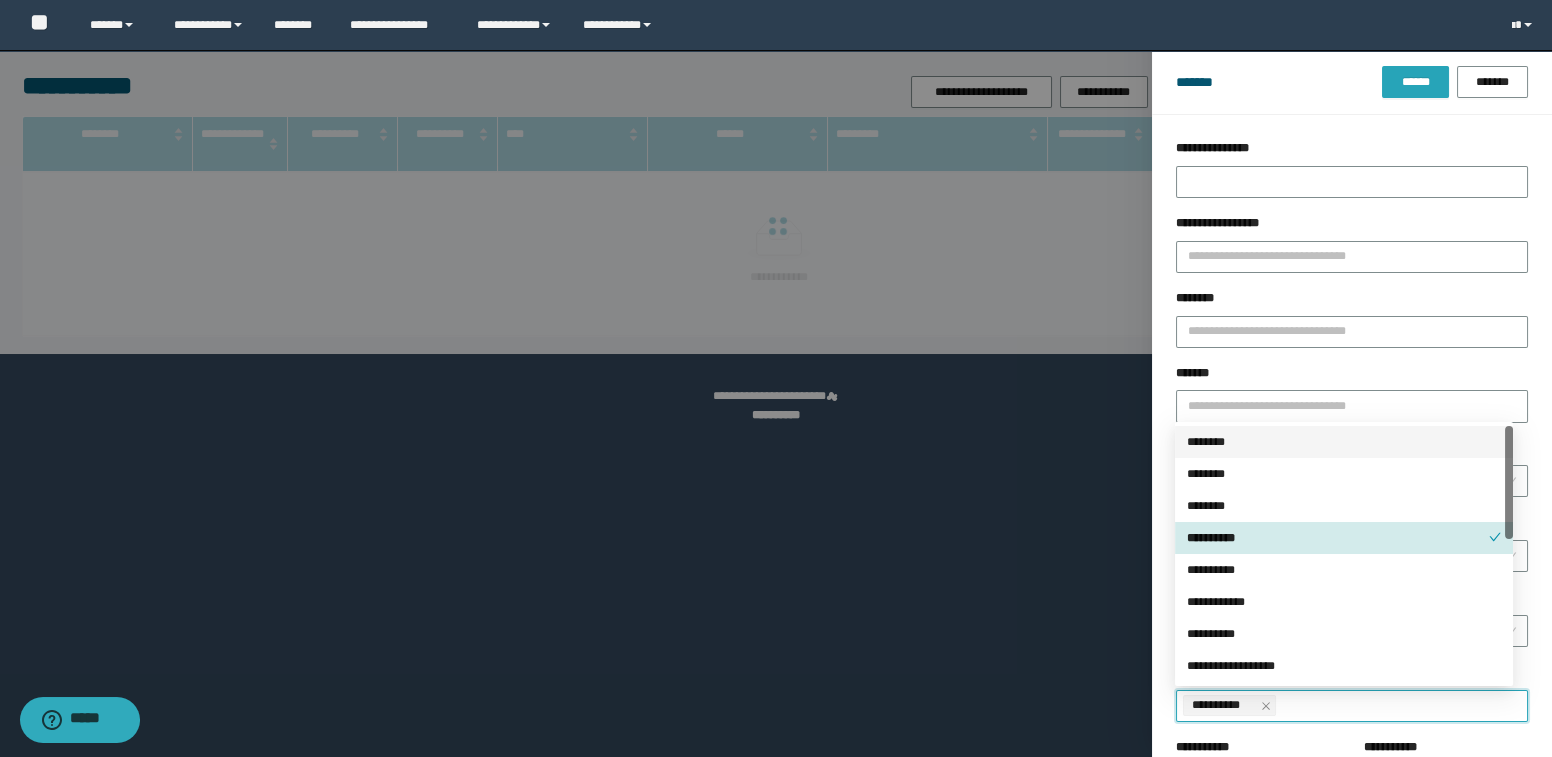 click on "******" at bounding box center [1415, 82] 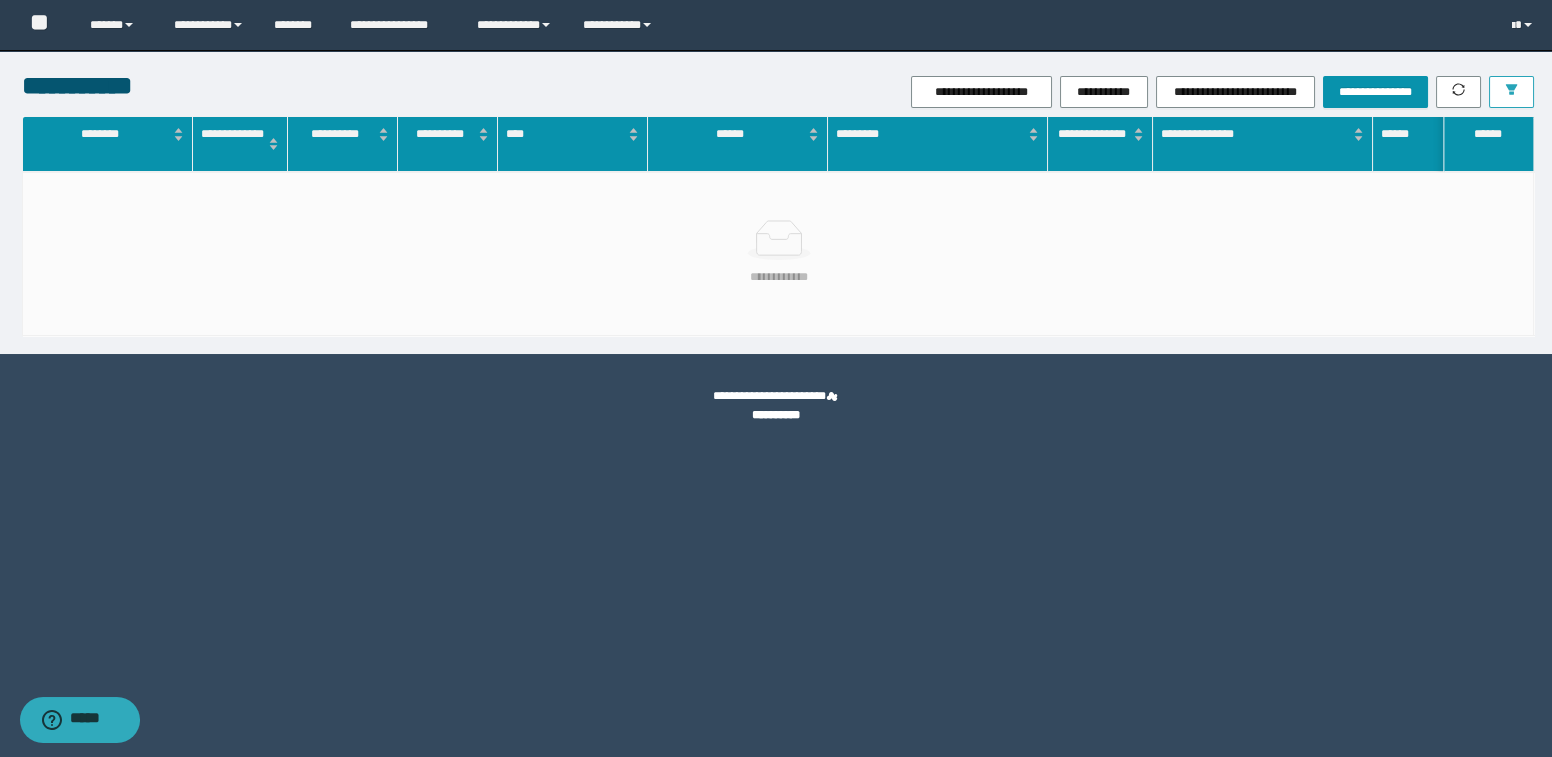 click 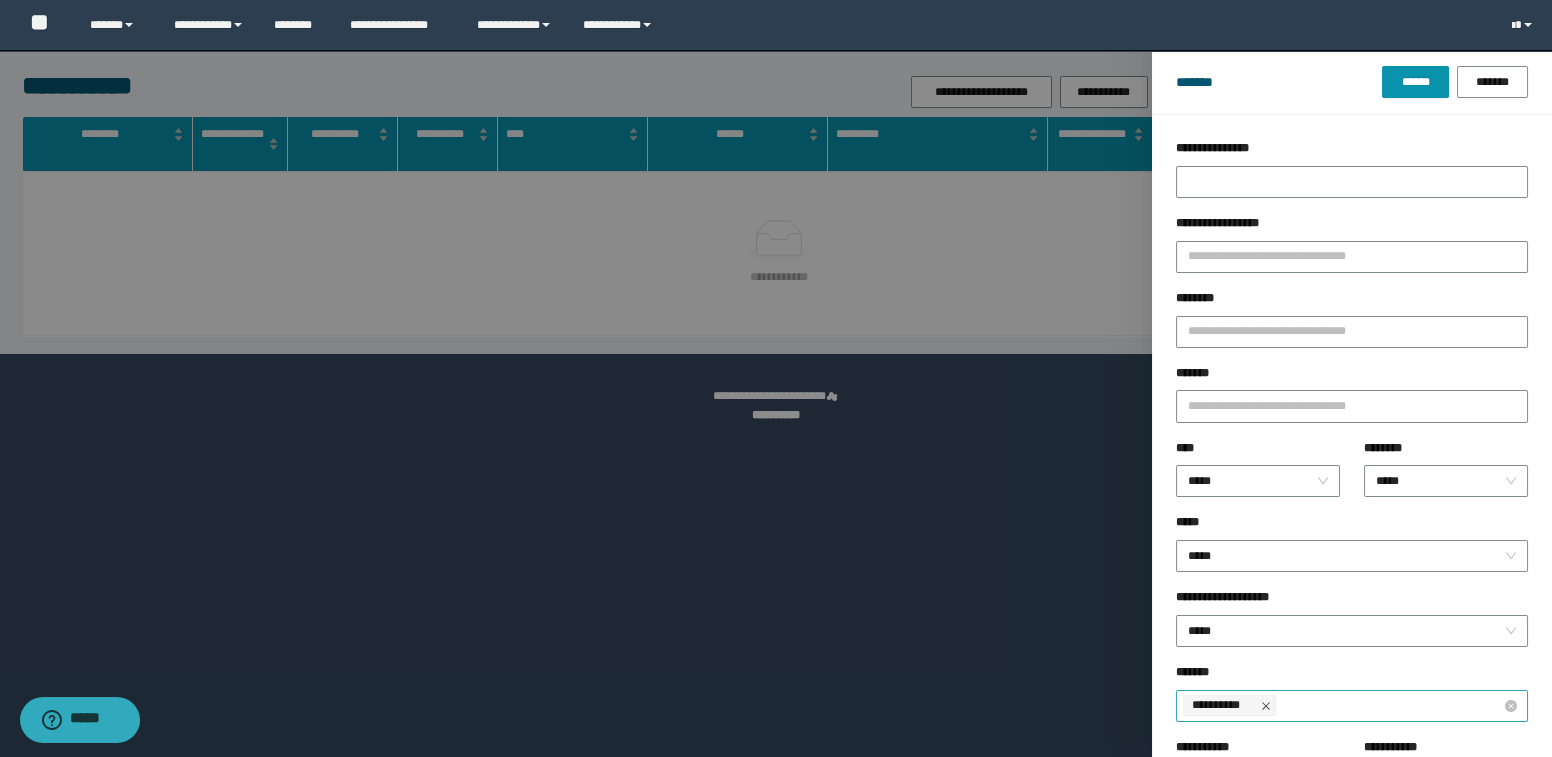 click 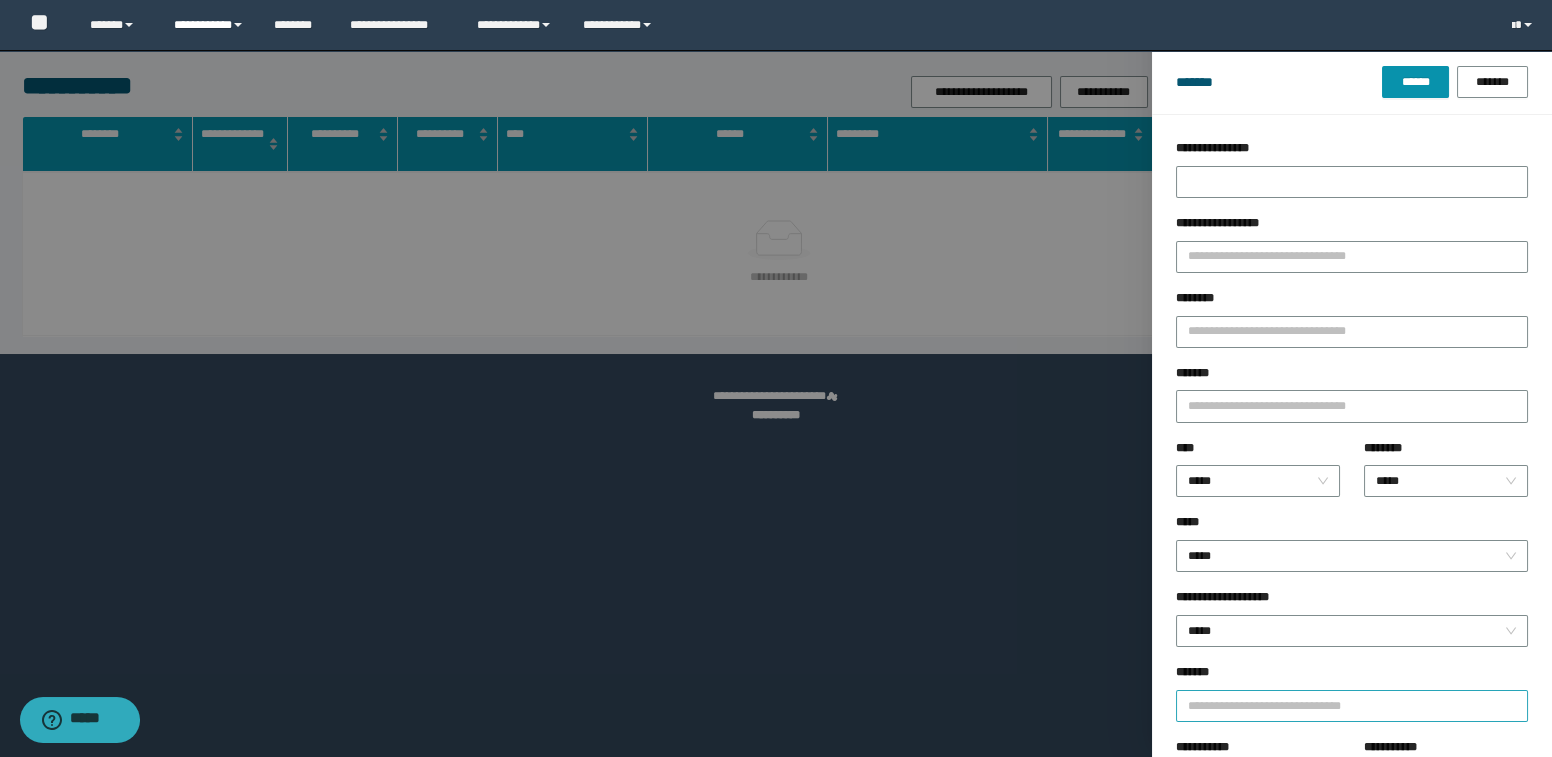 click on "**********" at bounding box center (209, 25) 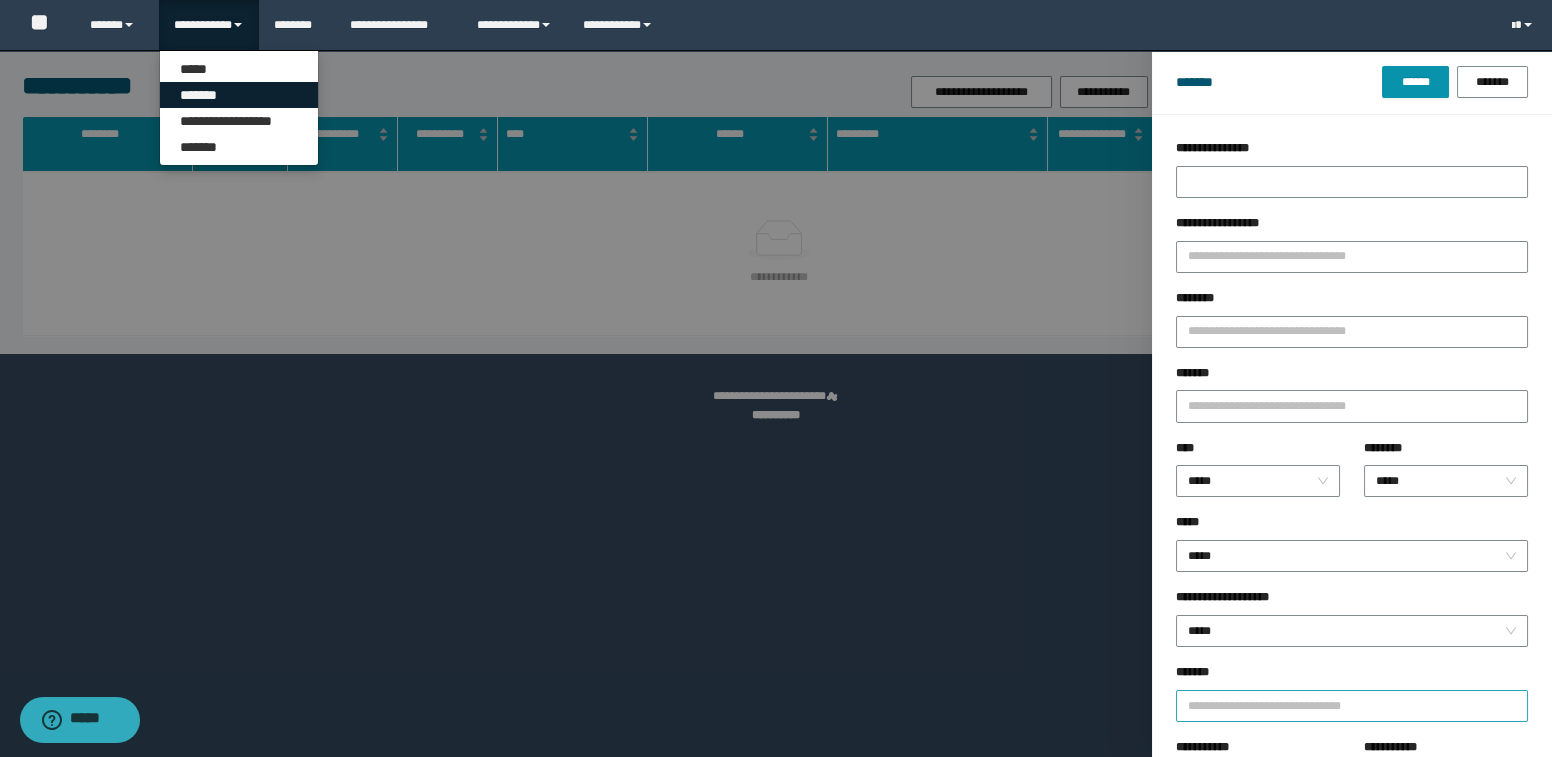 click on "*******" at bounding box center (239, 95) 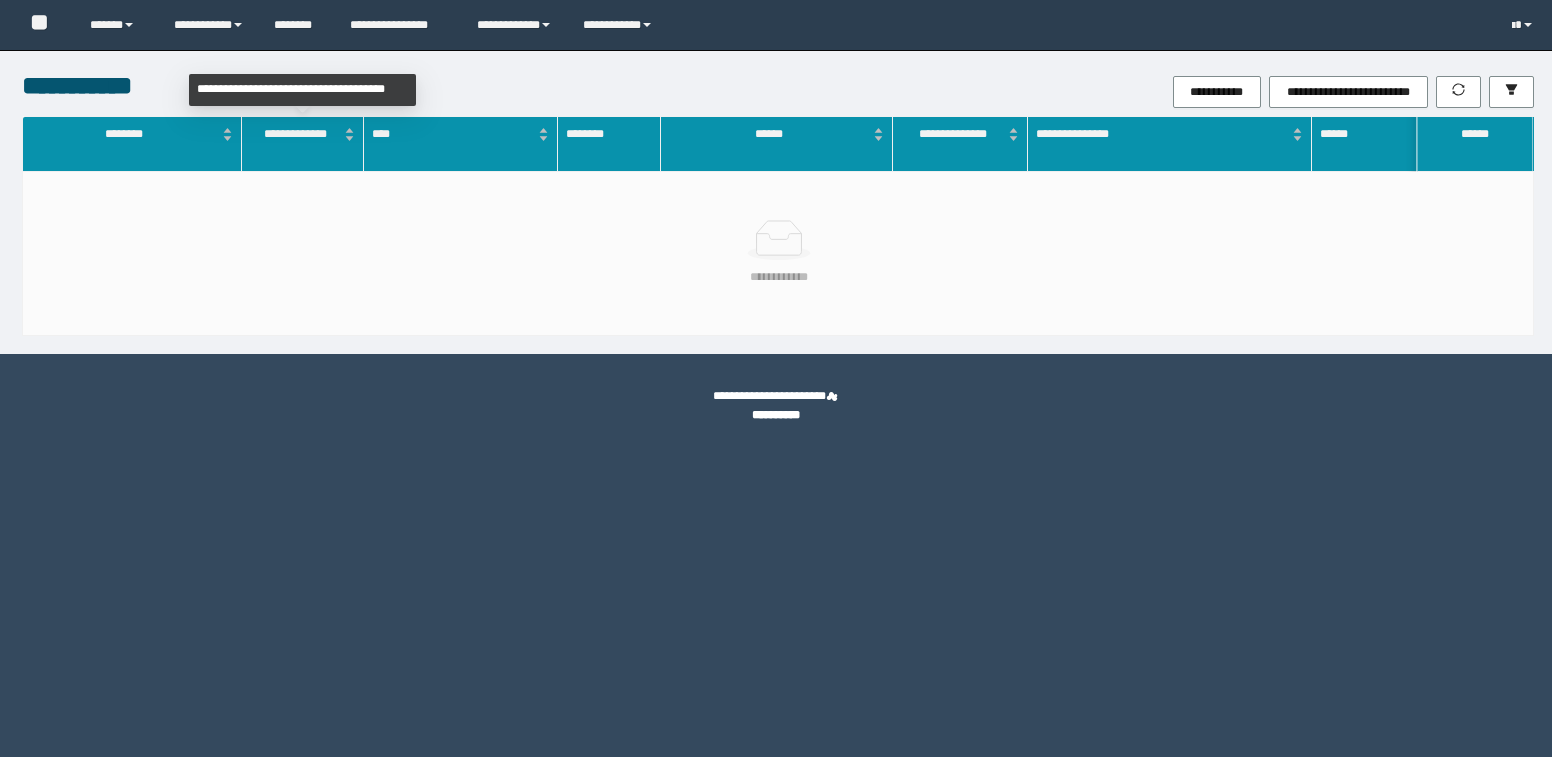 scroll, scrollTop: 0, scrollLeft: 0, axis: both 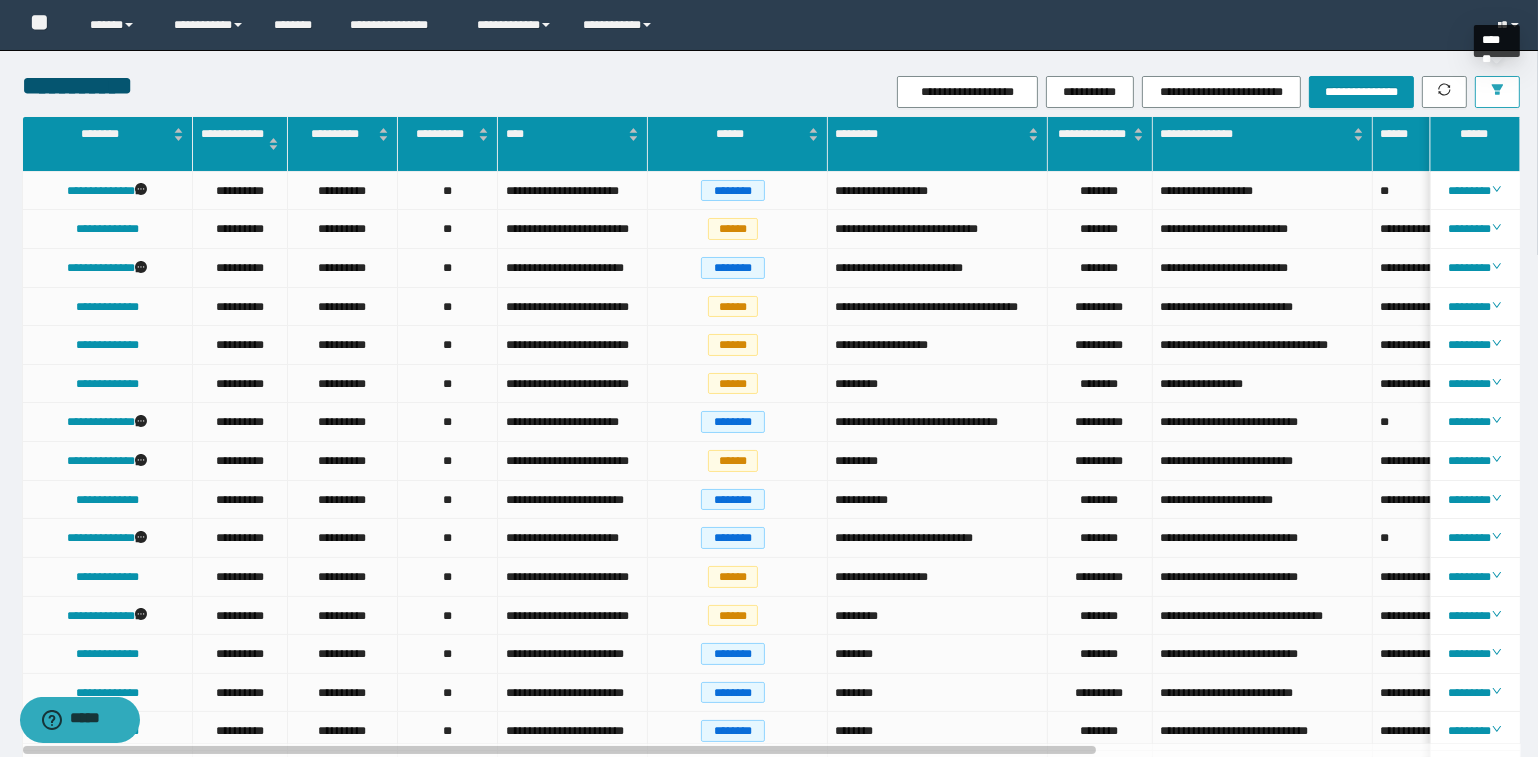 click at bounding box center [1497, 92] 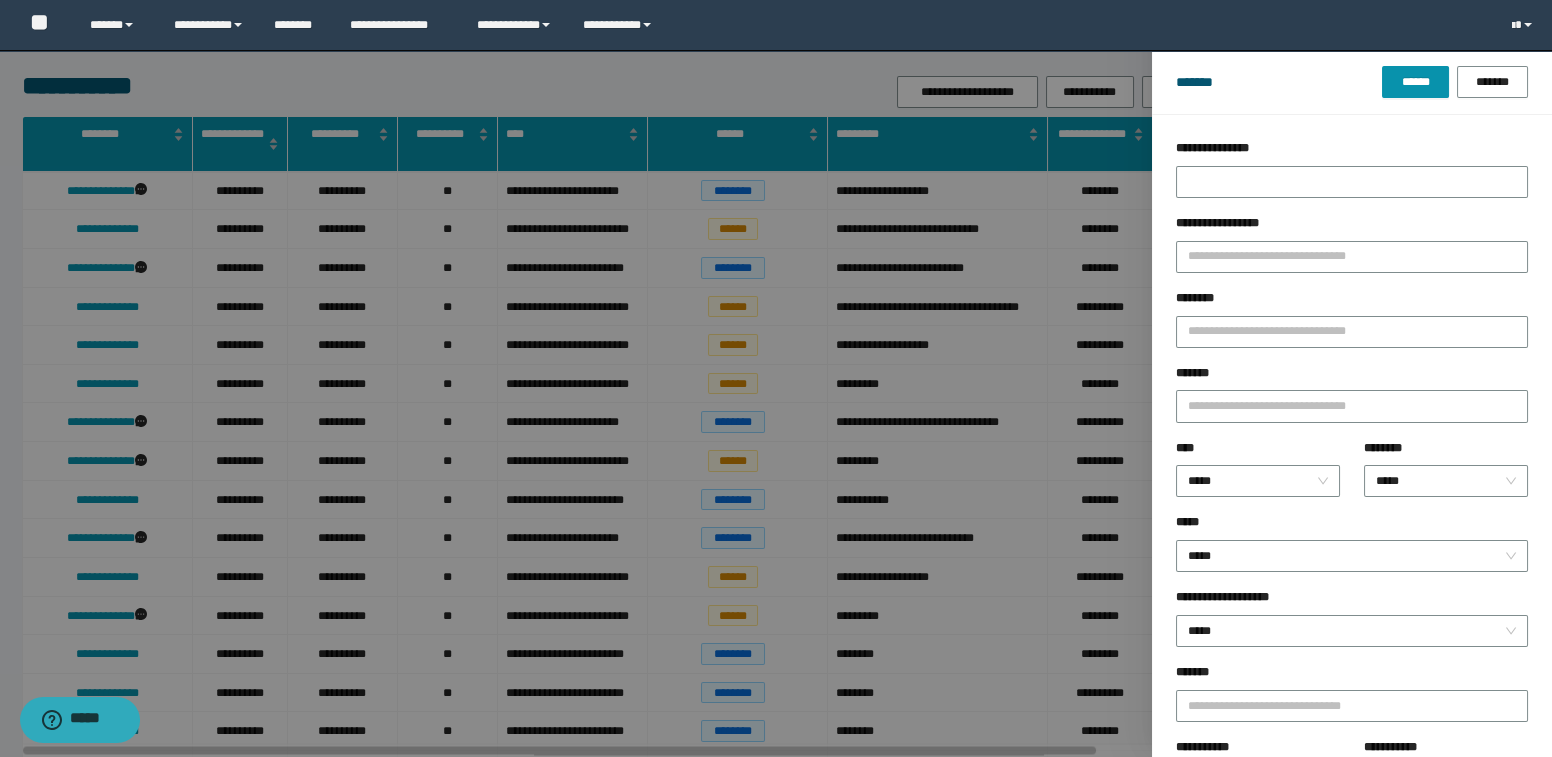 click at bounding box center [776, 378] 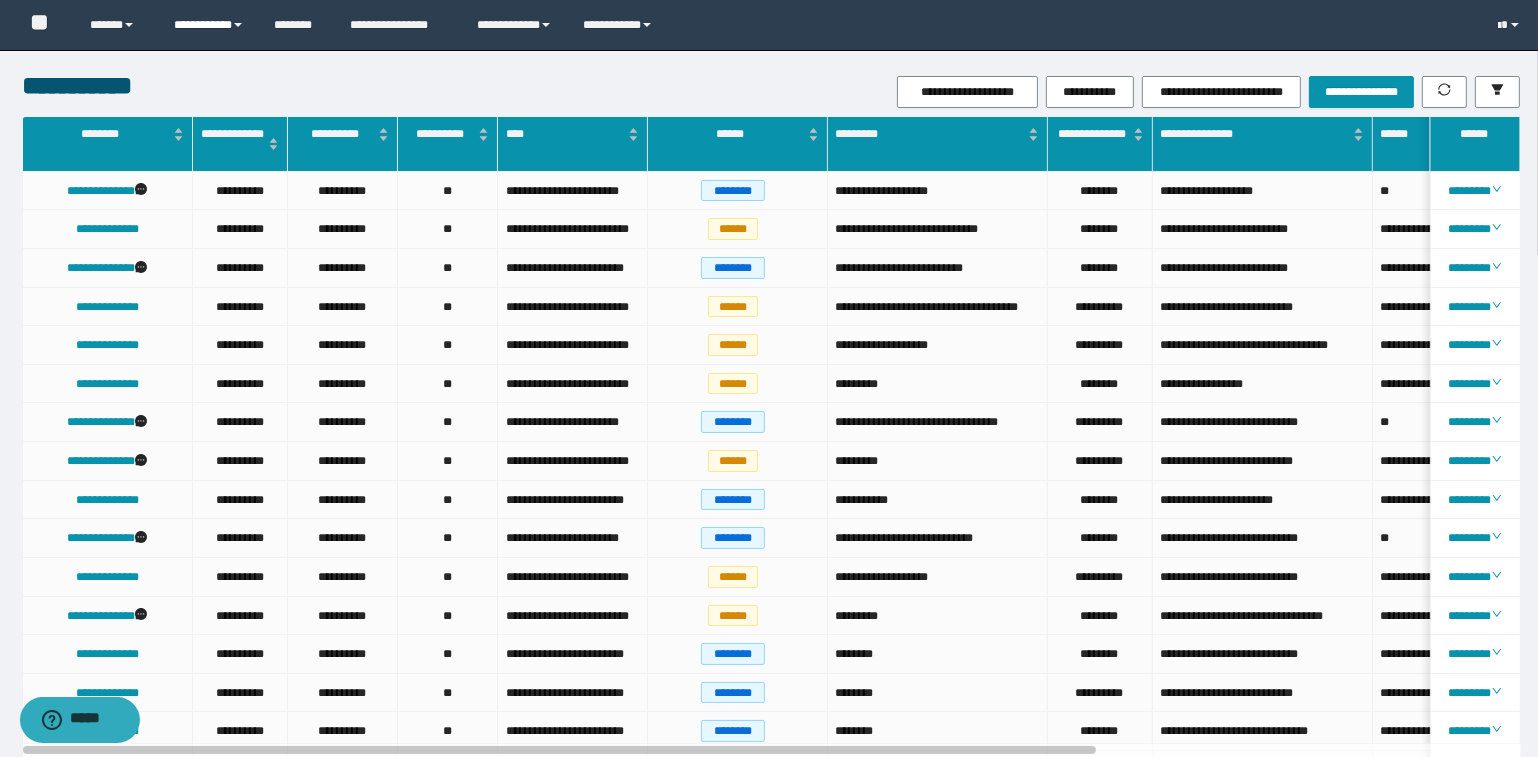 drag, startPoint x: 192, startPoint y: 27, endPoint x: 188, endPoint y: 41, distance: 14.56022 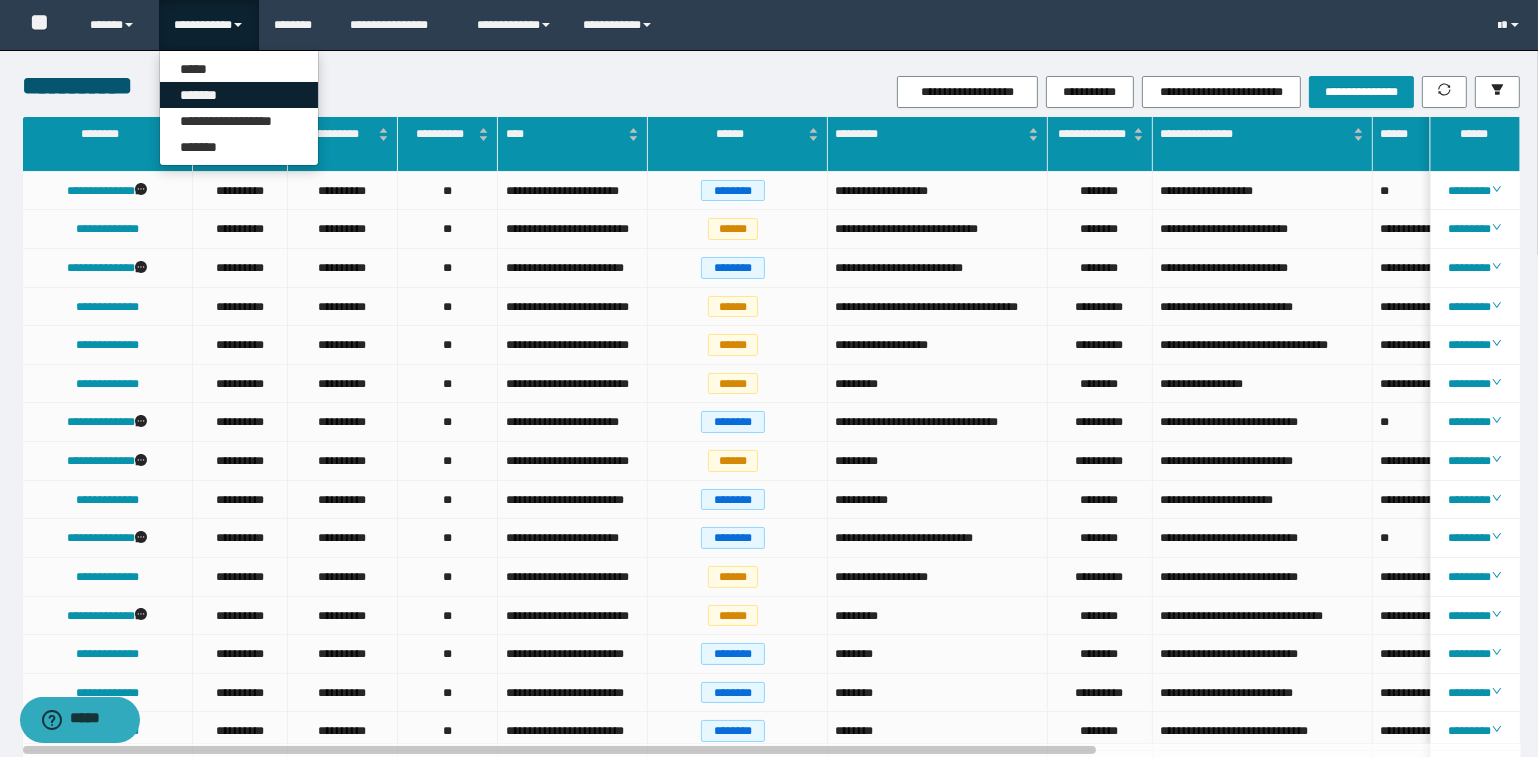 click on "*******" at bounding box center (239, 95) 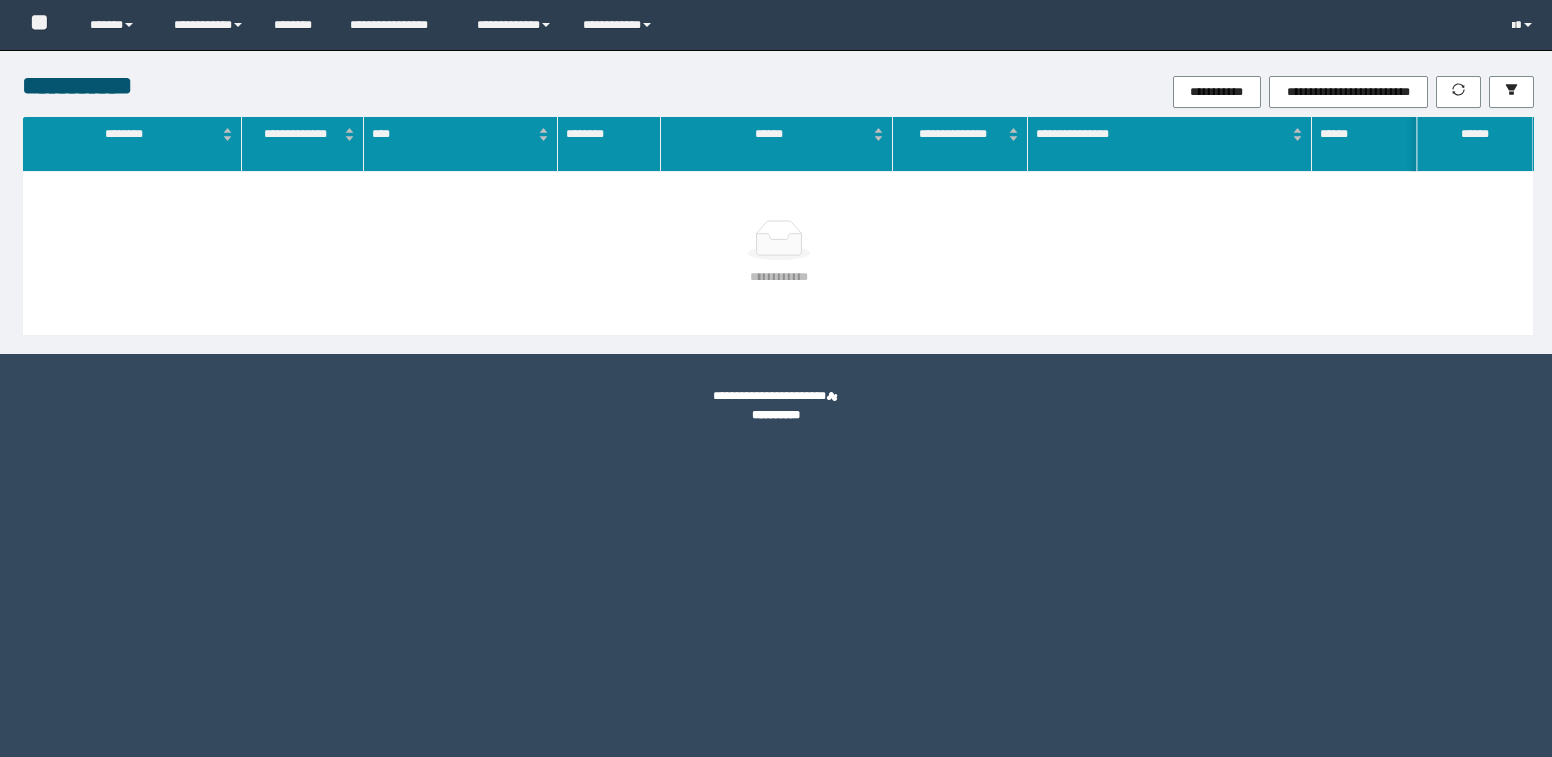 scroll, scrollTop: 0, scrollLeft: 0, axis: both 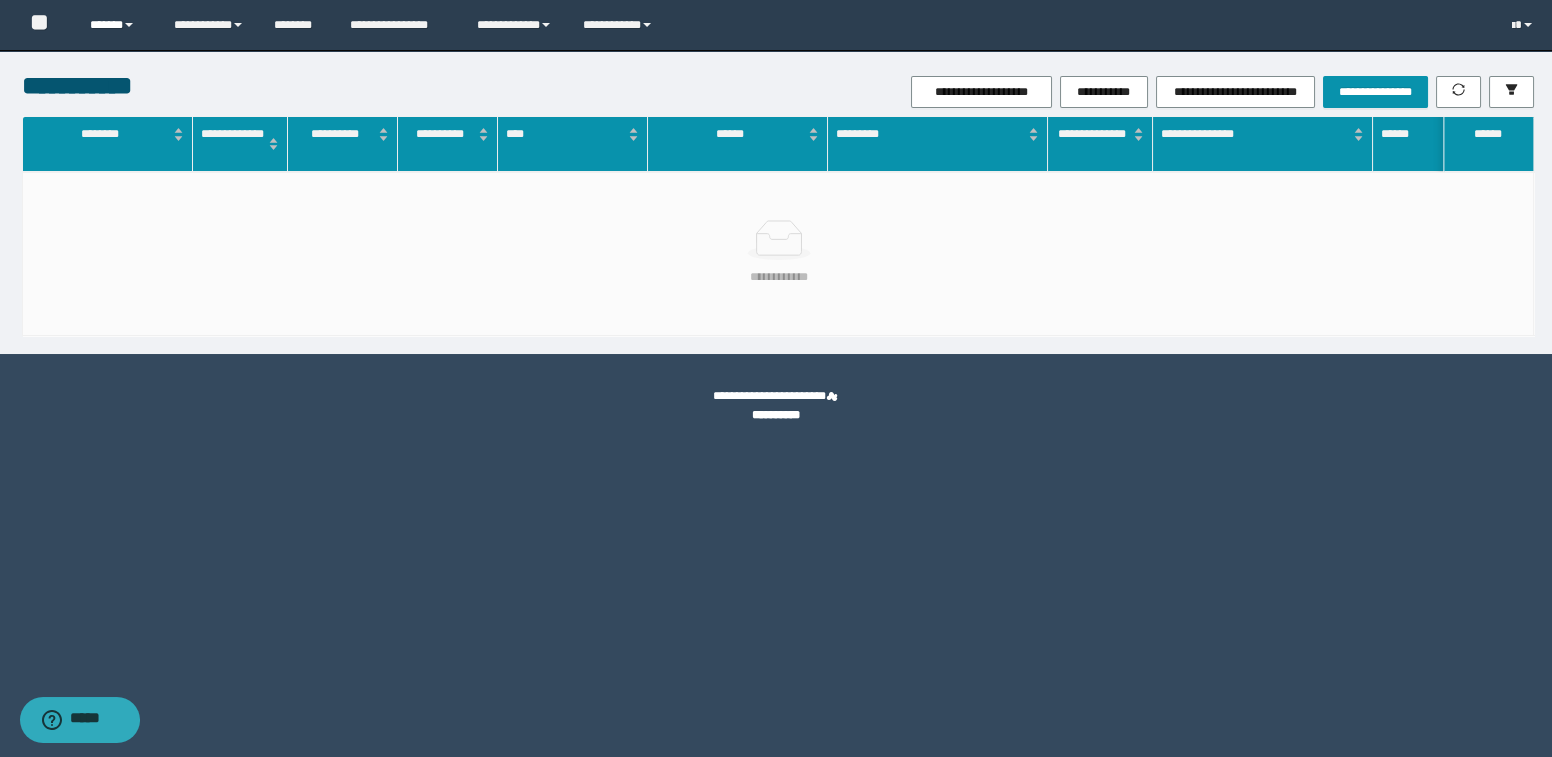 click on "******" at bounding box center [117, 25] 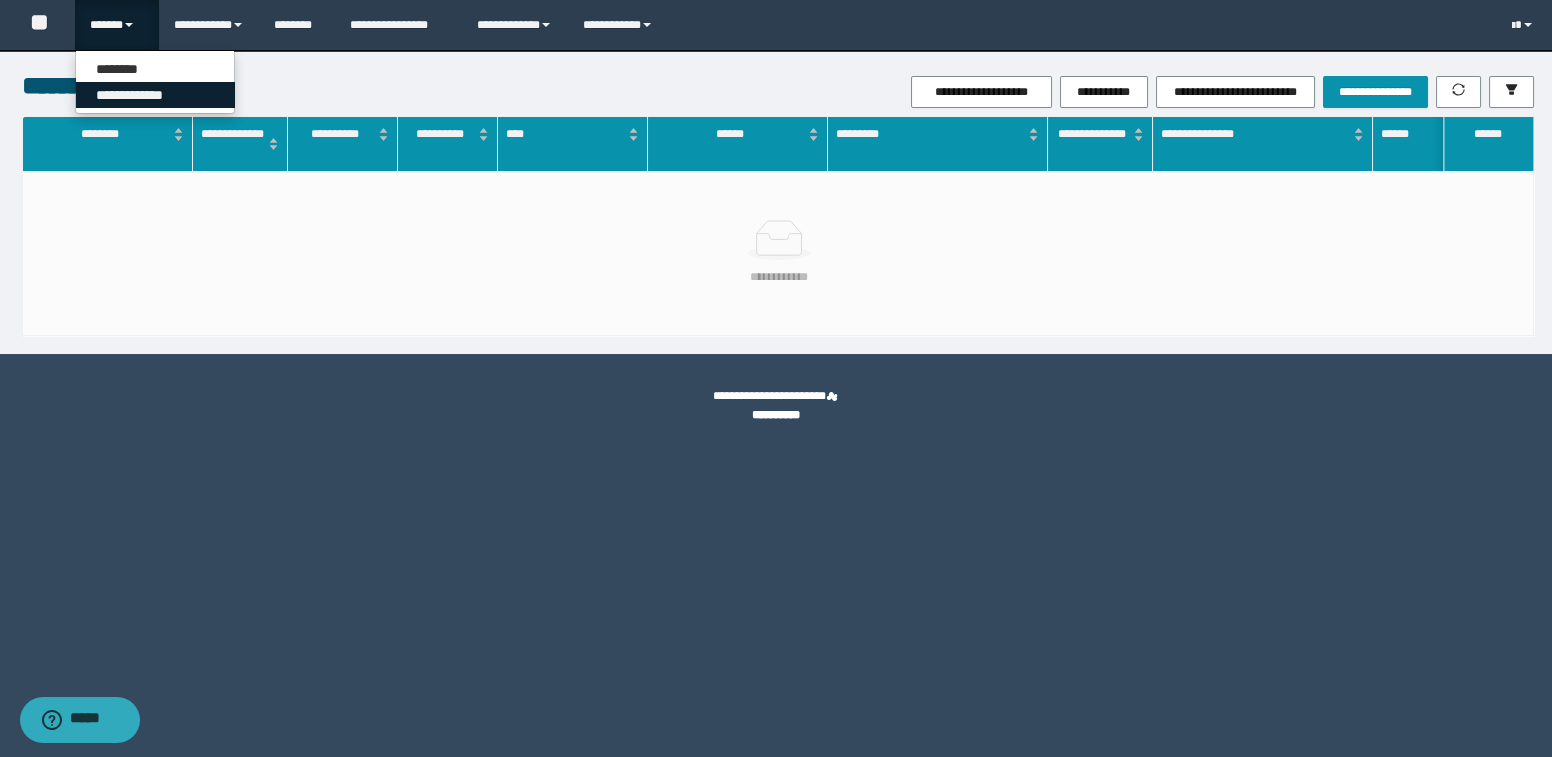 click on "**********" at bounding box center (155, 95) 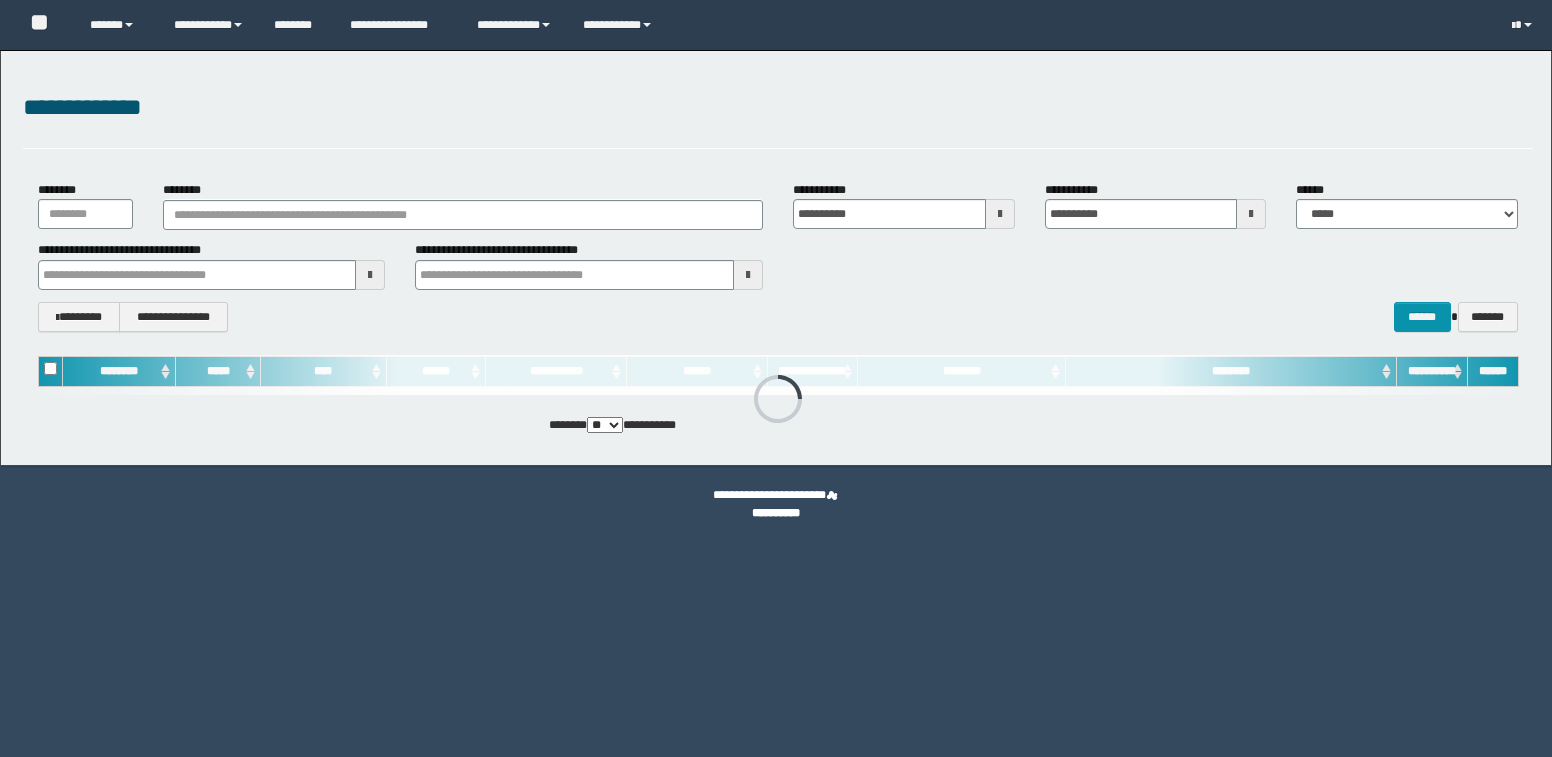 scroll, scrollTop: 0, scrollLeft: 0, axis: both 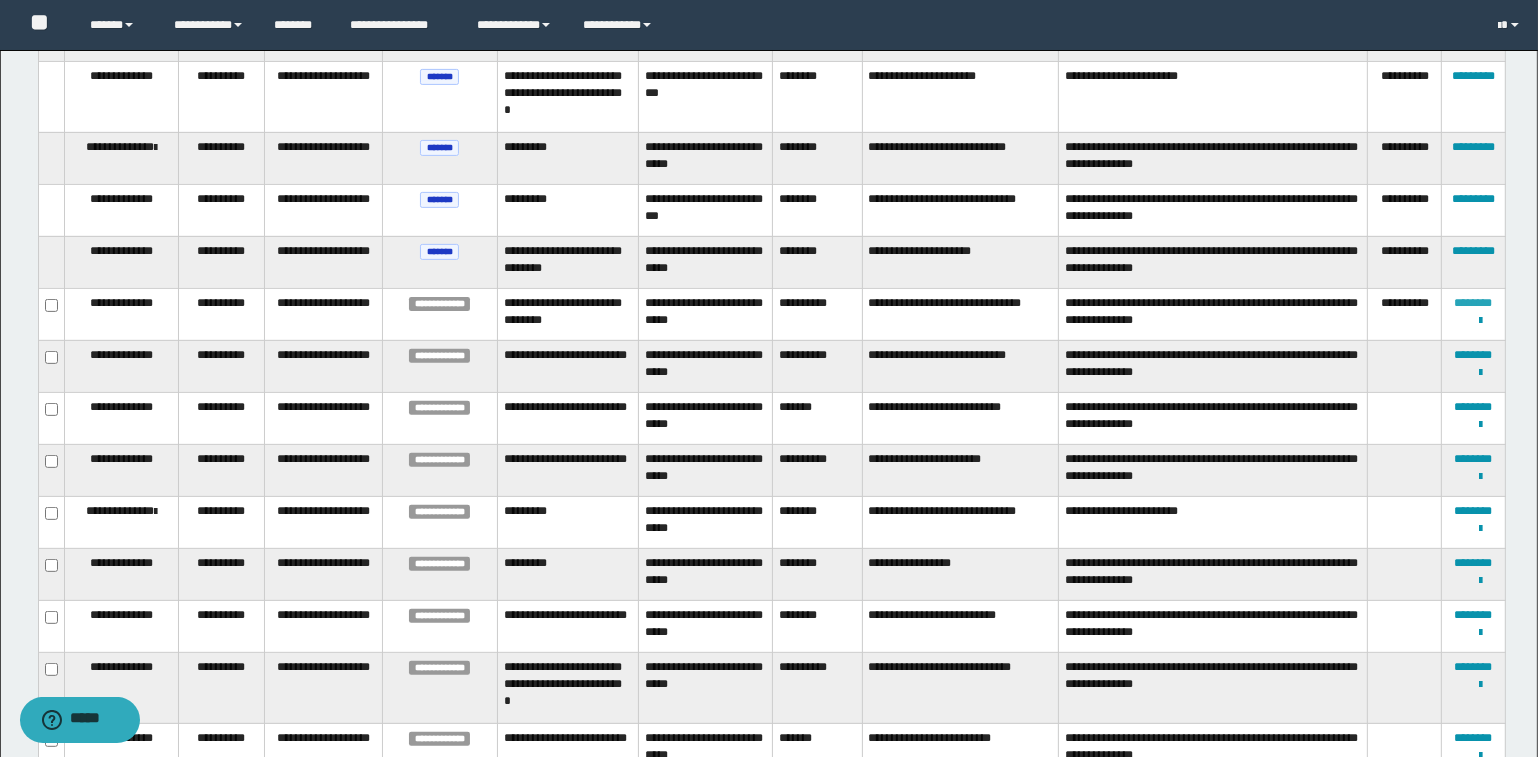 click on "********" at bounding box center (1474, 303) 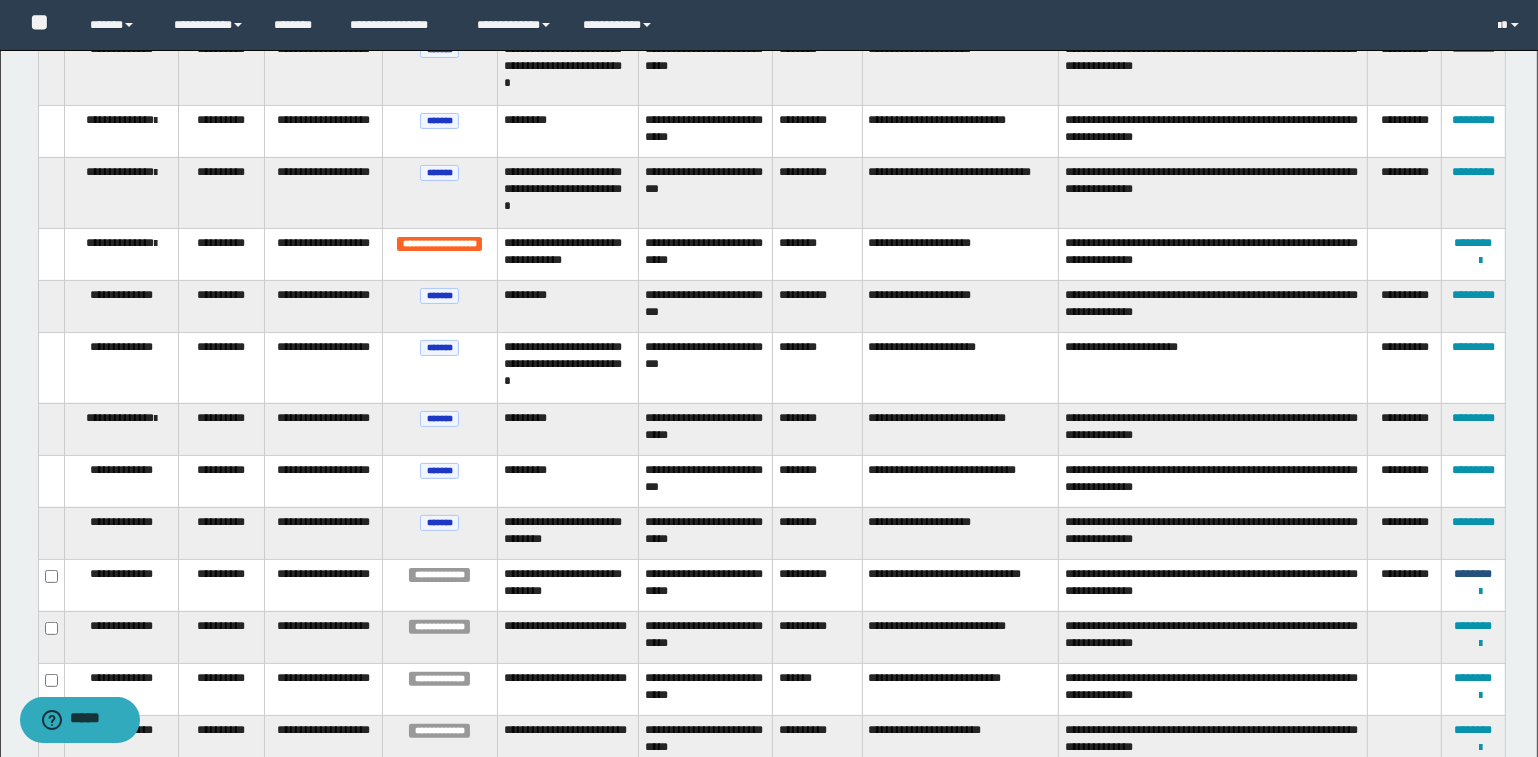 scroll, scrollTop: 454, scrollLeft: 0, axis: vertical 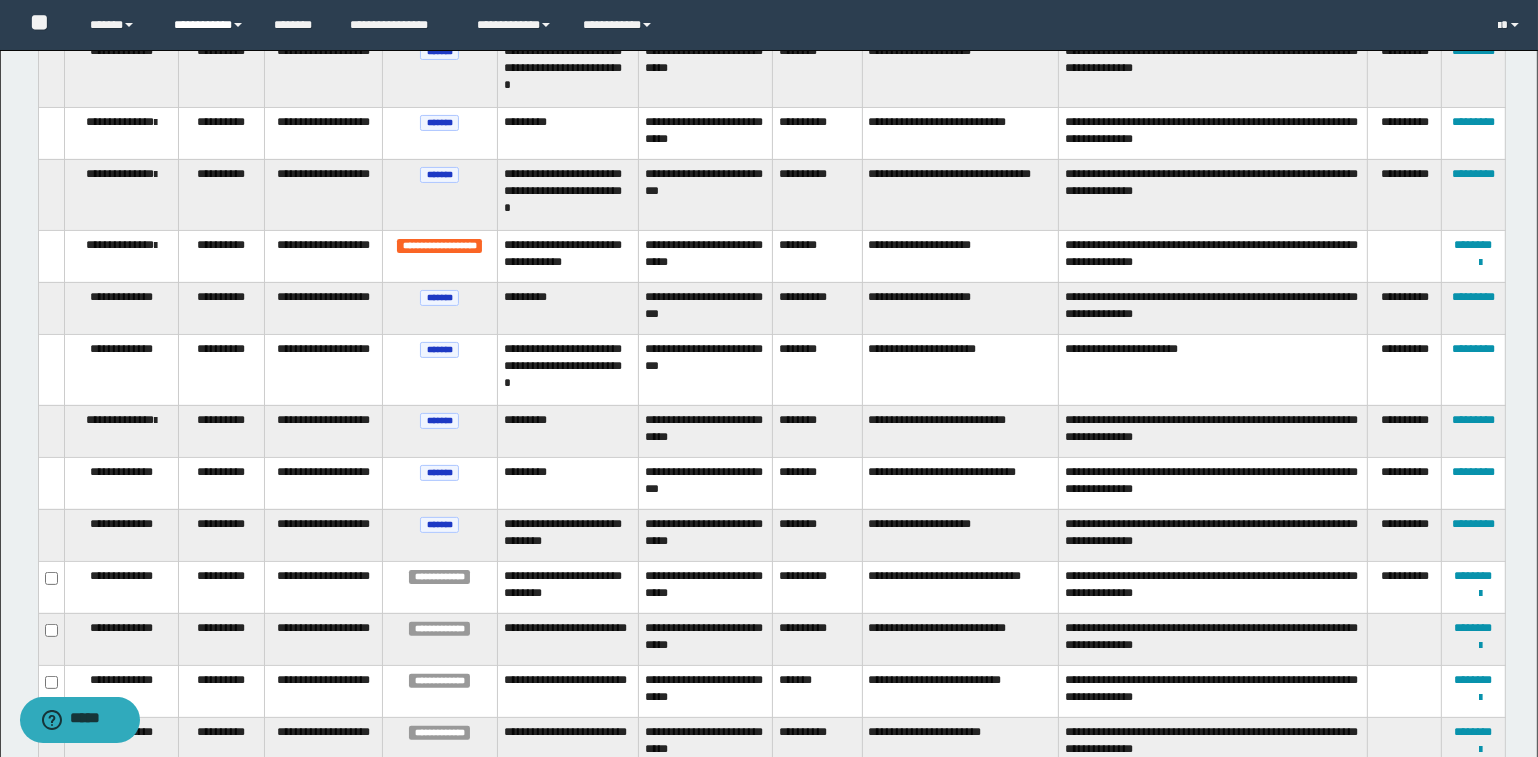 click on "**********" at bounding box center (209, 25) 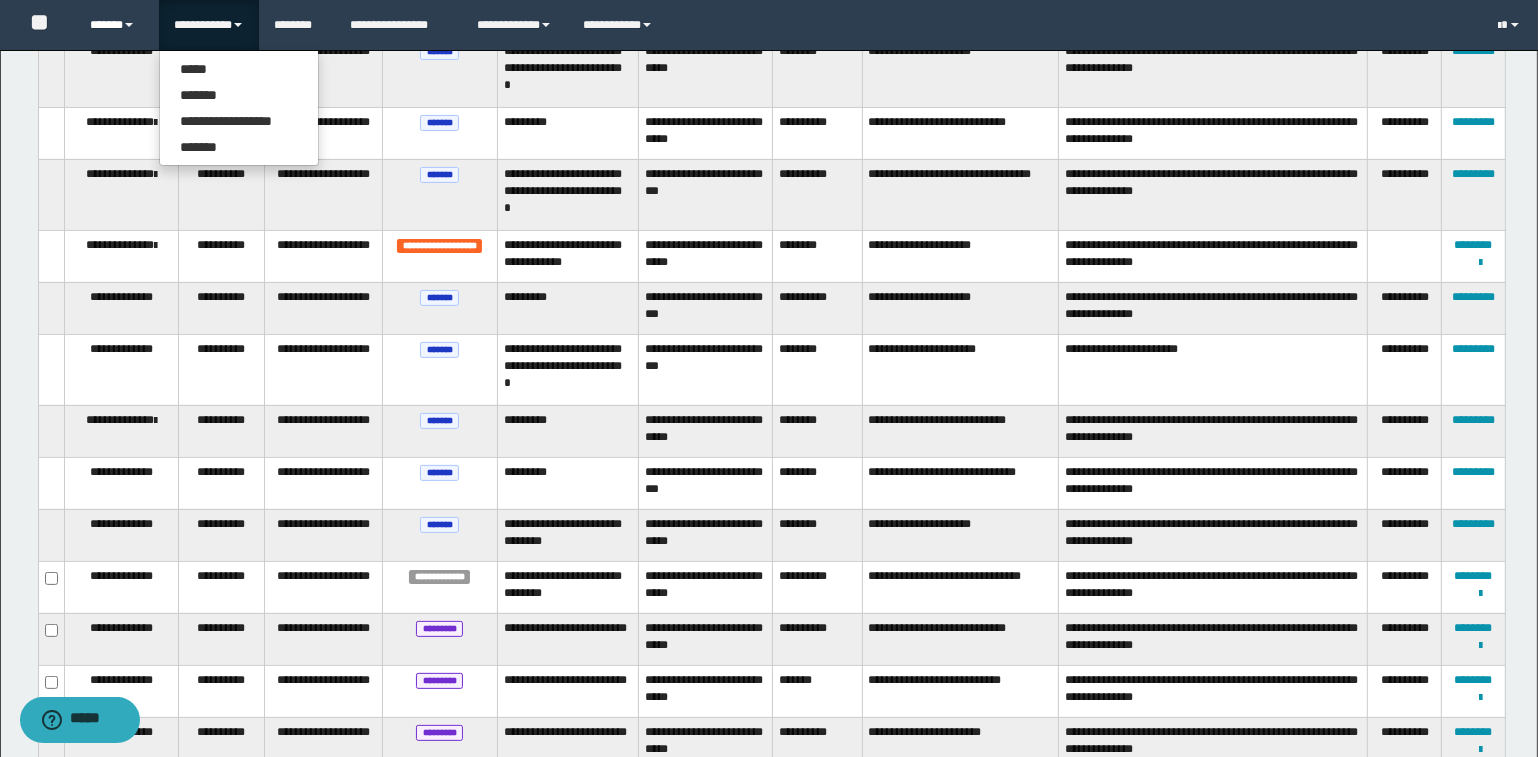 click on "******" at bounding box center [117, 25] 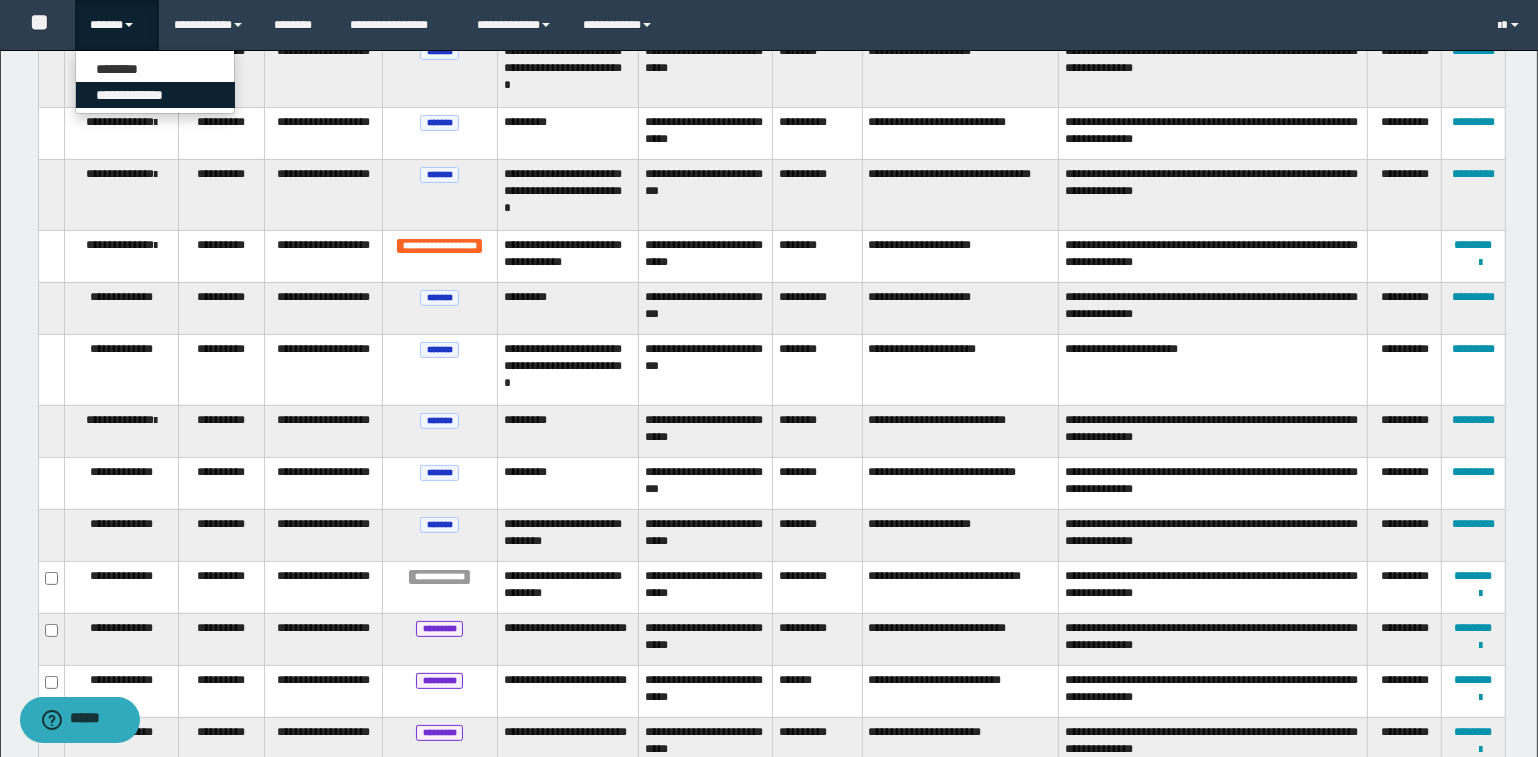 click on "**********" at bounding box center (155, 95) 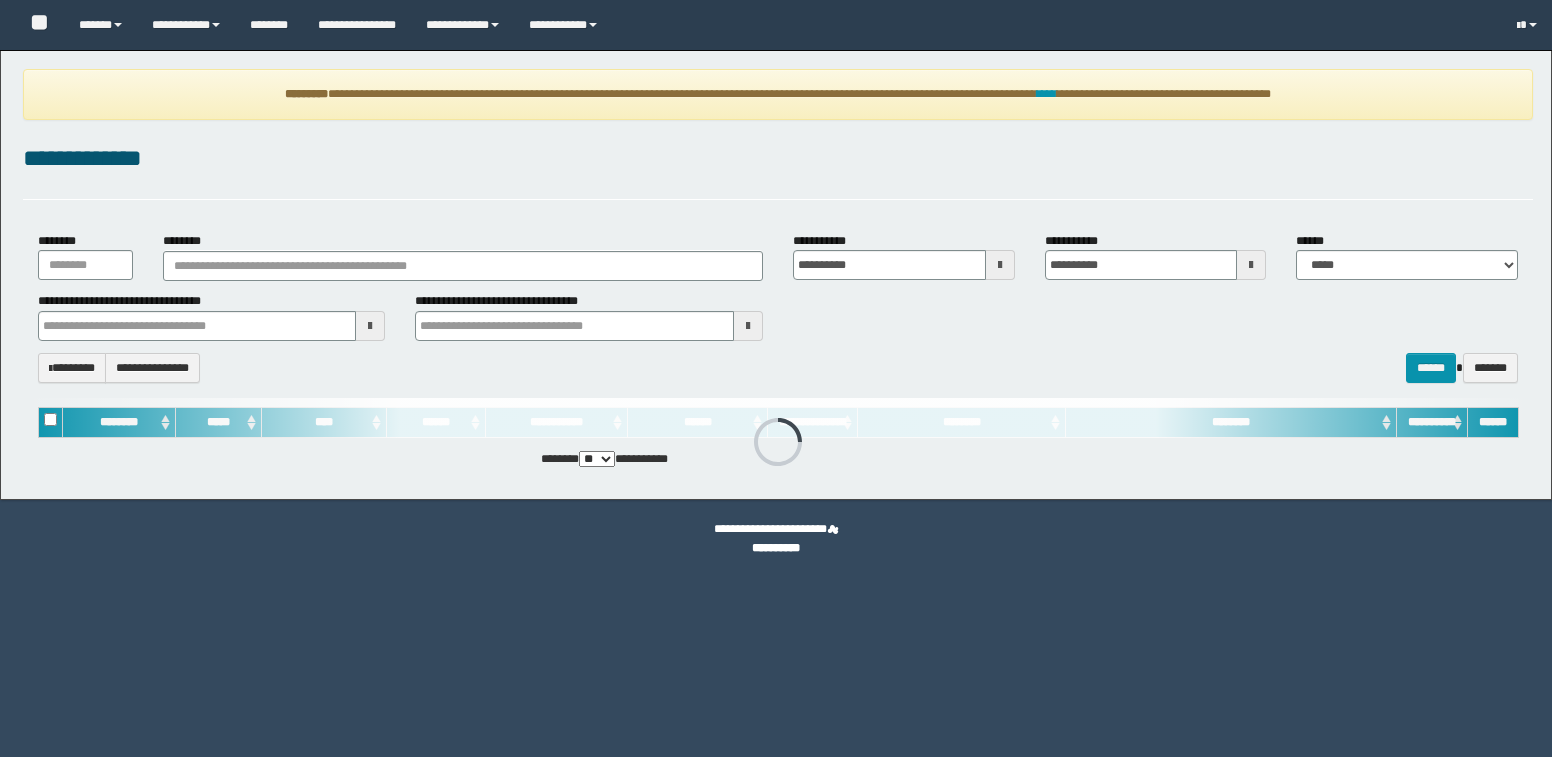 scroll, scrollTop: 0, scrollLeft: 0, axis: both 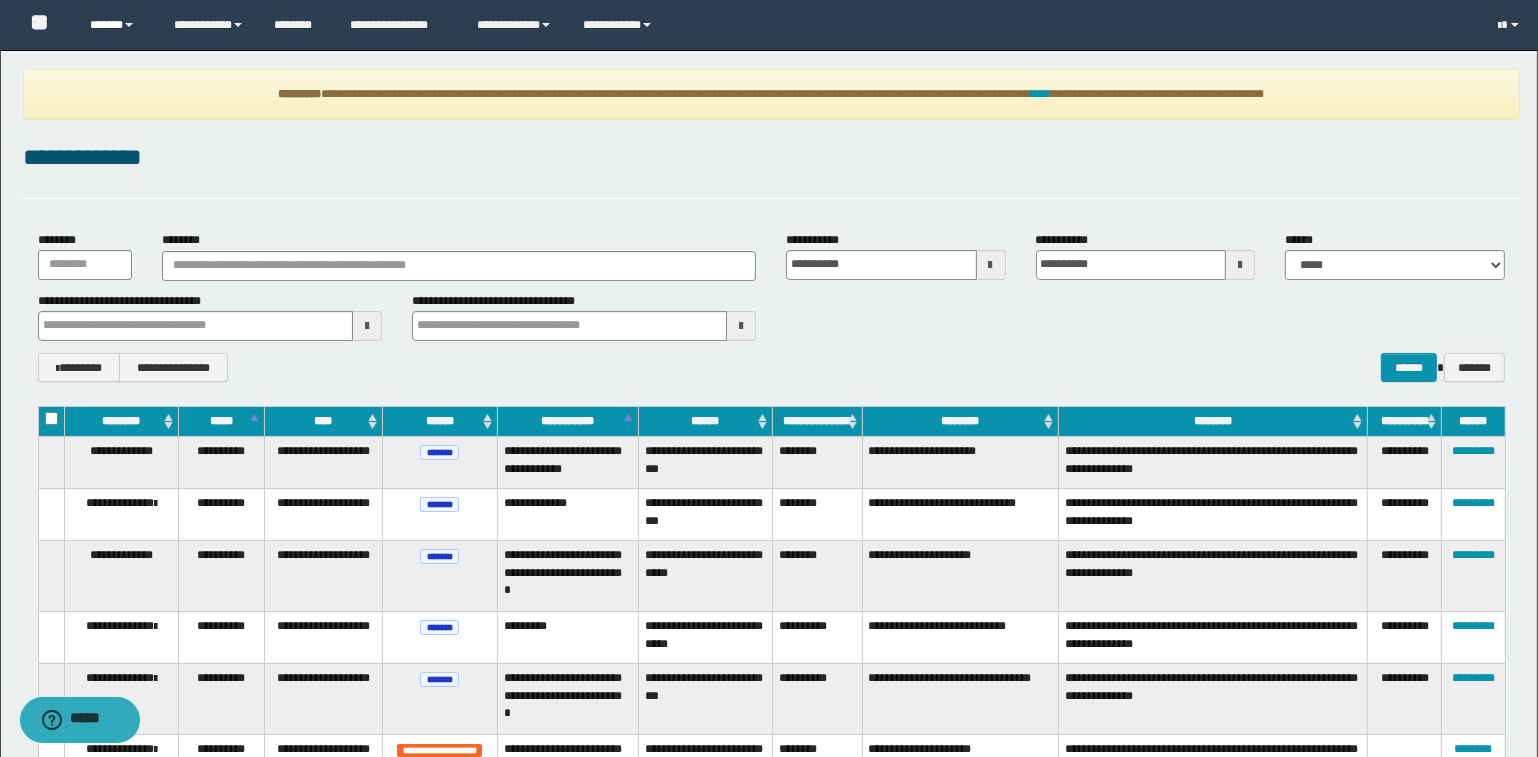 click on "******" at bounding box center [117, 25] 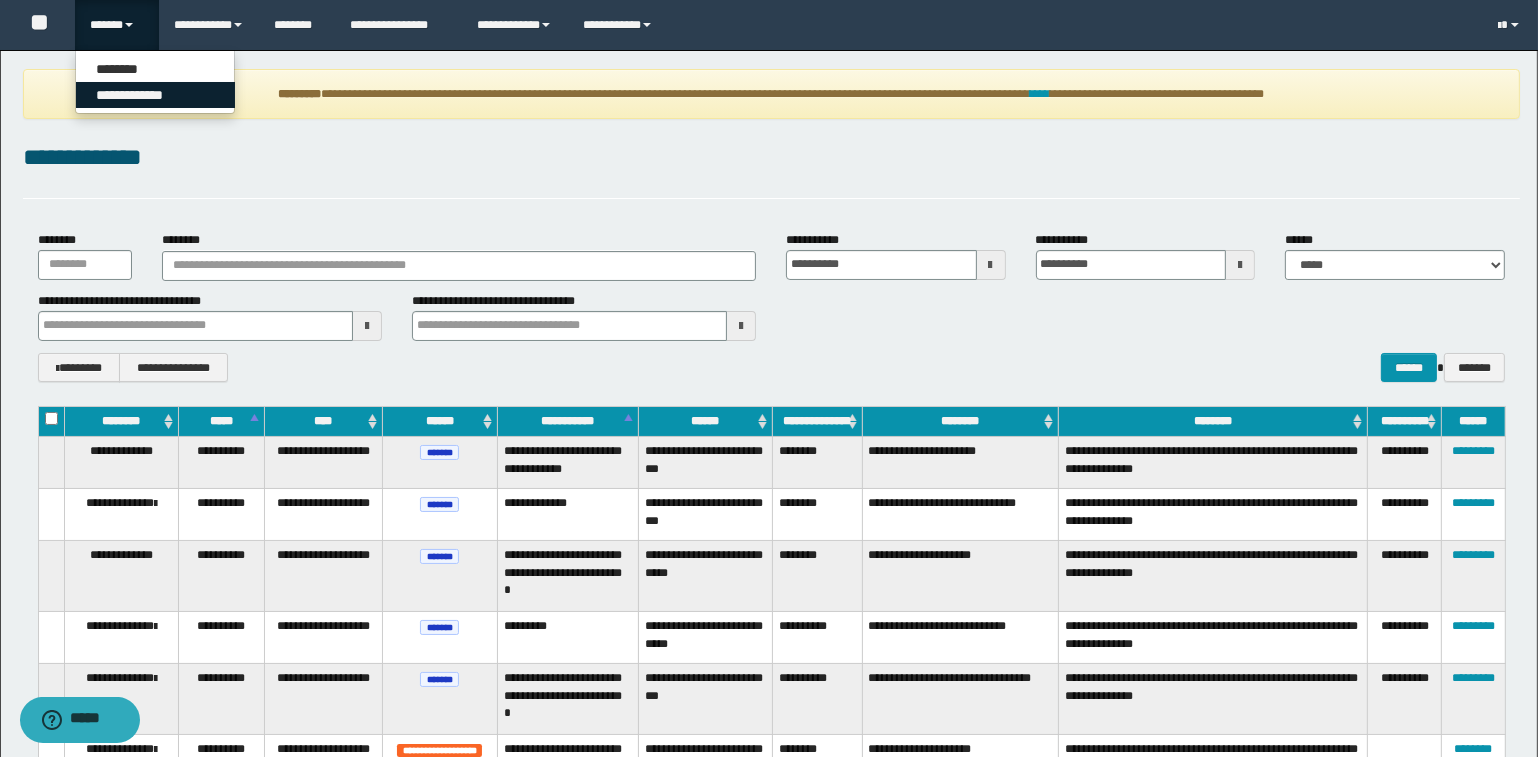 click on "**********" at bounding box center (155, 95) 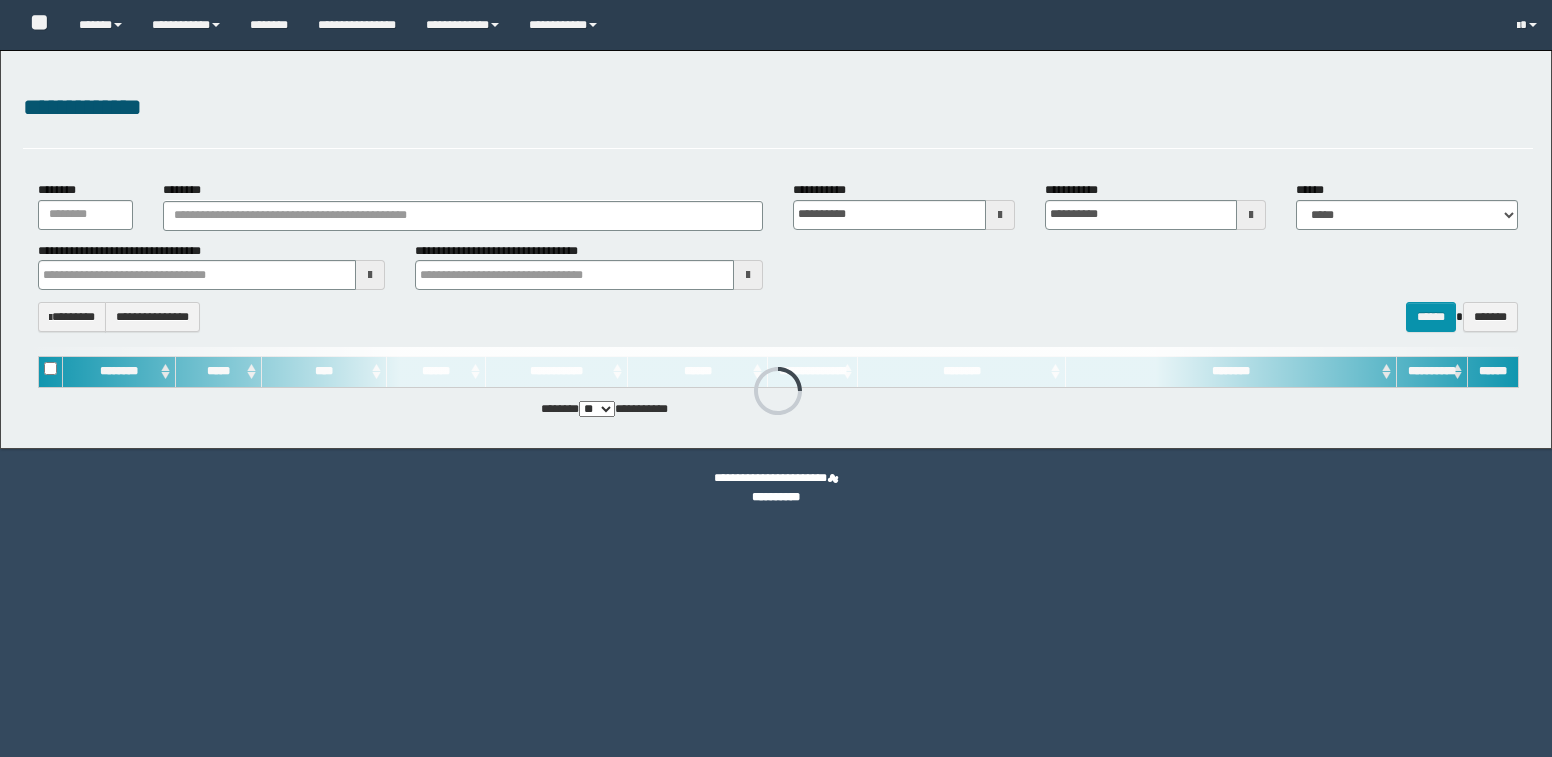 scroll, scrollTop: 0, scrollLeft: 0, axis: both 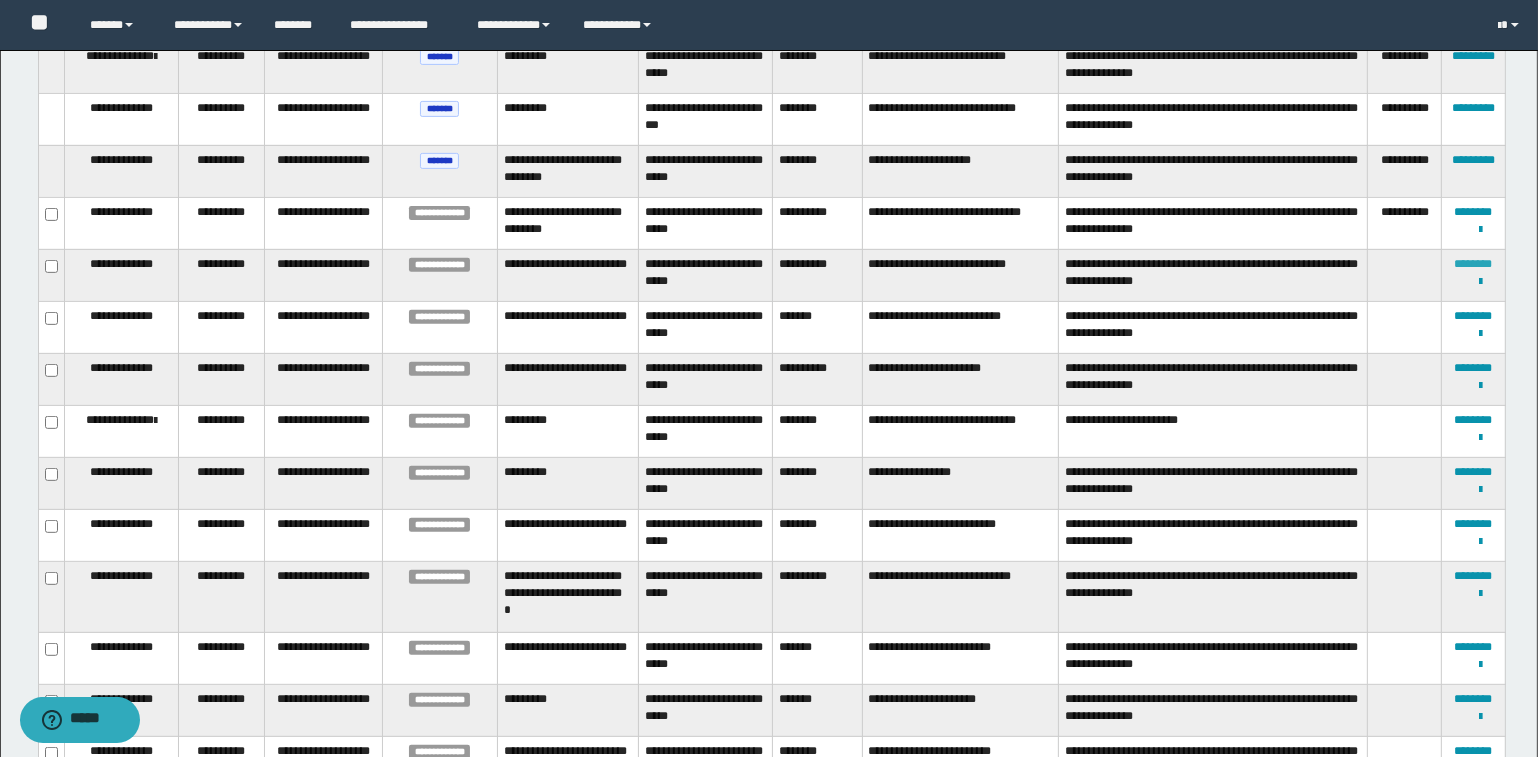 click on "********" at bounding box center [1474, 264] 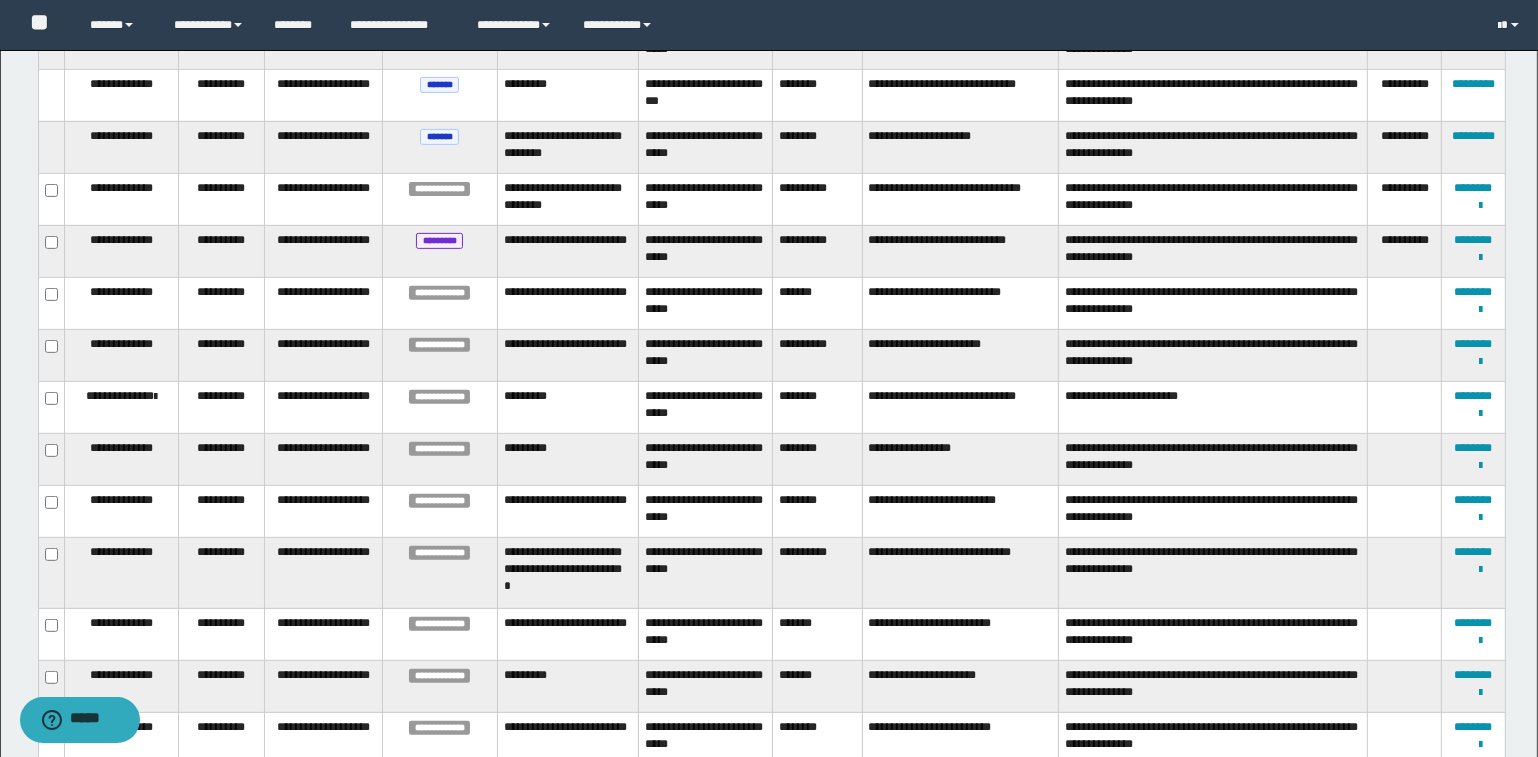 scroll, scrollTop: 843, scrollLeft: 0, axis: vertical 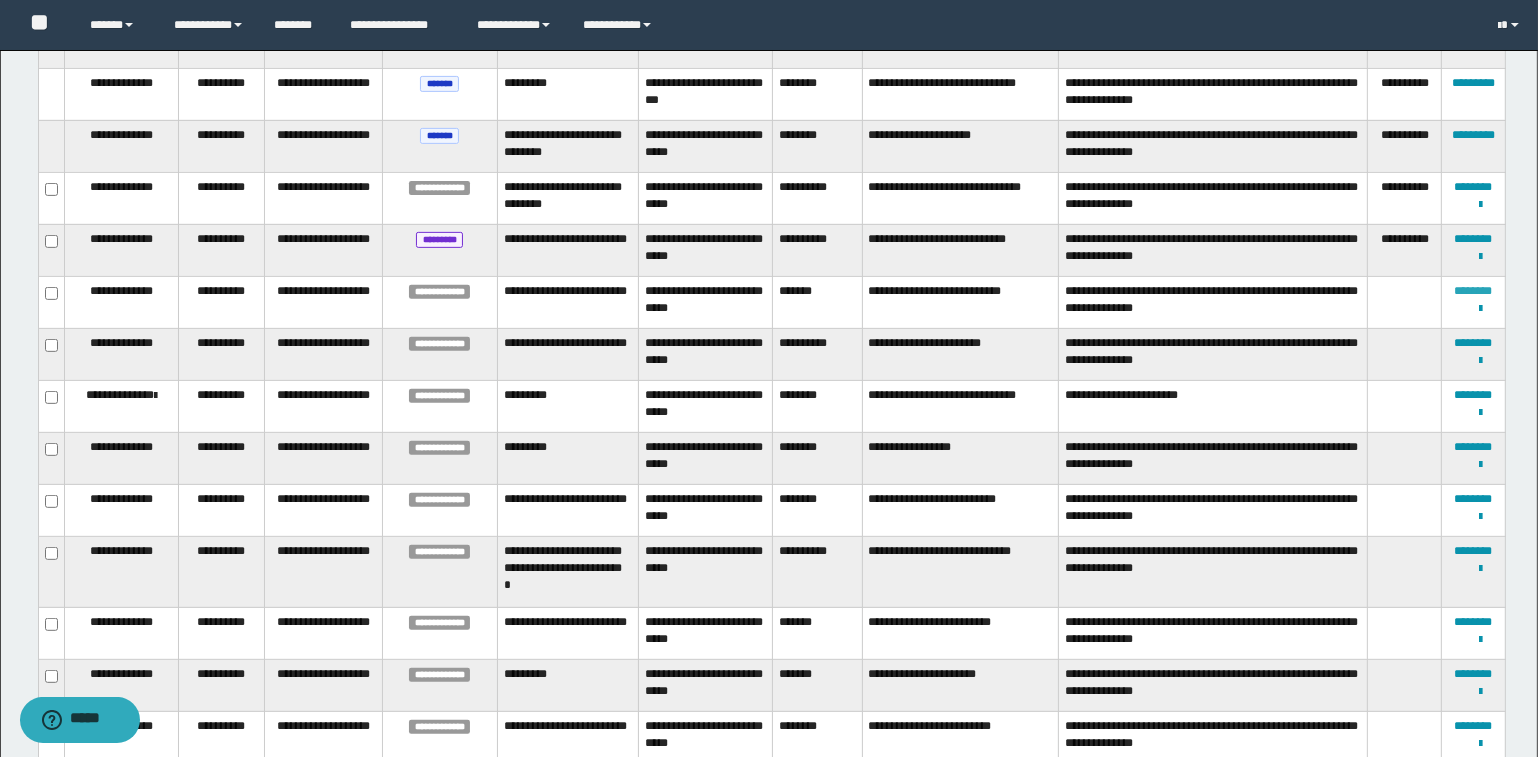 click on "********" at bounding box center [1474, 291] 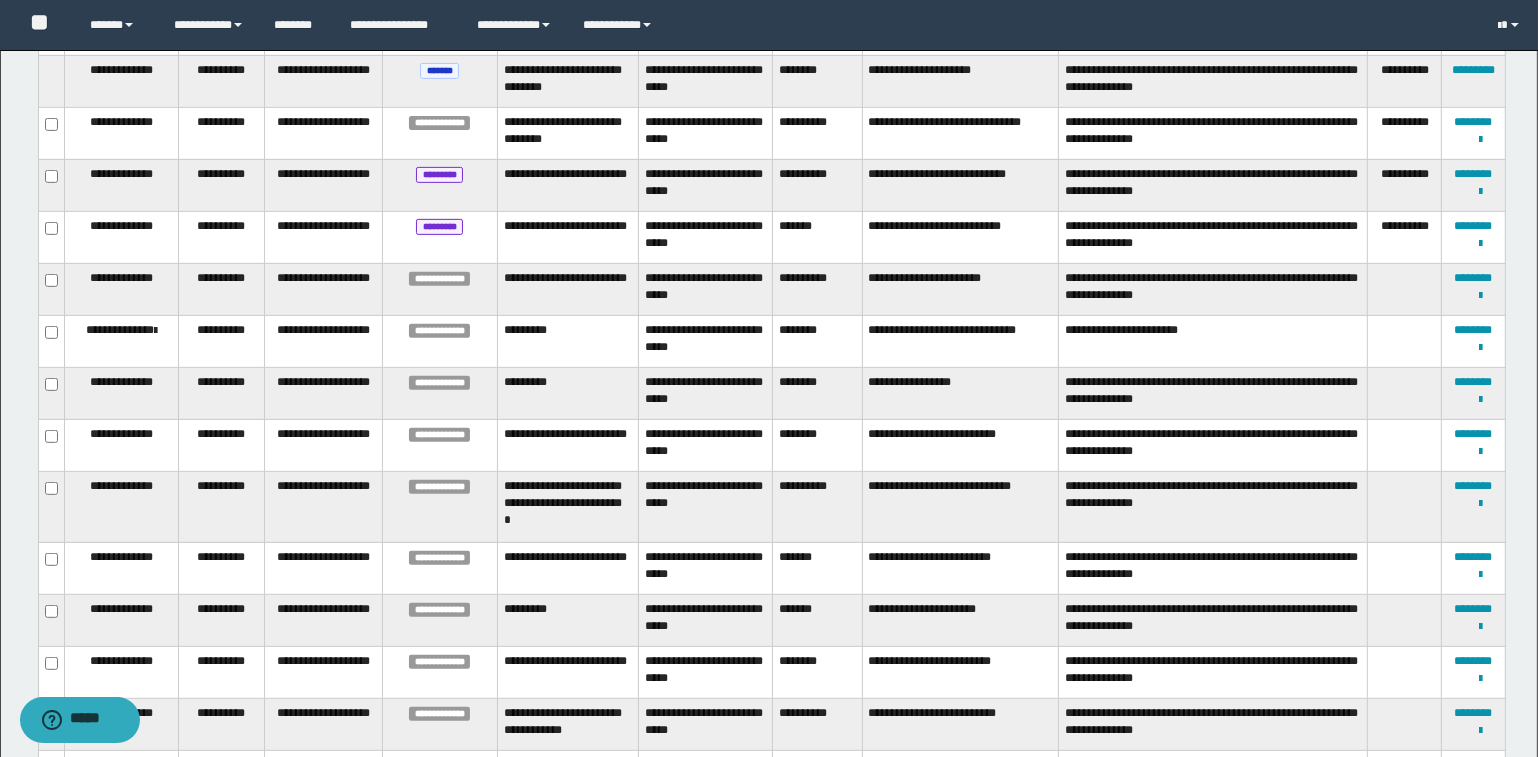 scroll, scrollTop: 911, scrollLeft: 0, axis: vertical 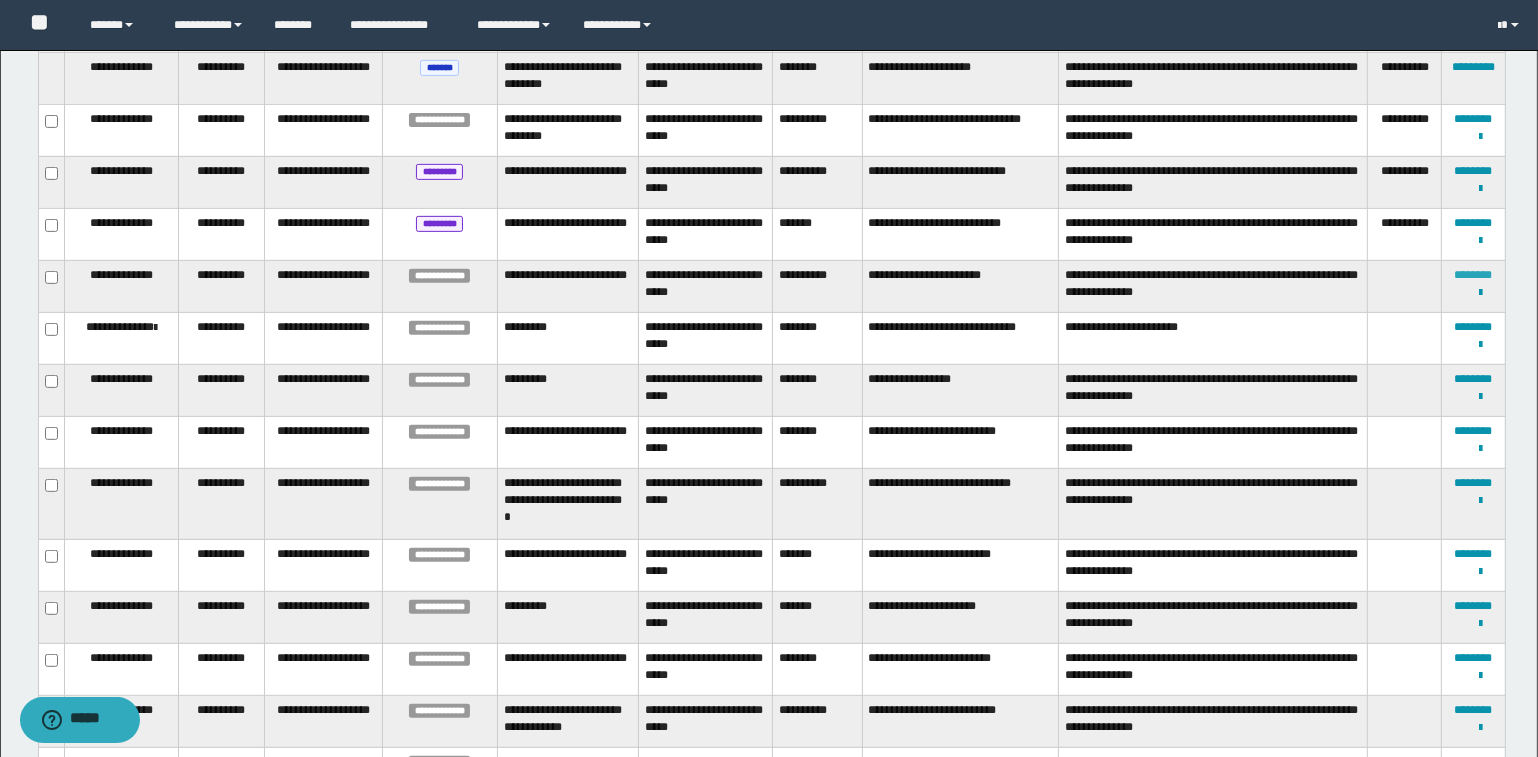 click on "********" at bounding box center (1474, 275) 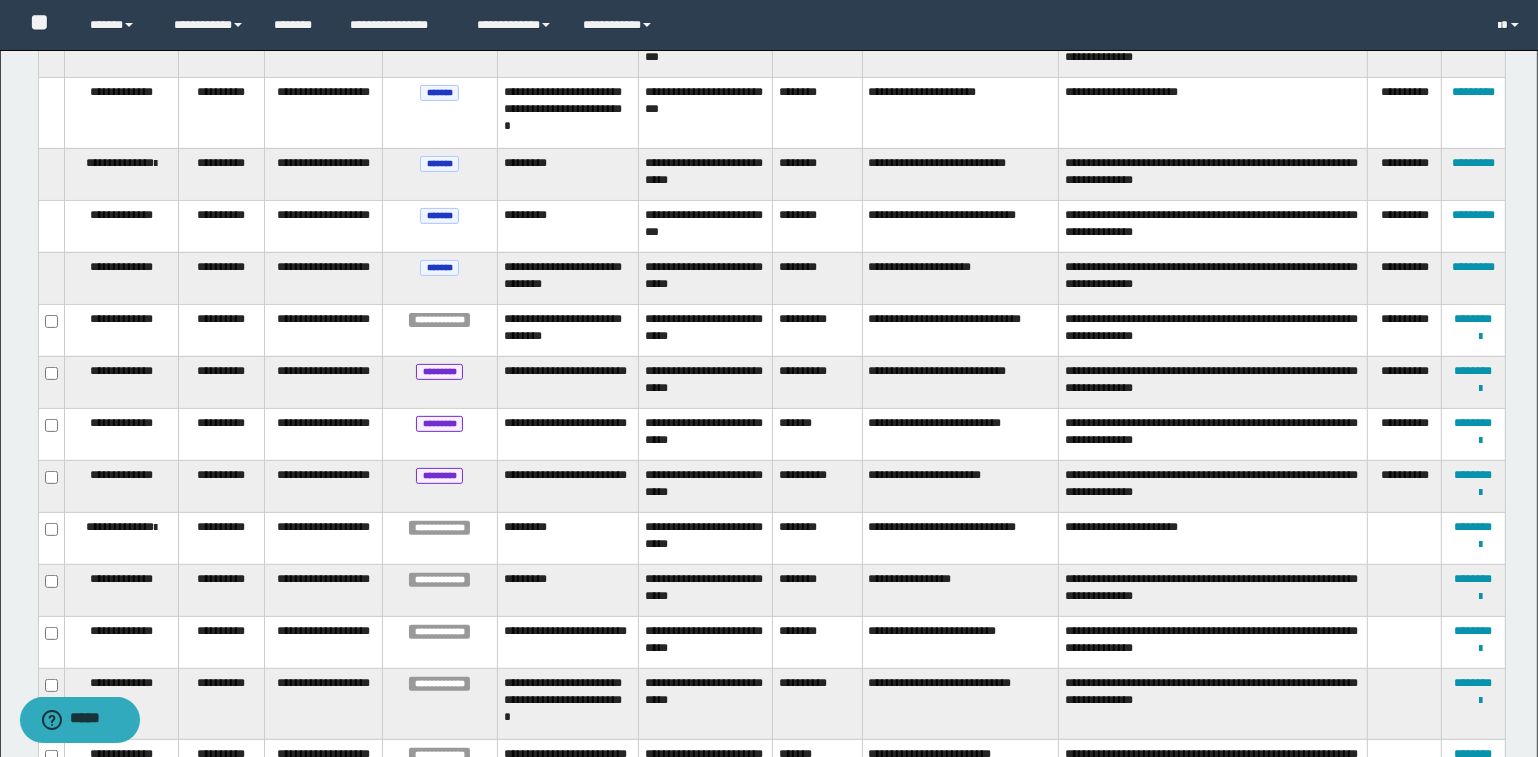 scroll, scrollTop: 751, scrollLeft: 0, axis: vertical 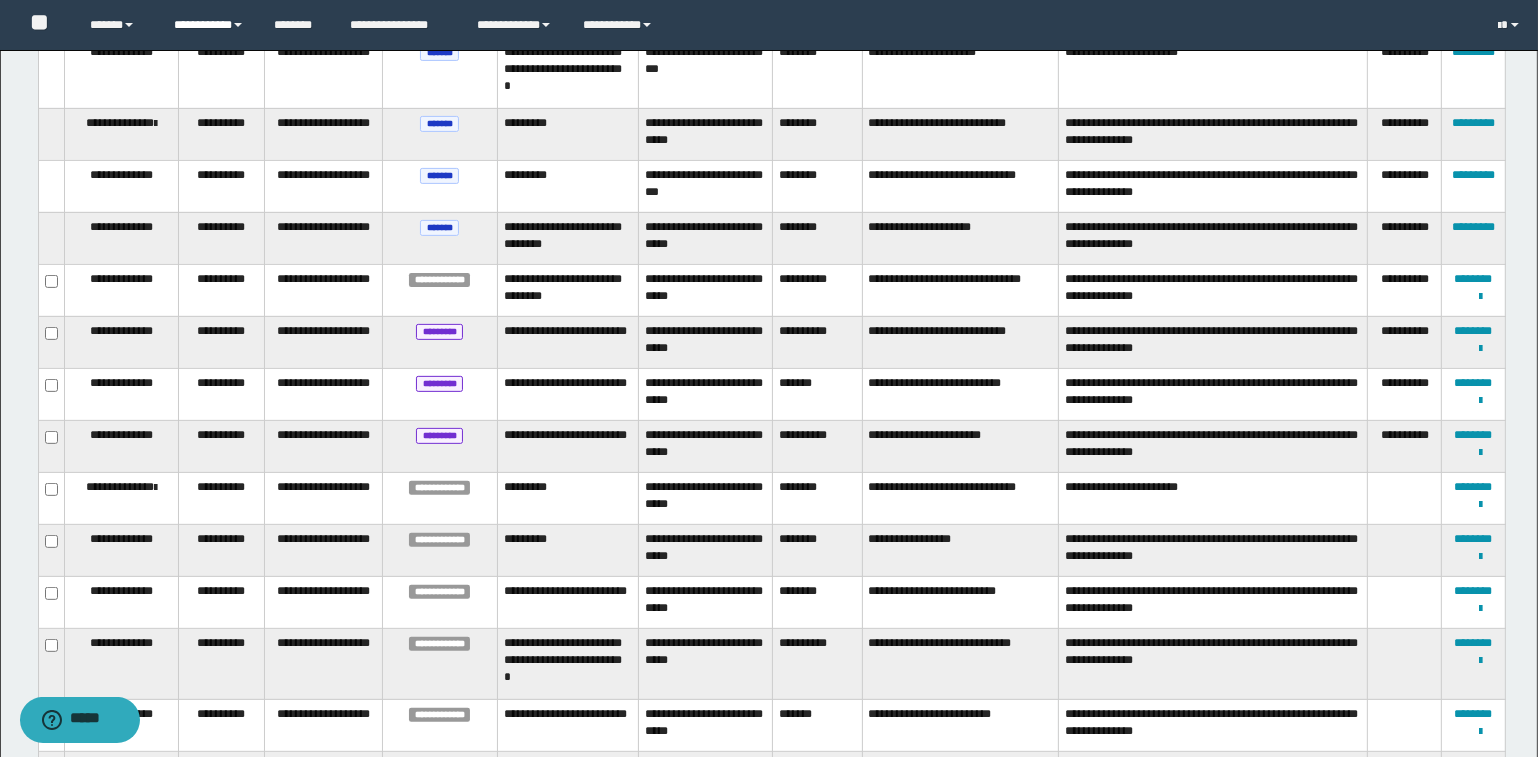 click on "**********" at bounding box center [209, 25] 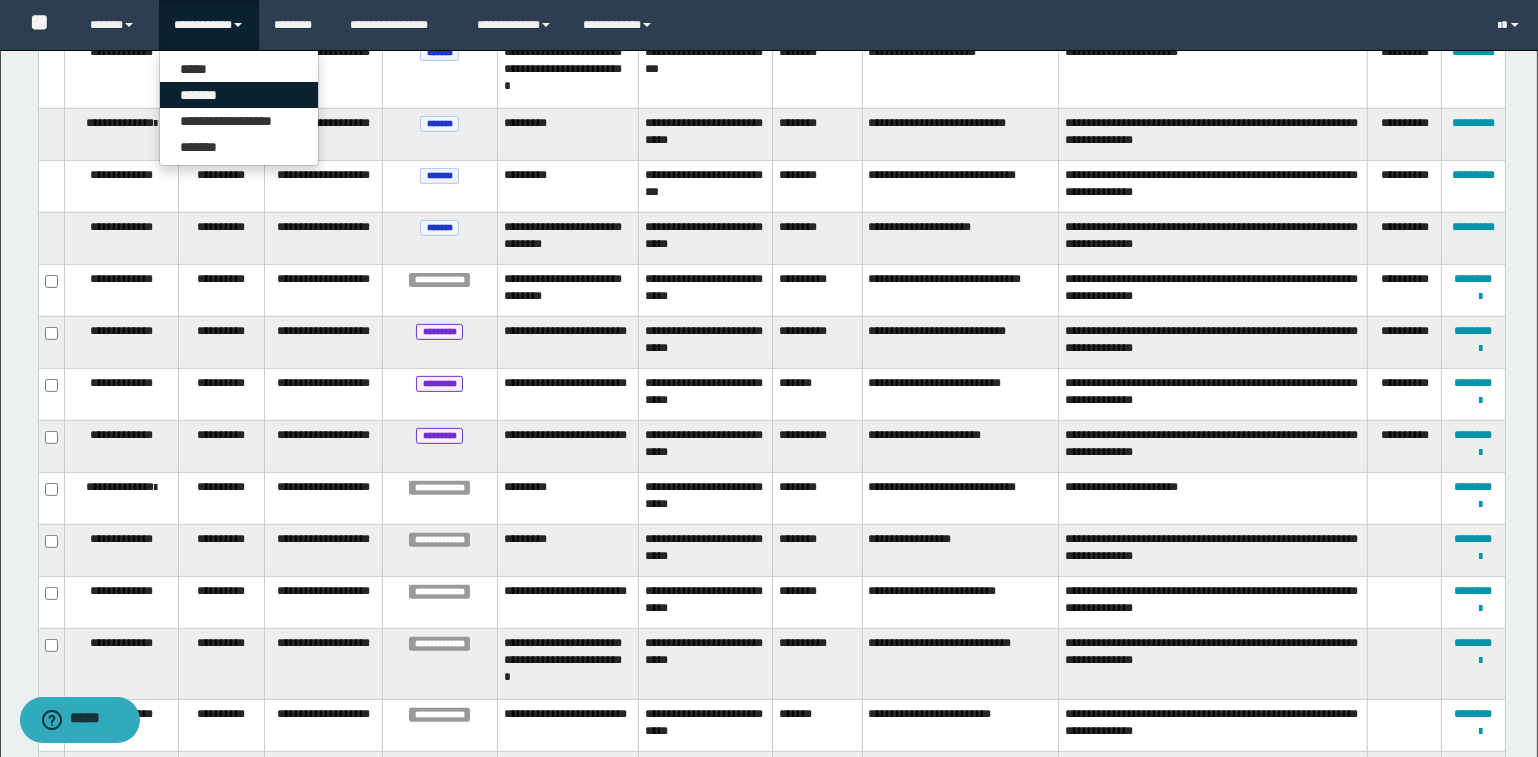 click on "*******" at bounding box center [239, 95] 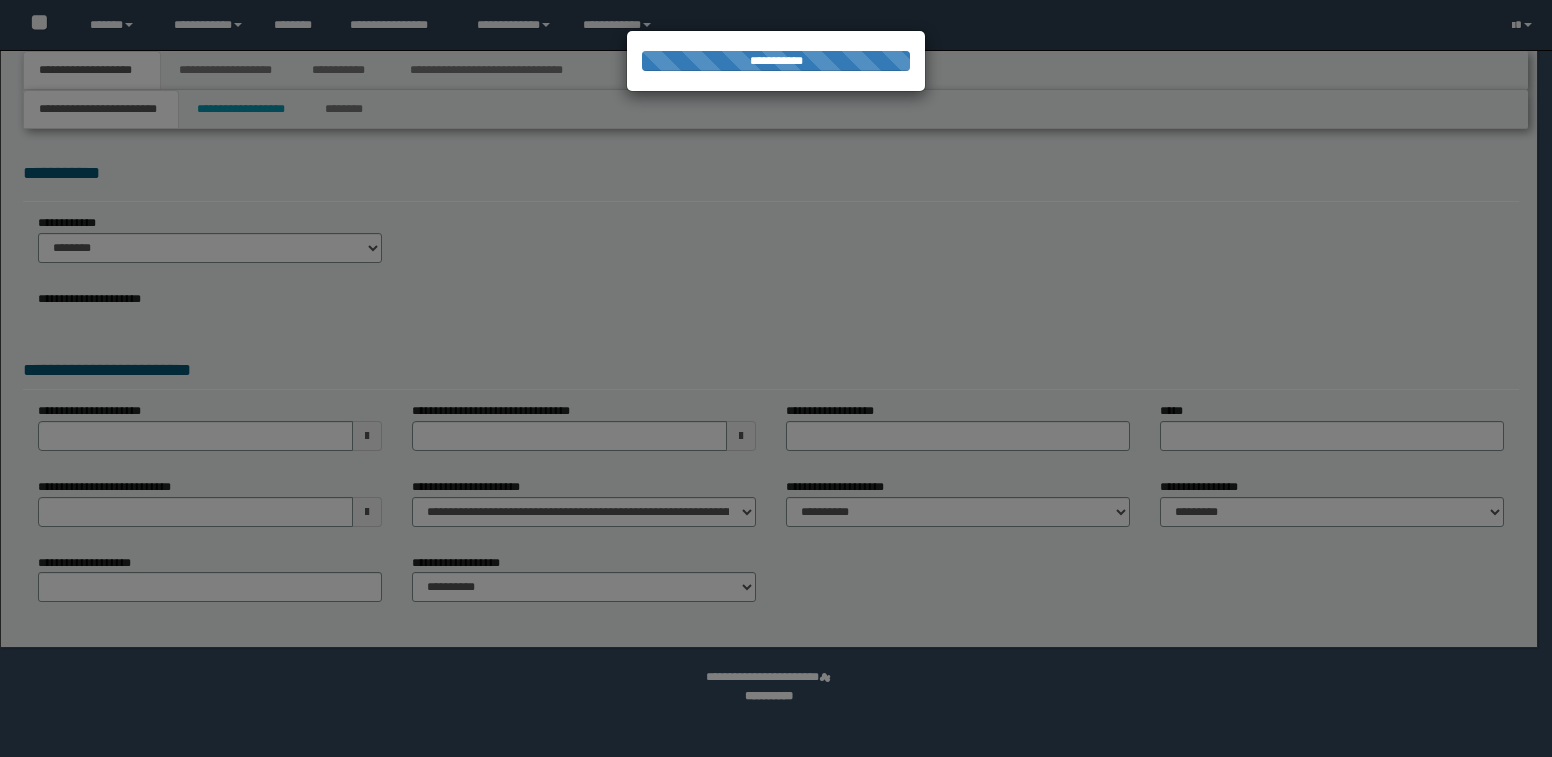 scroll, scrollTop: 0, scrollLeft: 0, axis: both 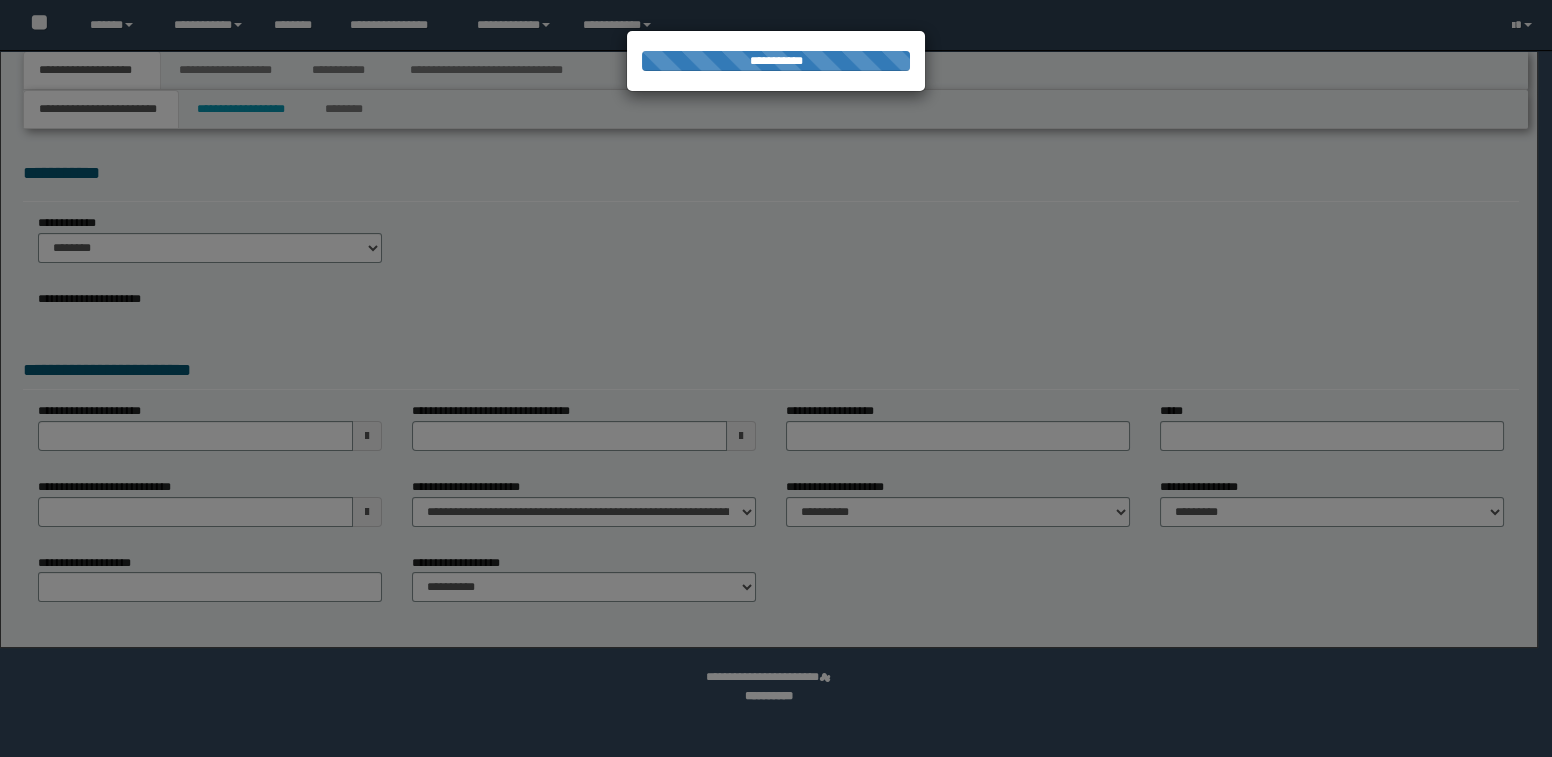 select on "*" 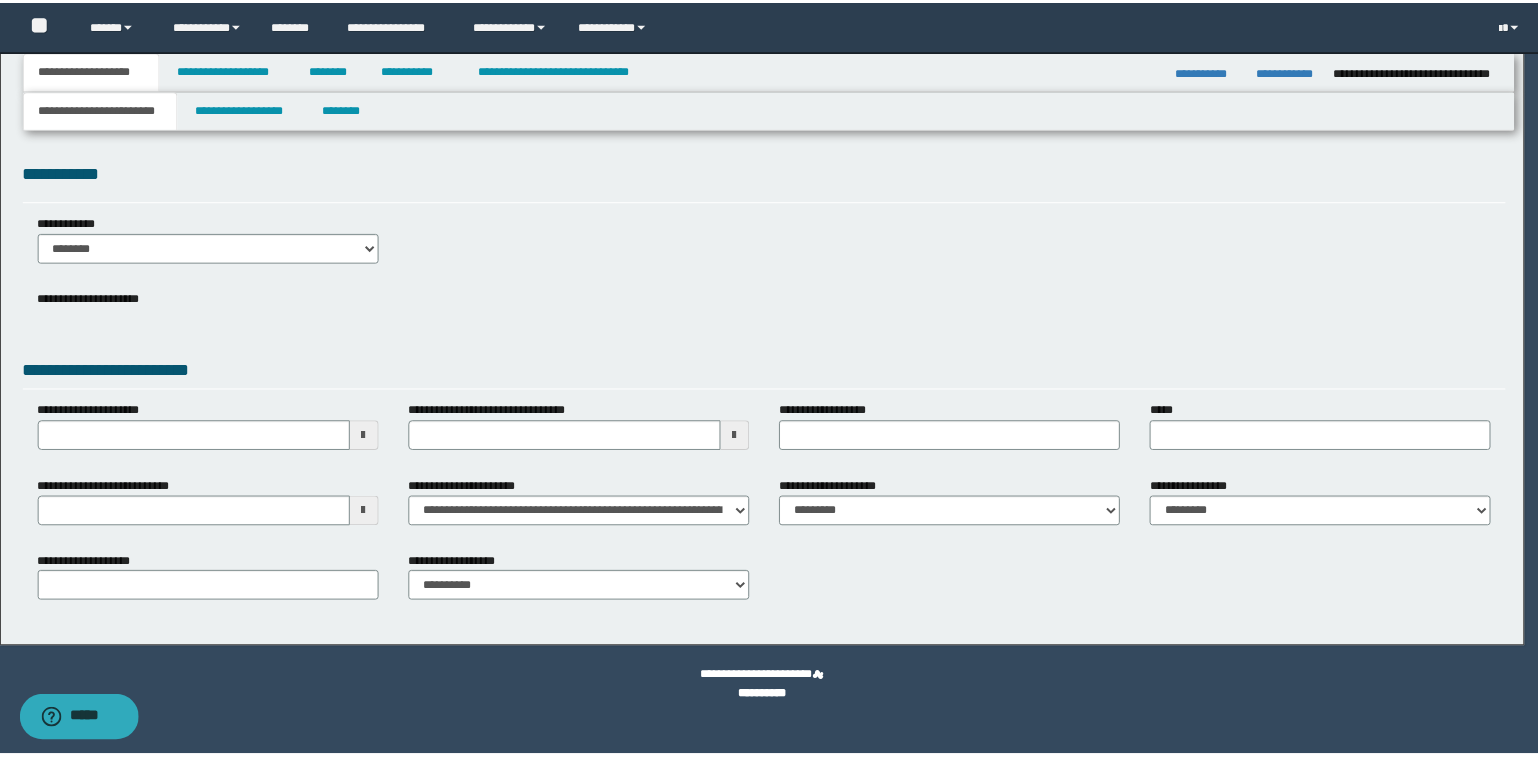 scroll, scrollTop: 0, scrollLeft: 0, axis: both 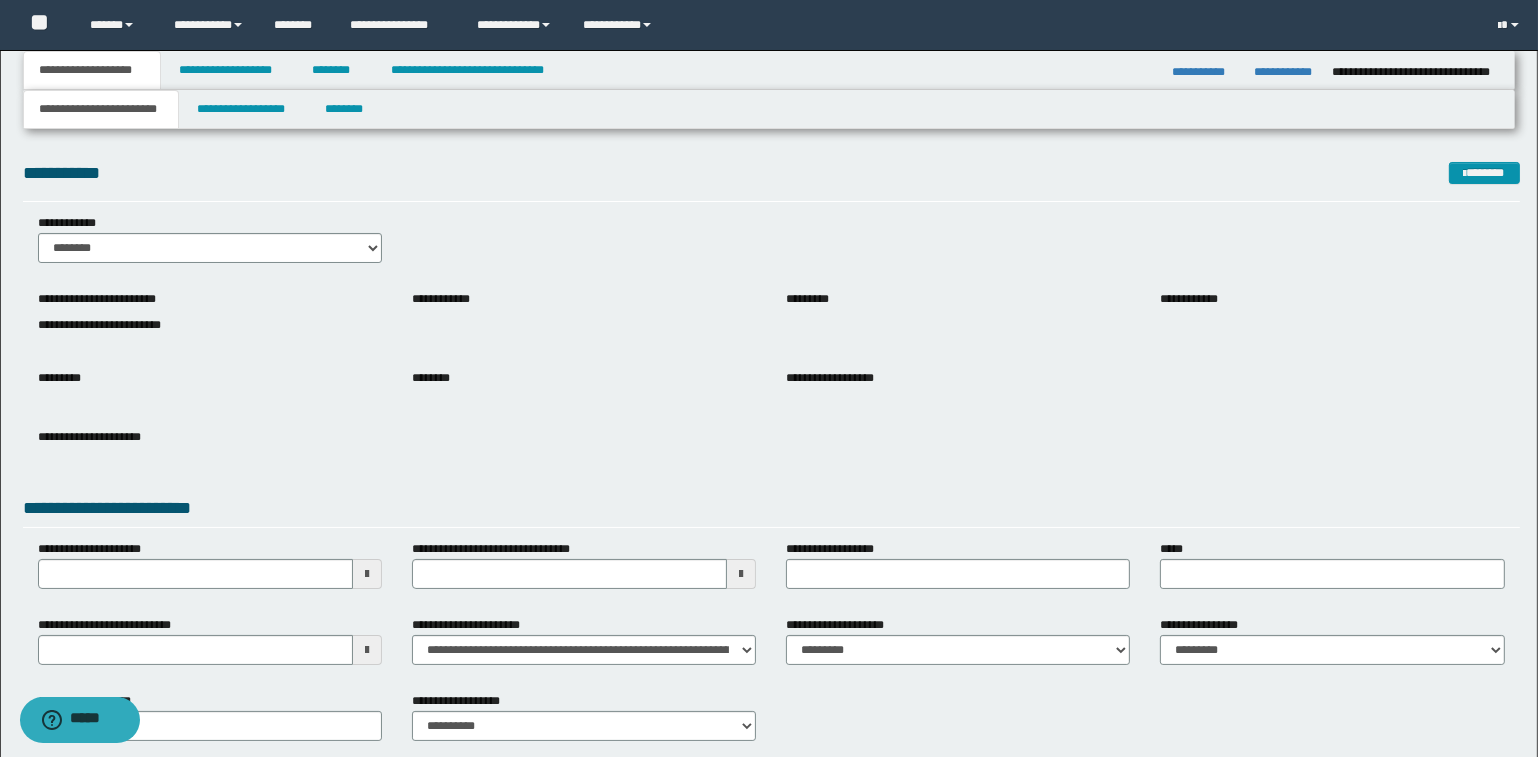 drag, startPoint x: 166, startPoint y: 673, endPoint x: 170, endPoint y: 662, distance: 11.7046995 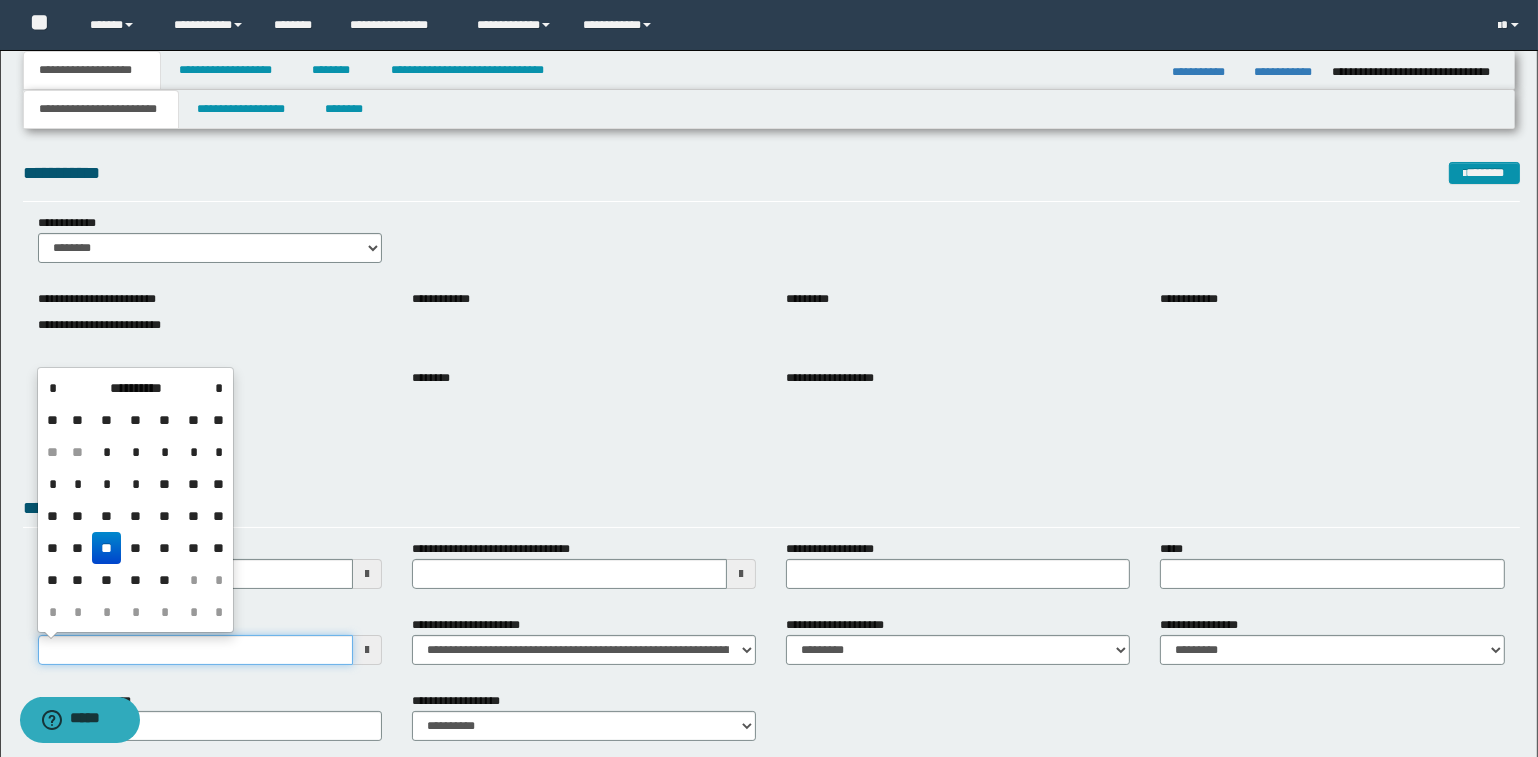 click on "**********" at bounding box center (195, 650) 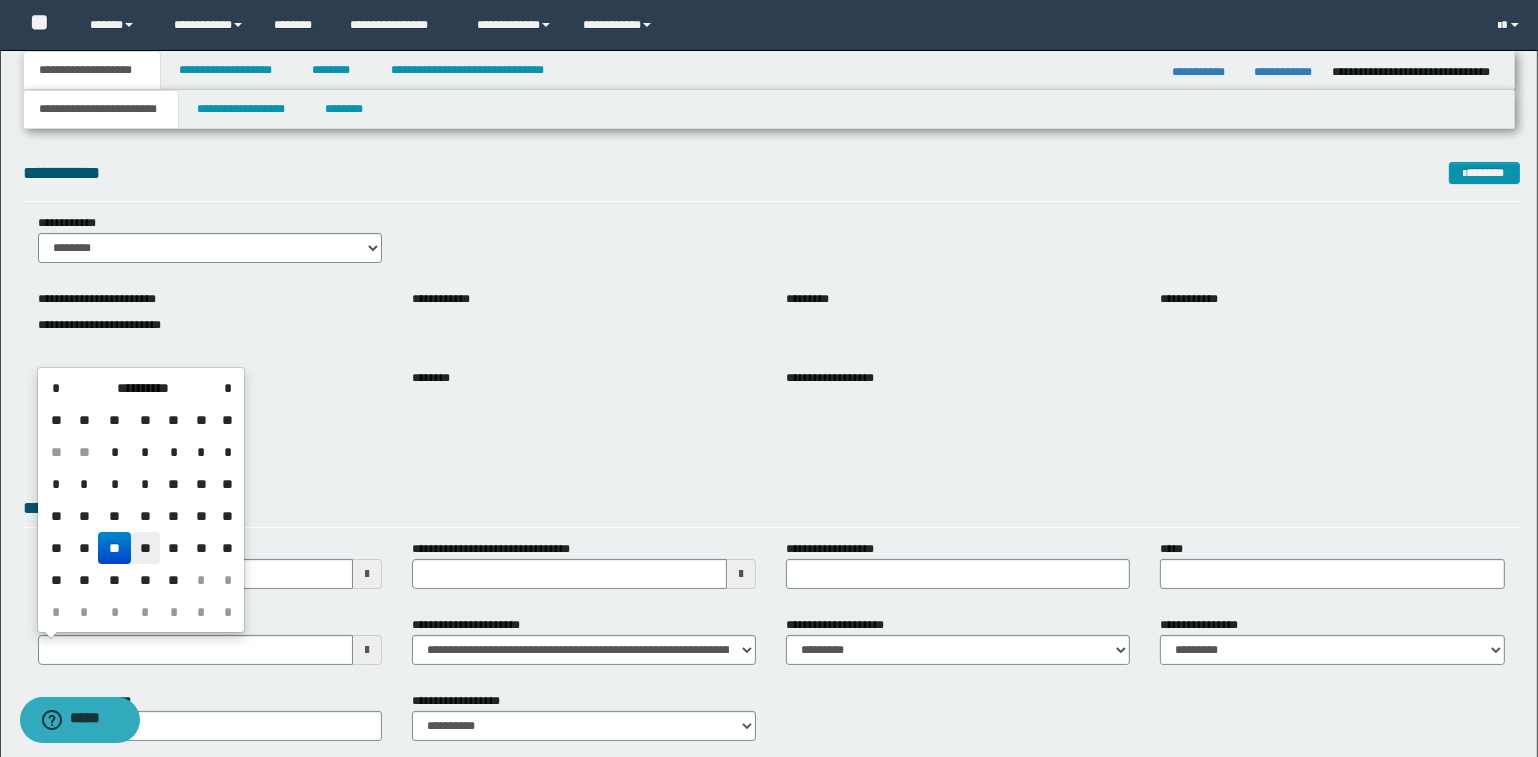 click on "**" at bounding box center (145, 548) 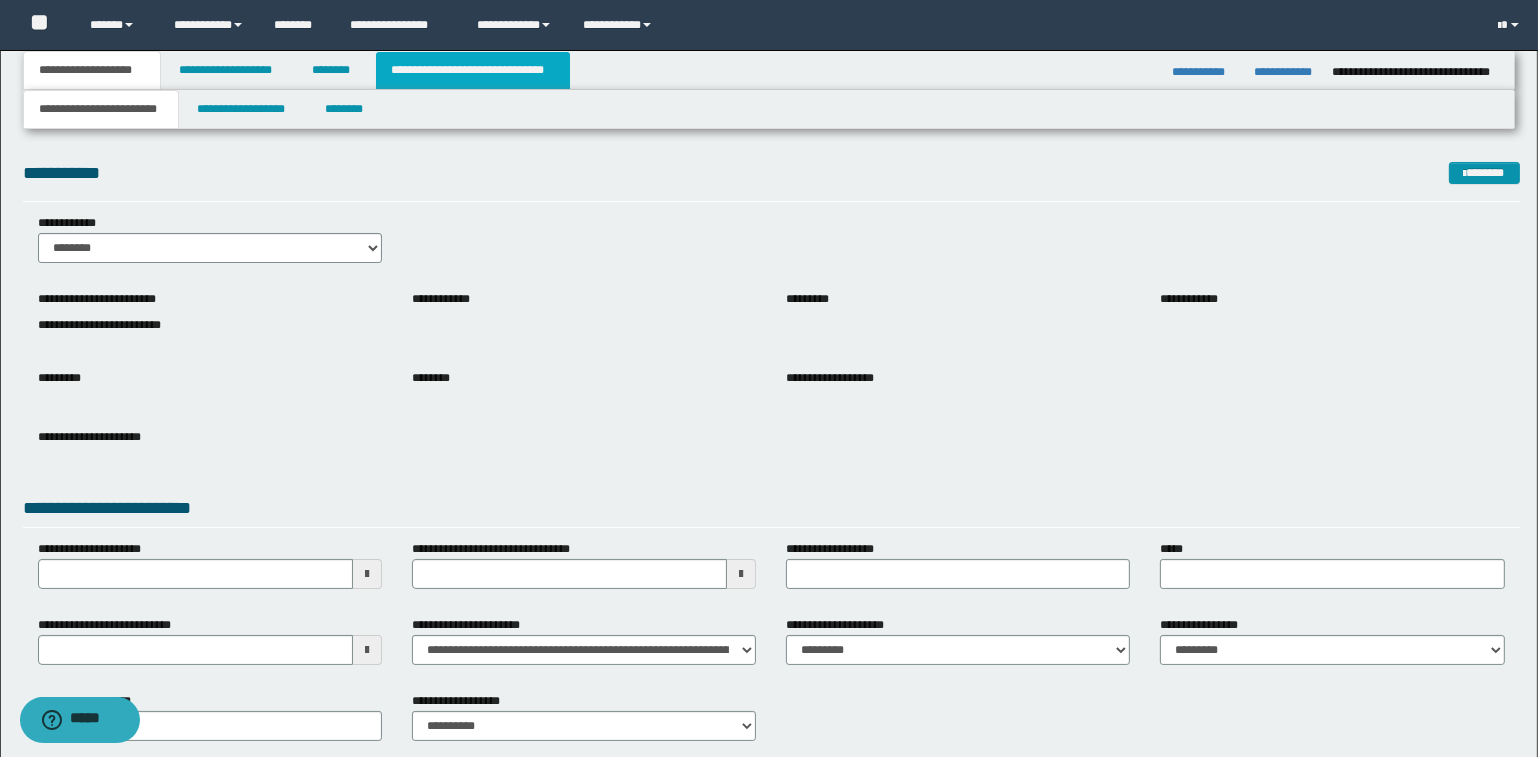 click on "**********" at bounding box center [473, 70] 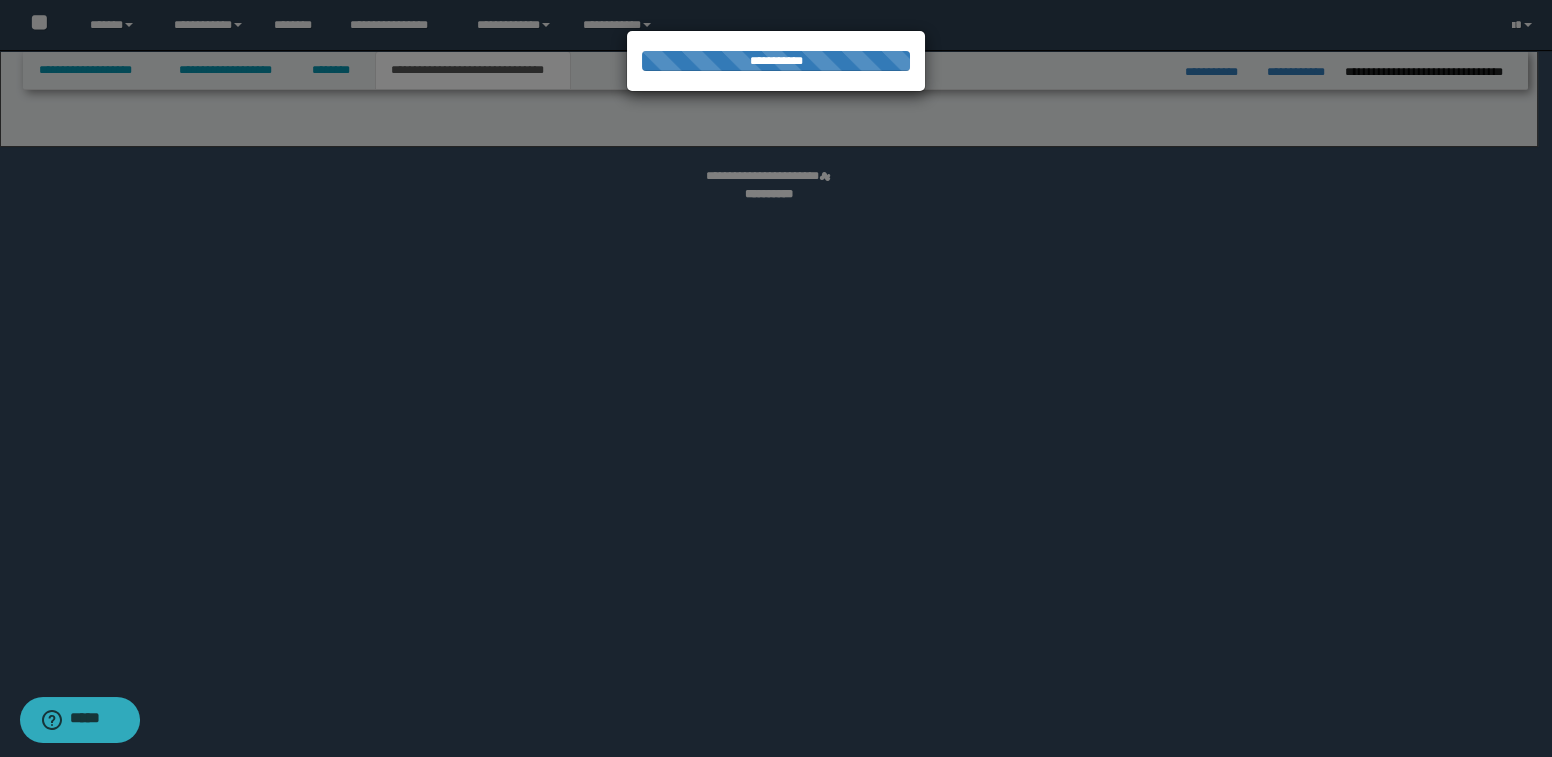 select on "*" 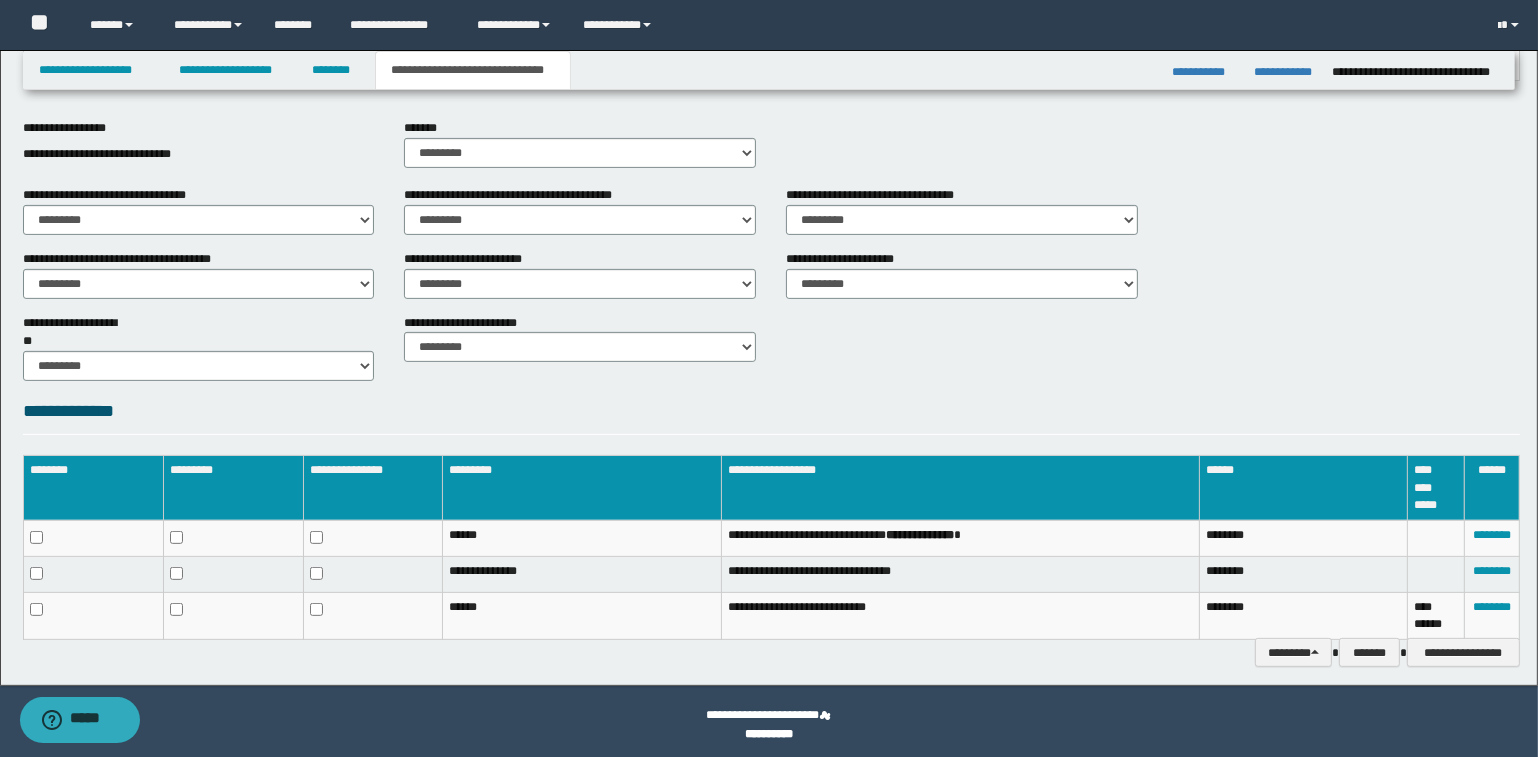 scroll, scrollTop: 666, scrollLeft: 0, axis: vertical 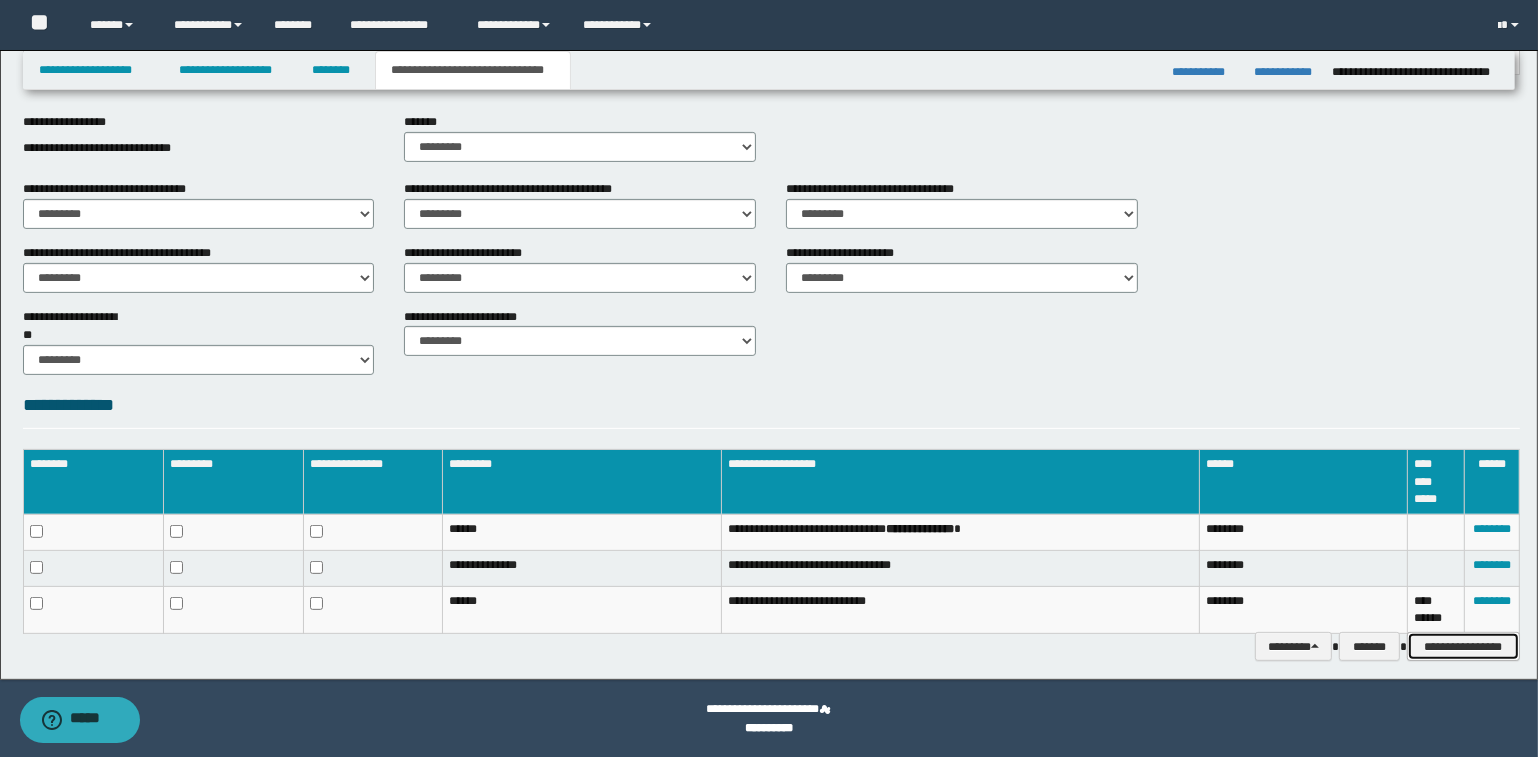 click on "**********" at bounding box center [1463, 647] 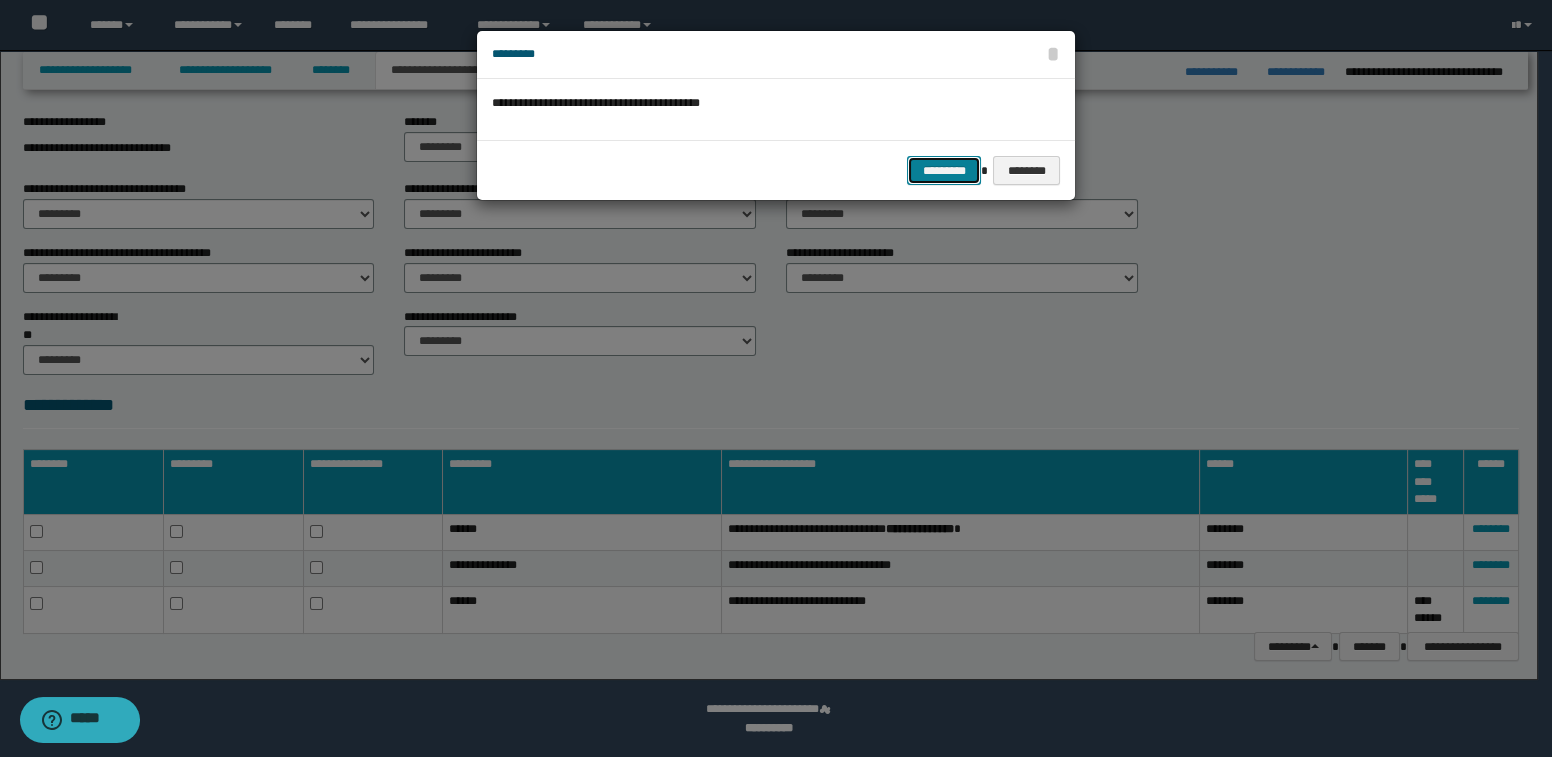 click on "*********" at bounding box center (944, 171) 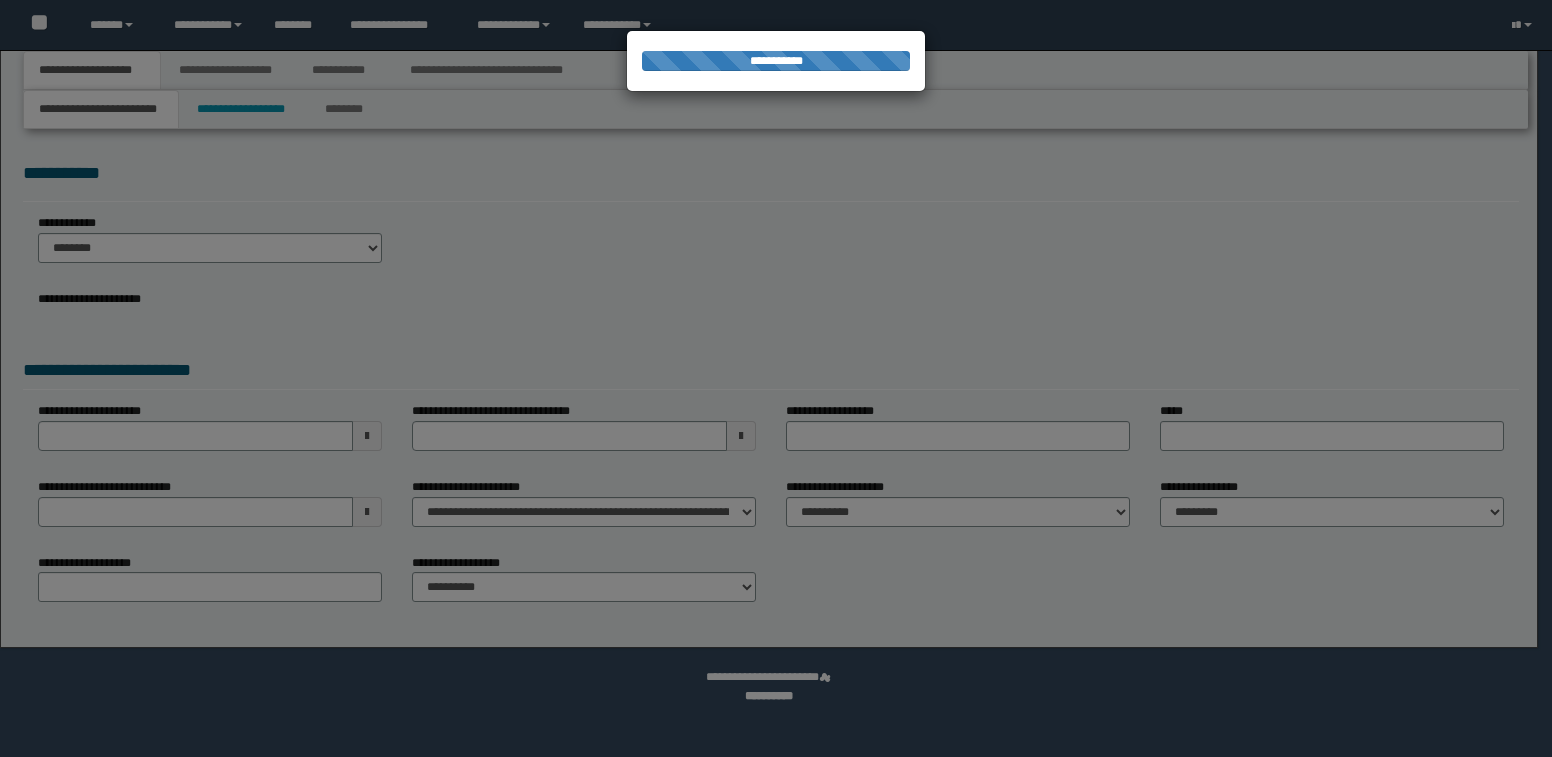 scroll, scrollTop: 0, scrollLeft: 0, axis: both 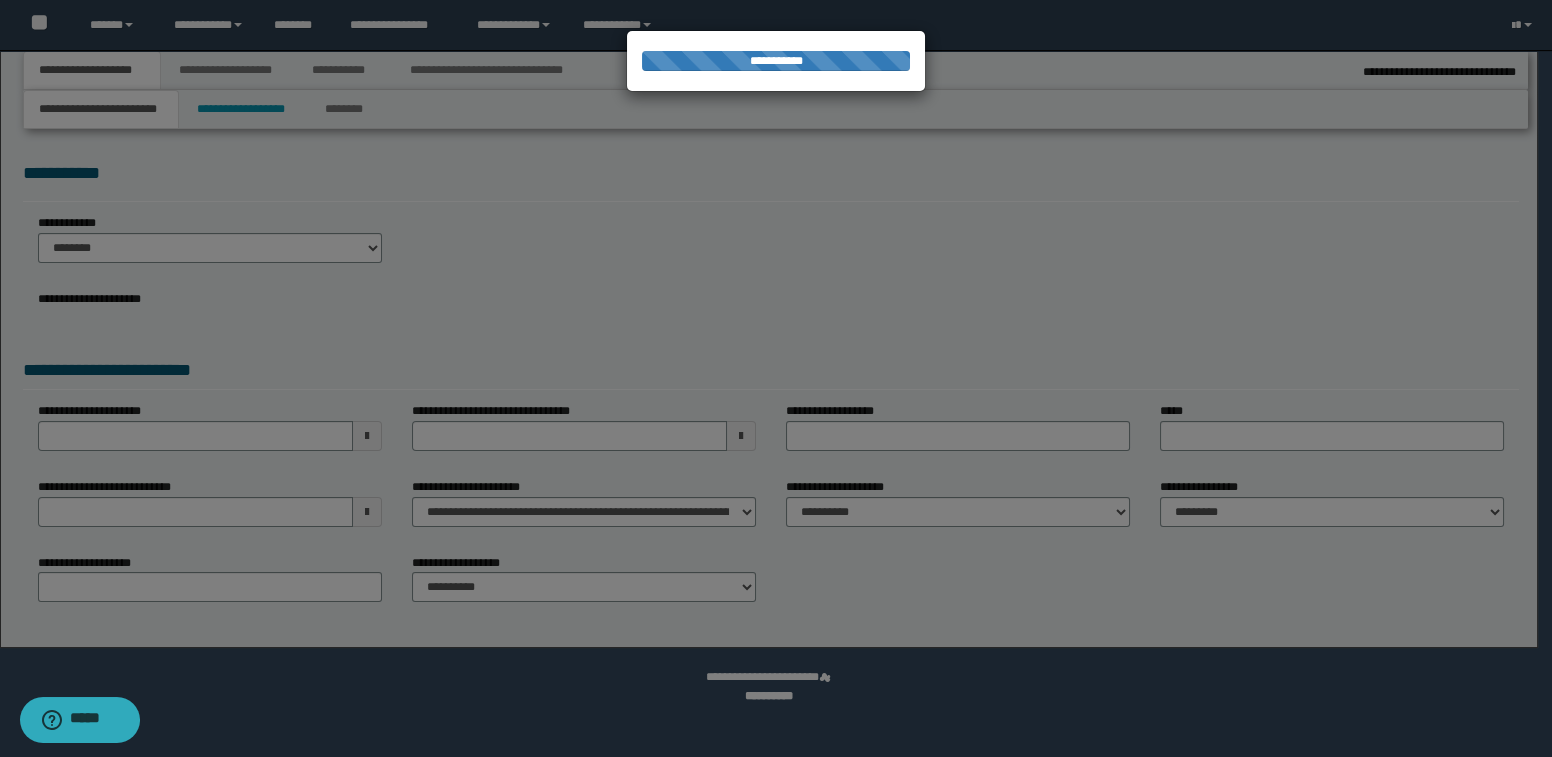select on "*" 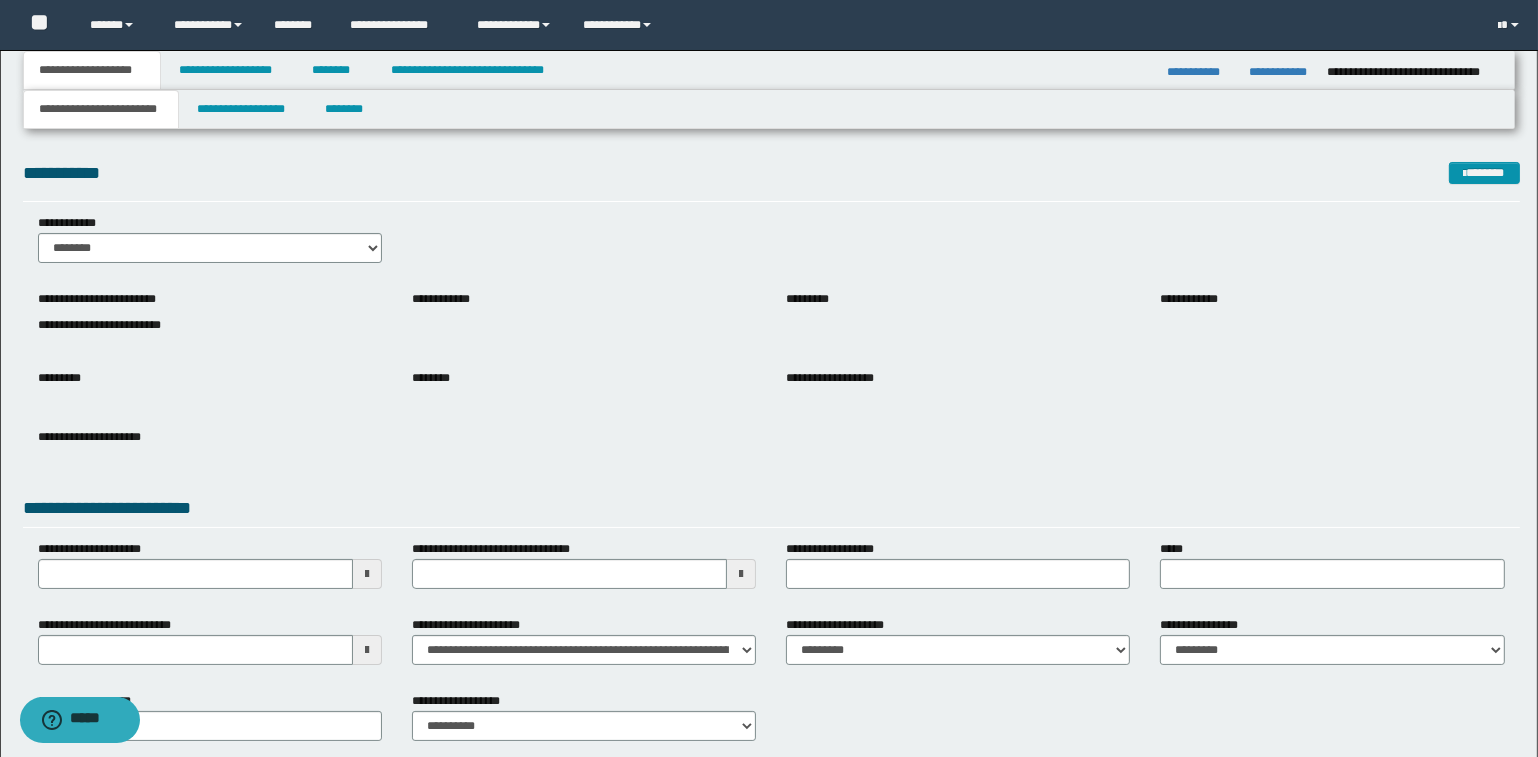 drag, startPoint x: 288, startPoint y: 667, endPoint x: 273, endPoint y: 660, distance: 16.552946 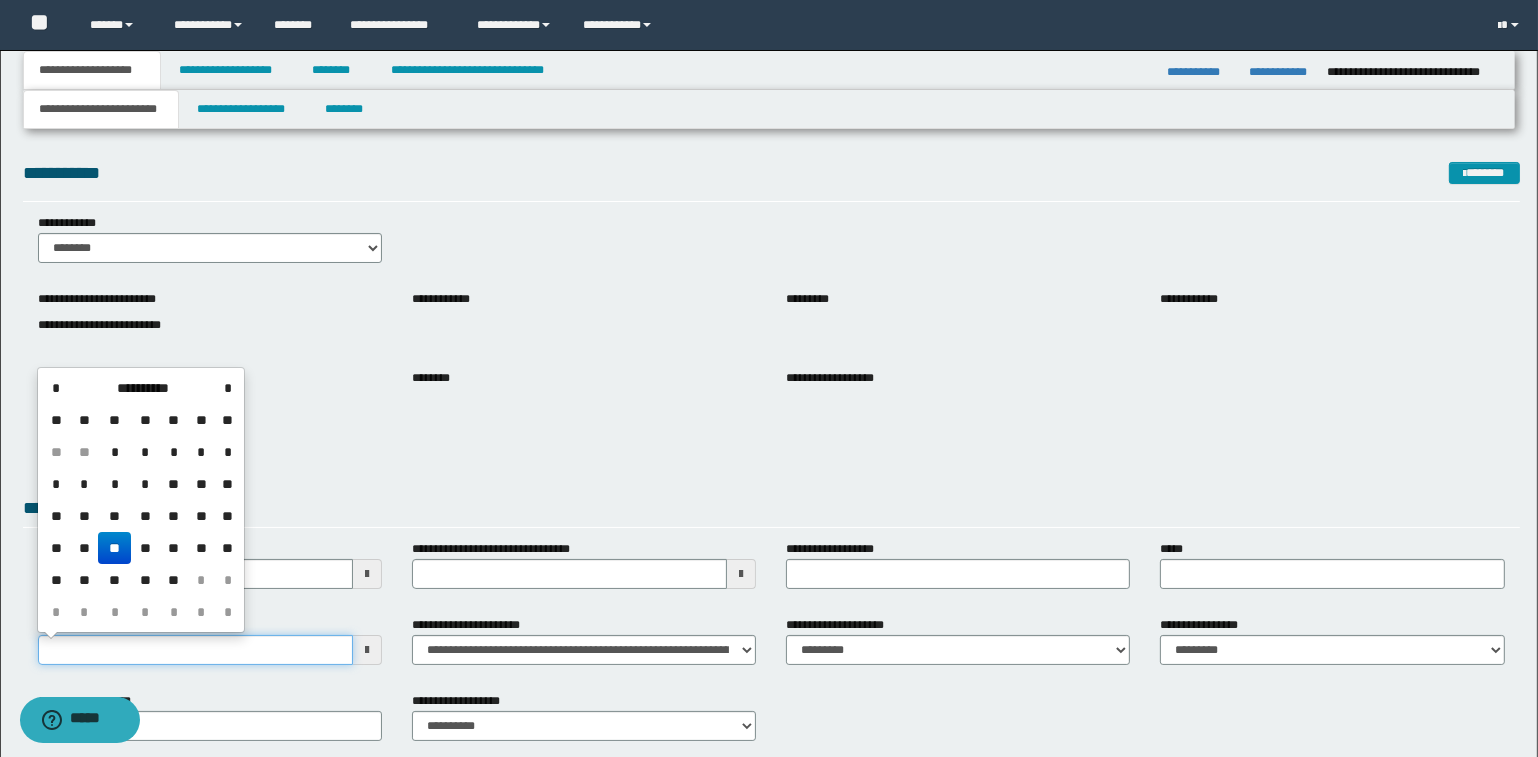 click on "**********" at bounding box center [195, 650] 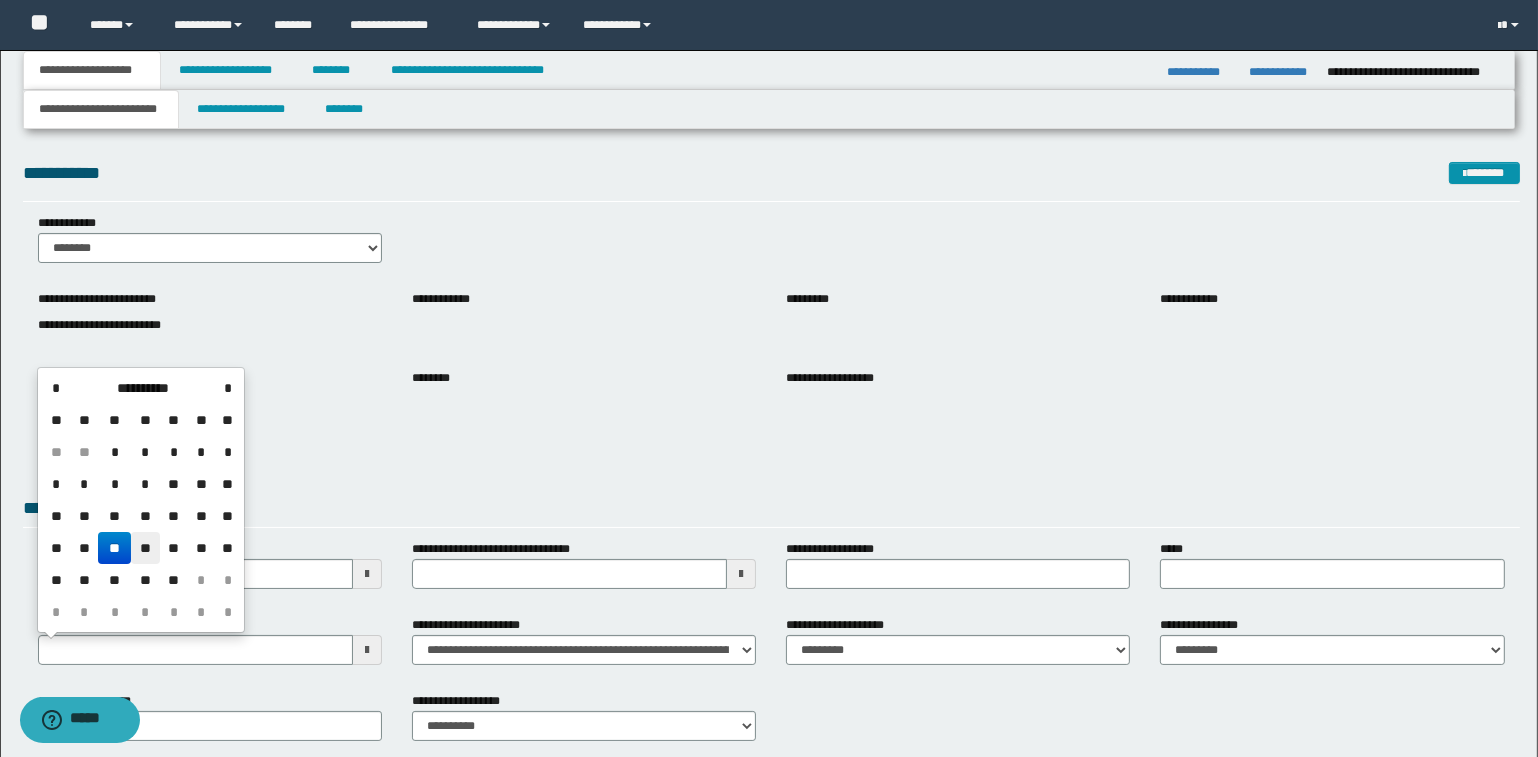 click on "**" at bounding box center [145, 548] 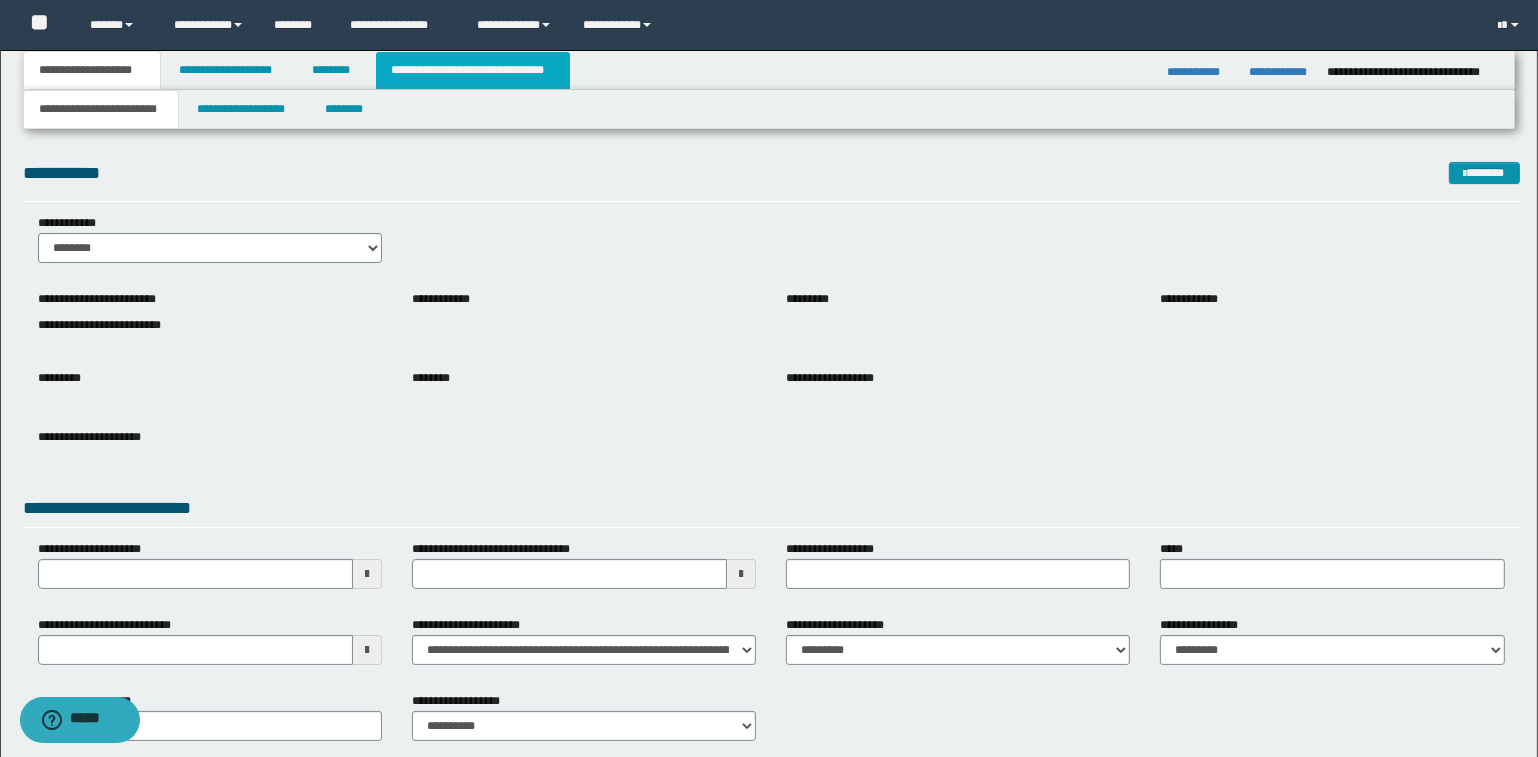 click on "**********" at bounding box center [473, 70] 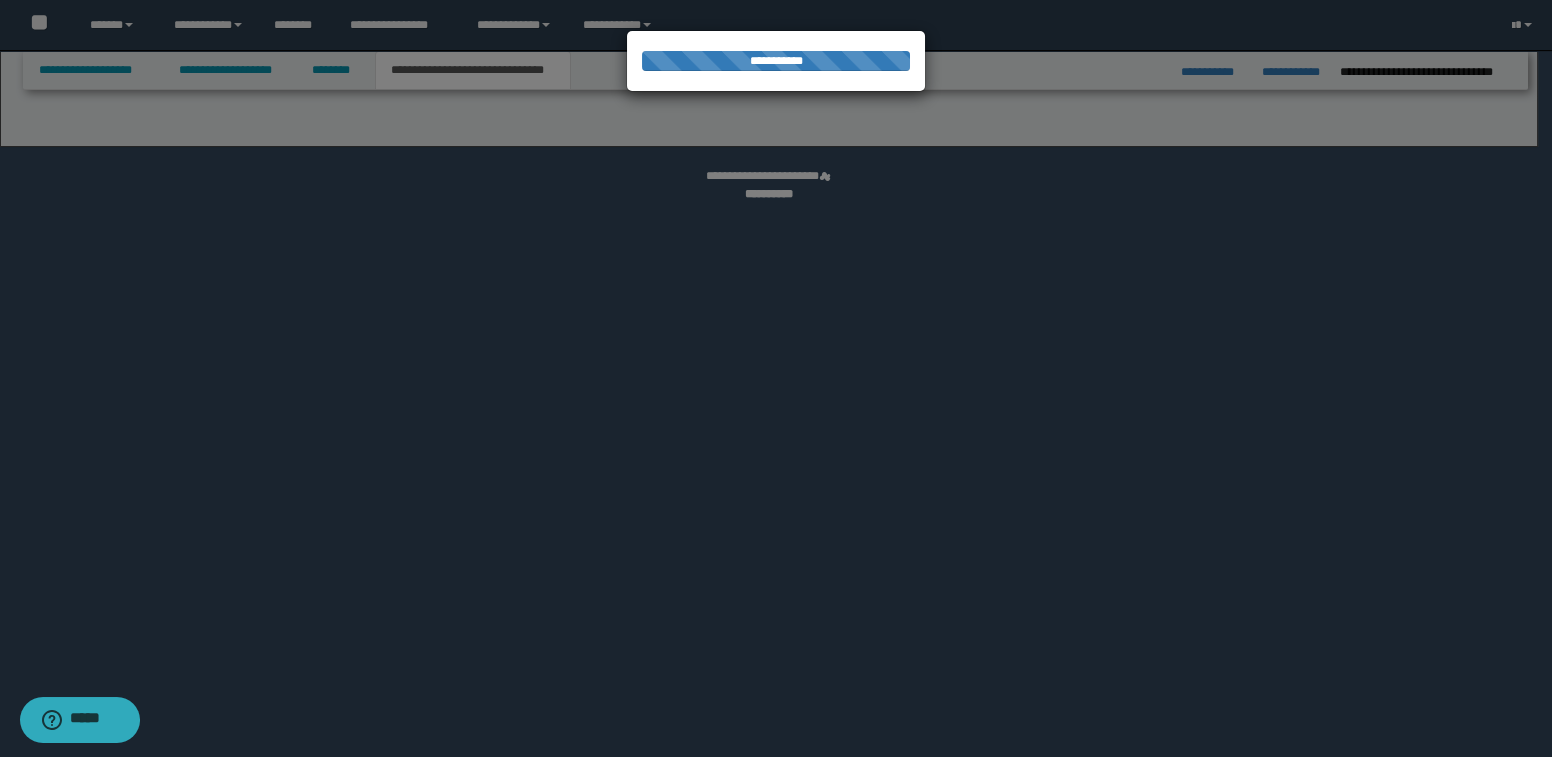 select on "*" 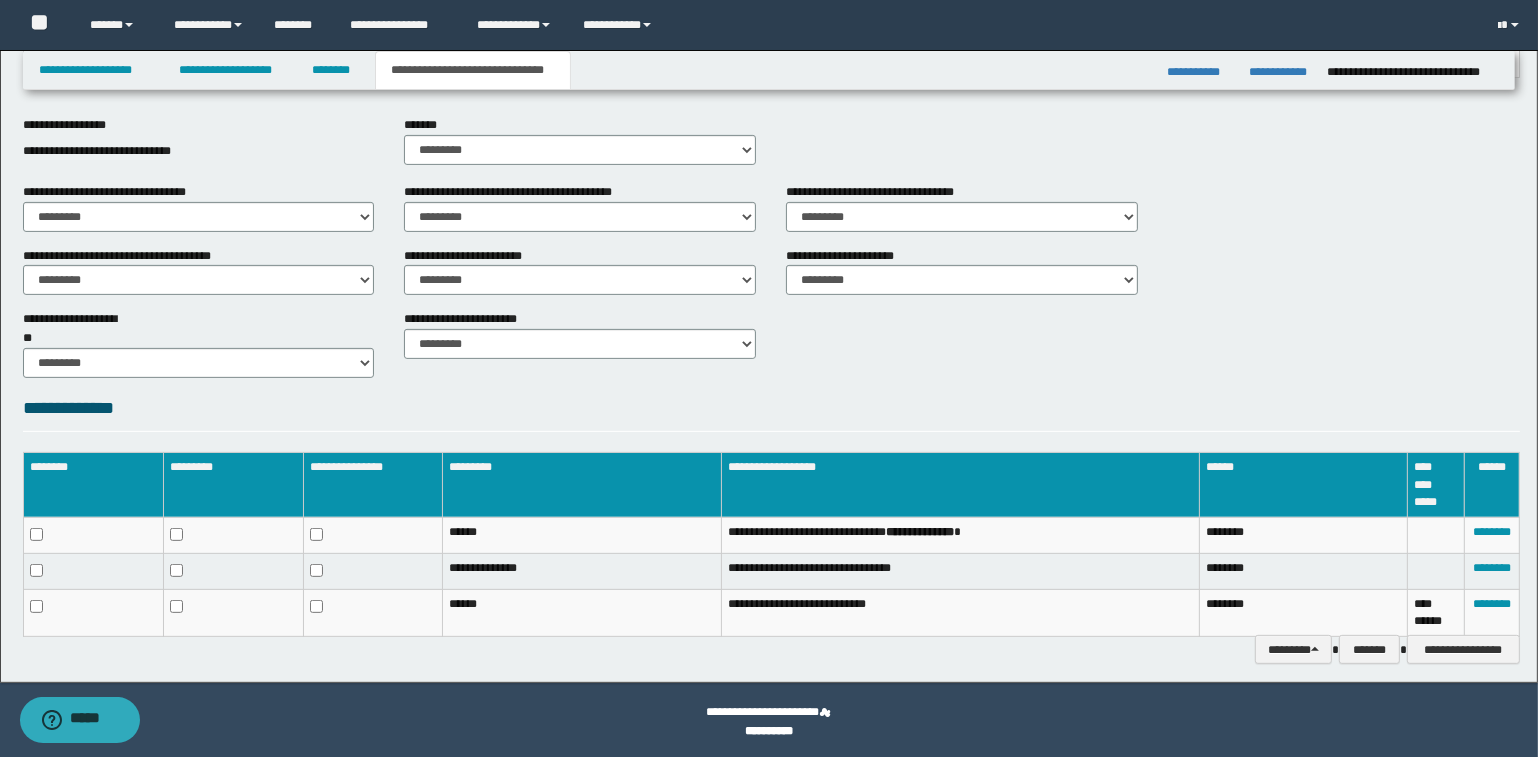 scroll, scrollTop: 692, scrollLeft: 0, axis: vertical 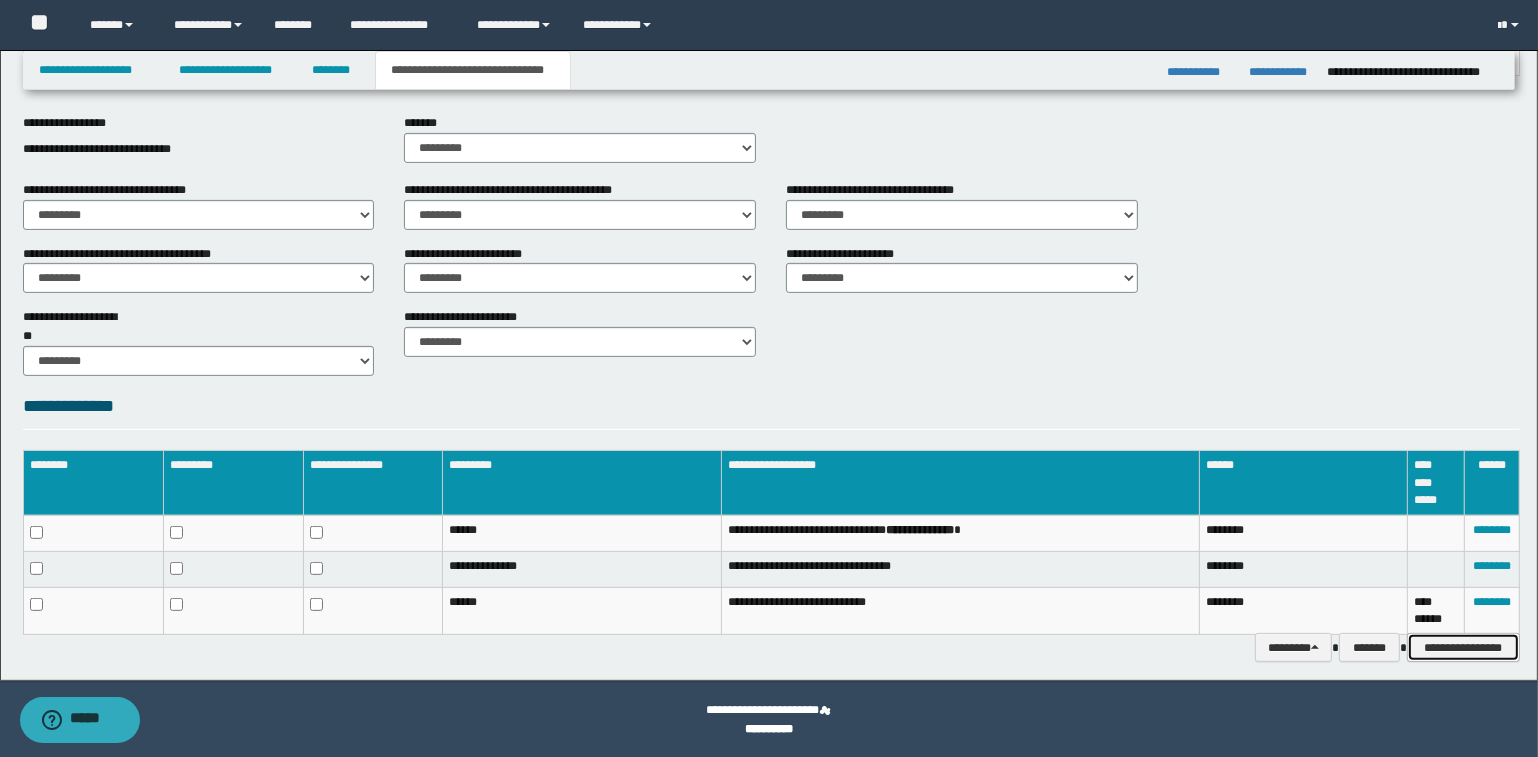 click on "**********" at bounding box center [1463, 648] 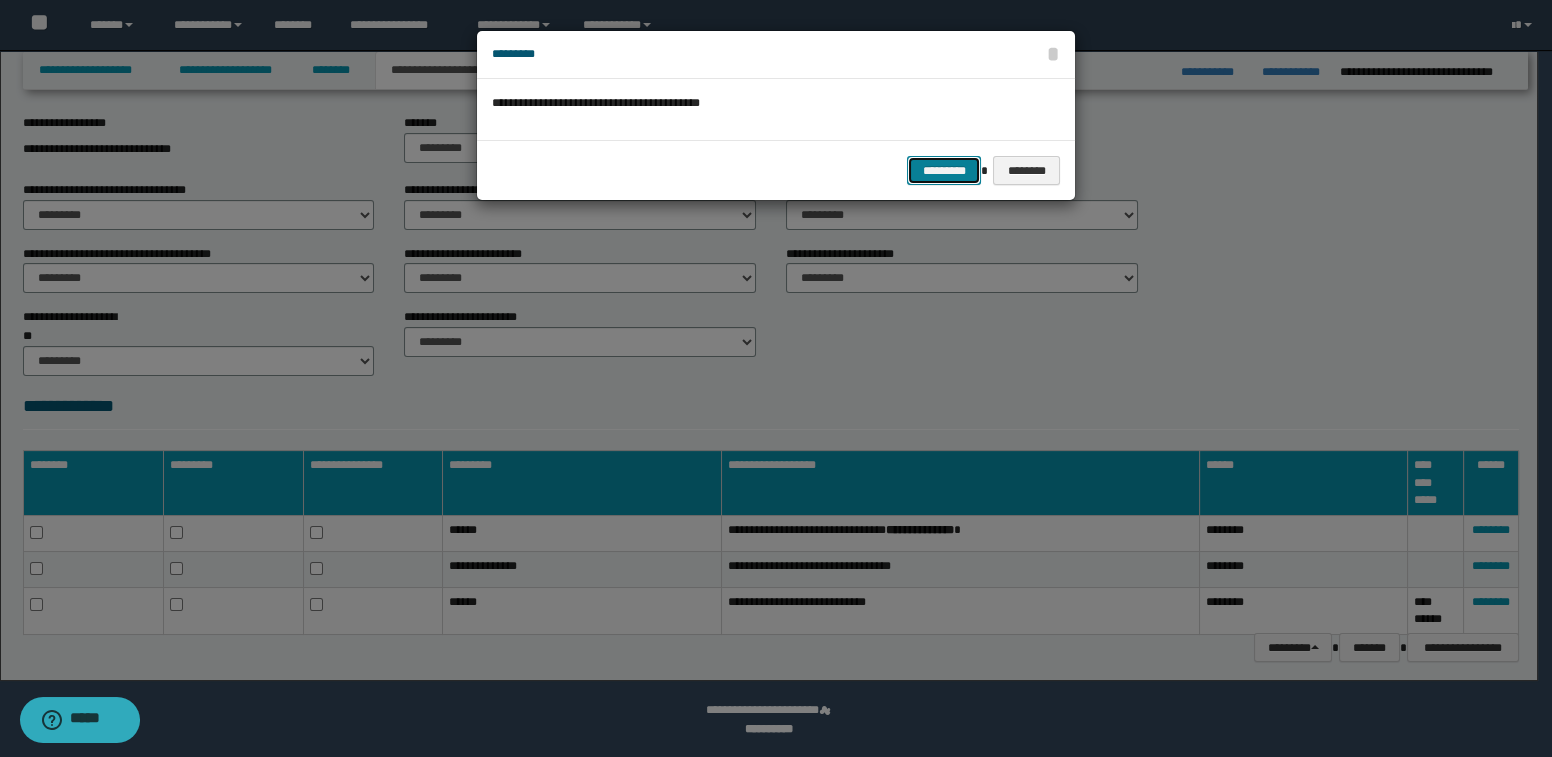 click on "*********" at bounding box center (944, 171) 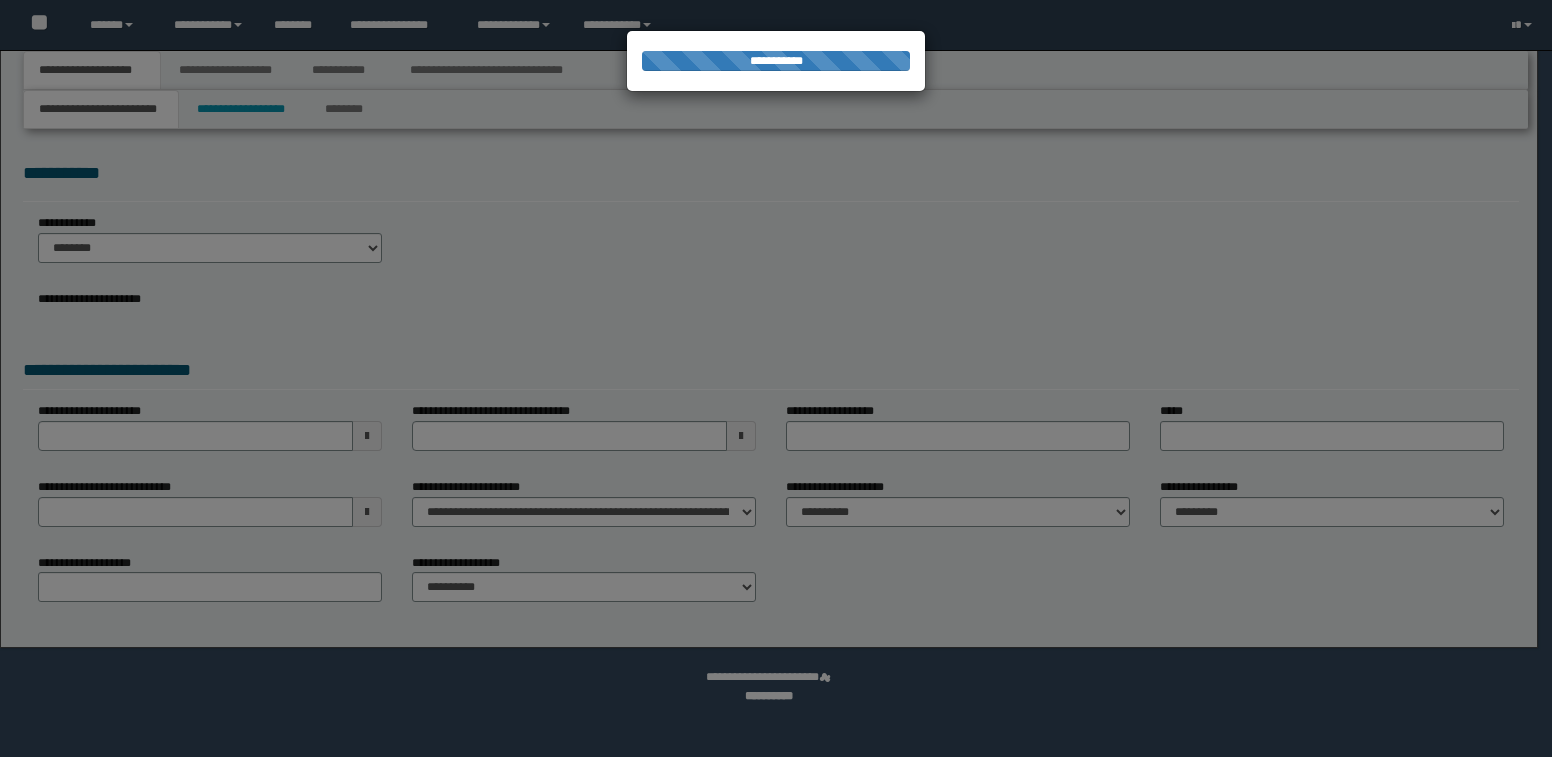 scroll, scrollTop: 0, scrollLeft: 0, axis: both 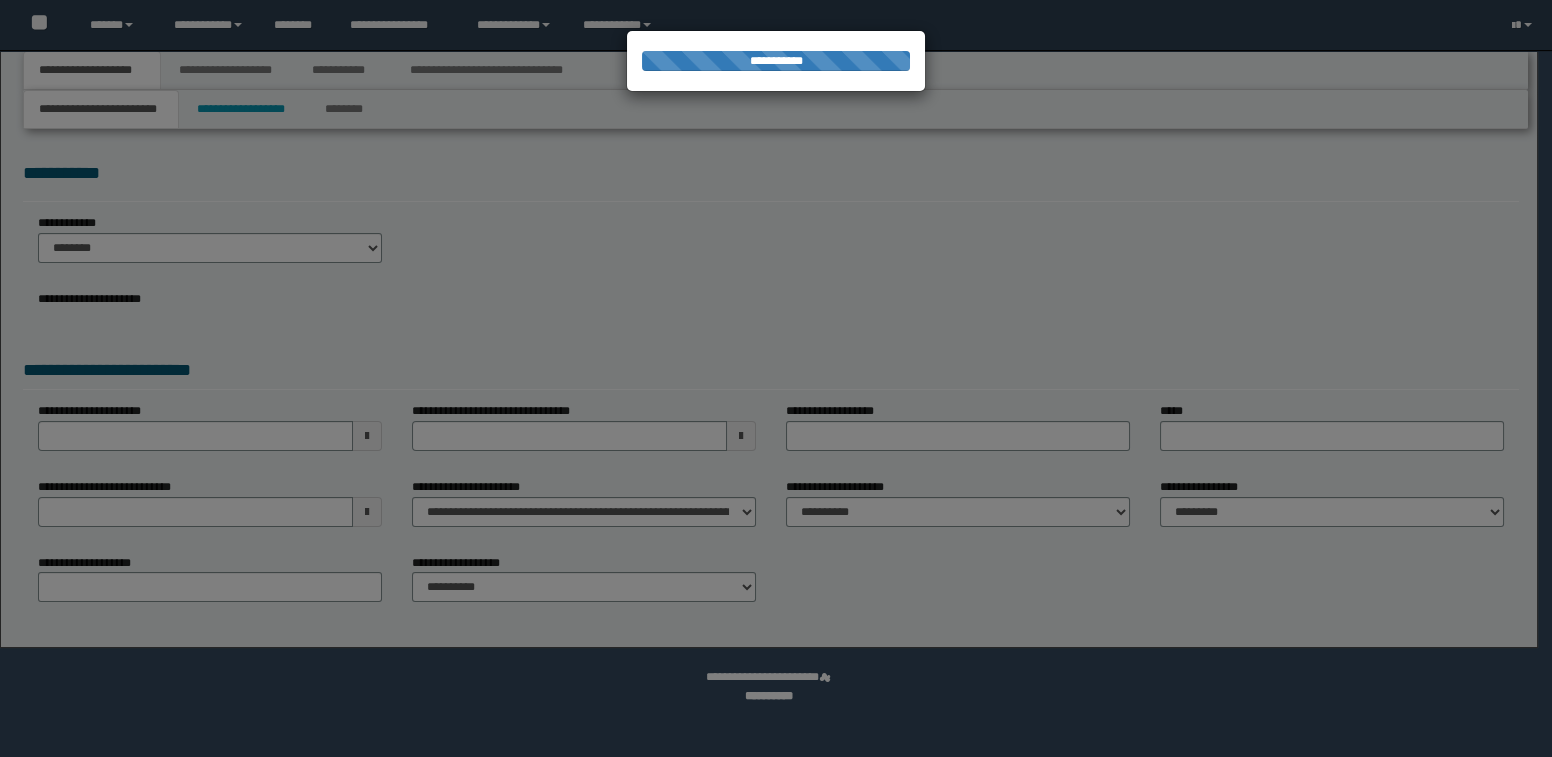select on "*" 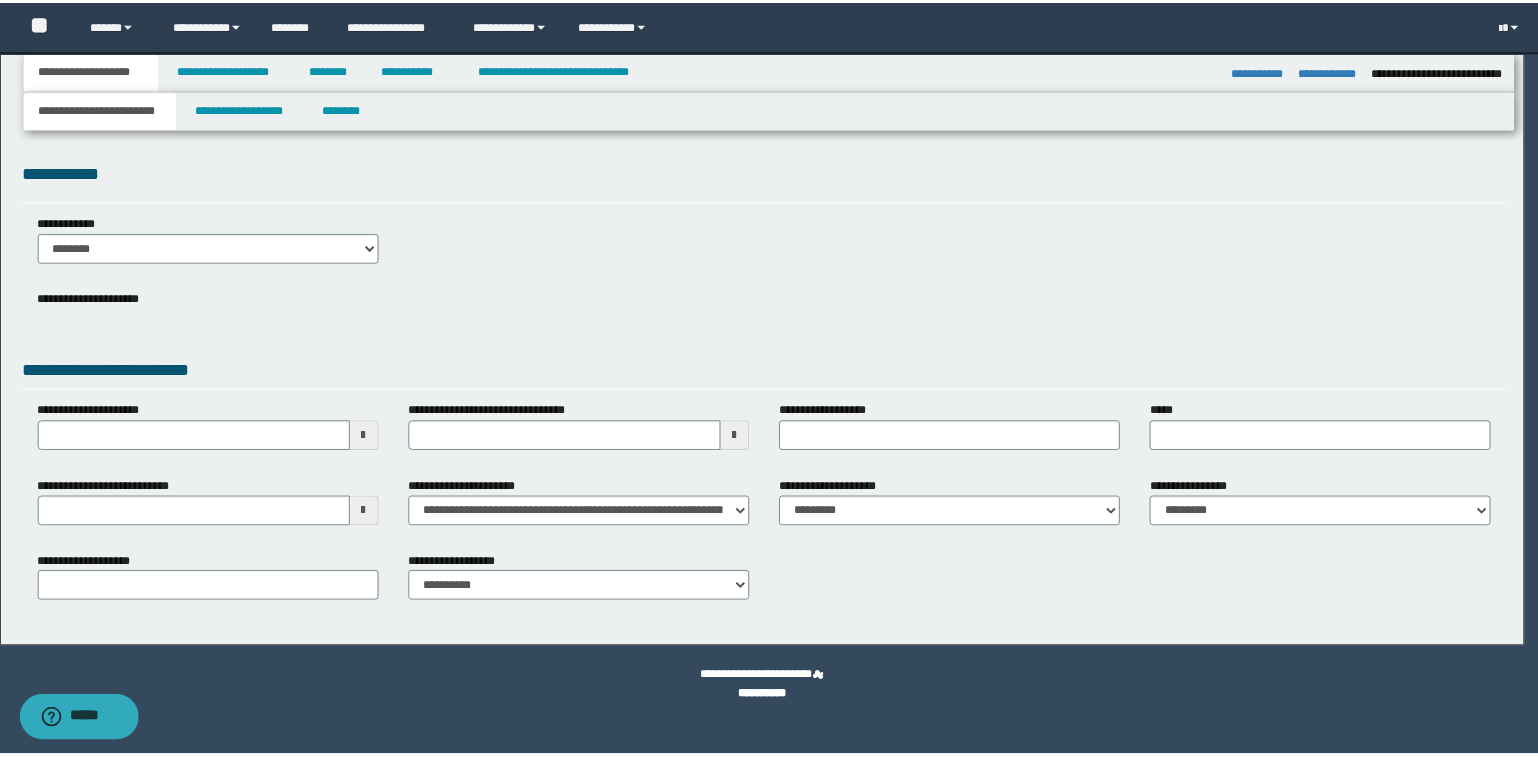 scroll, scrollTop: 0, scrollLeft: 0, axis: both 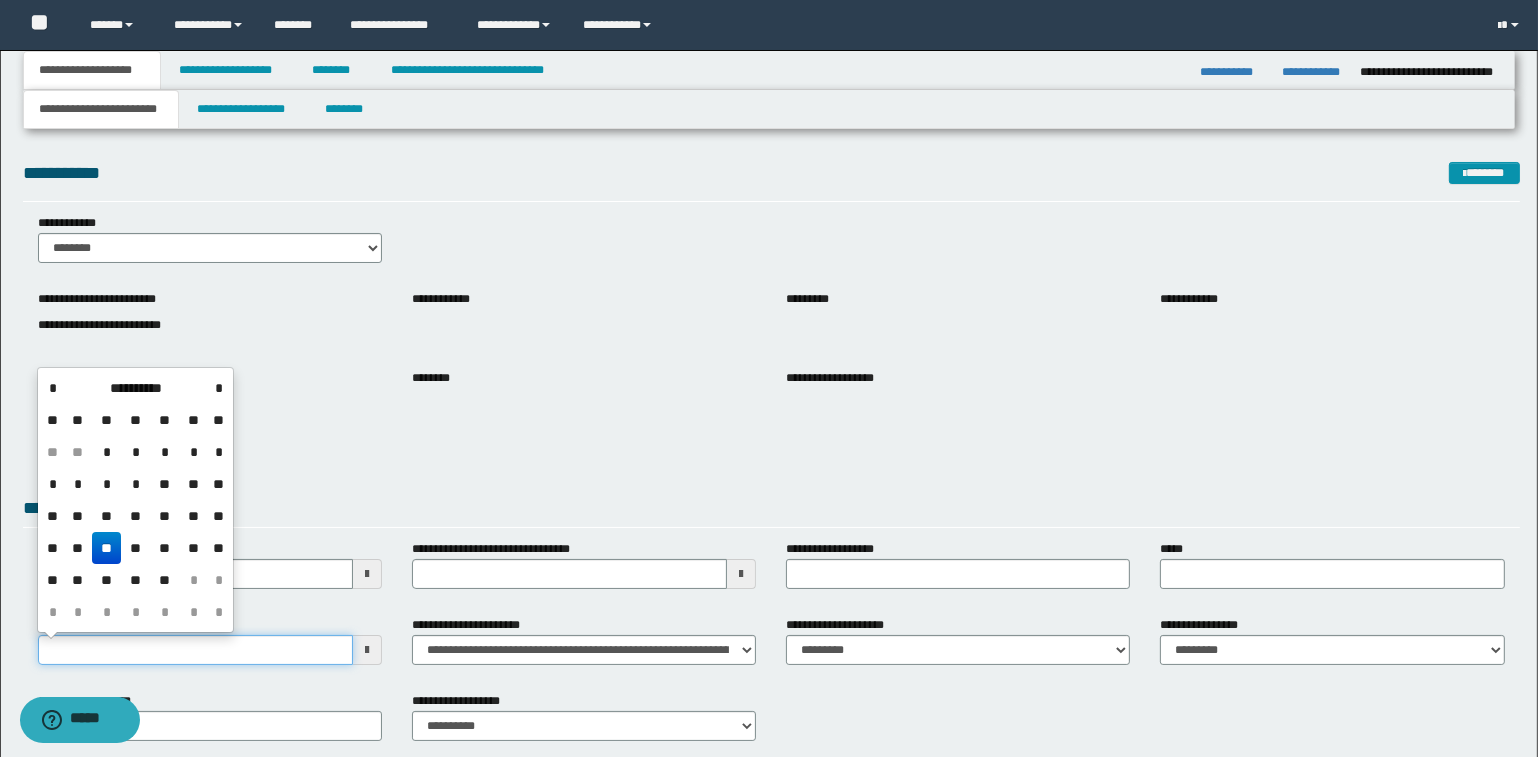 click on "**********" at bounding box center (195, 650) 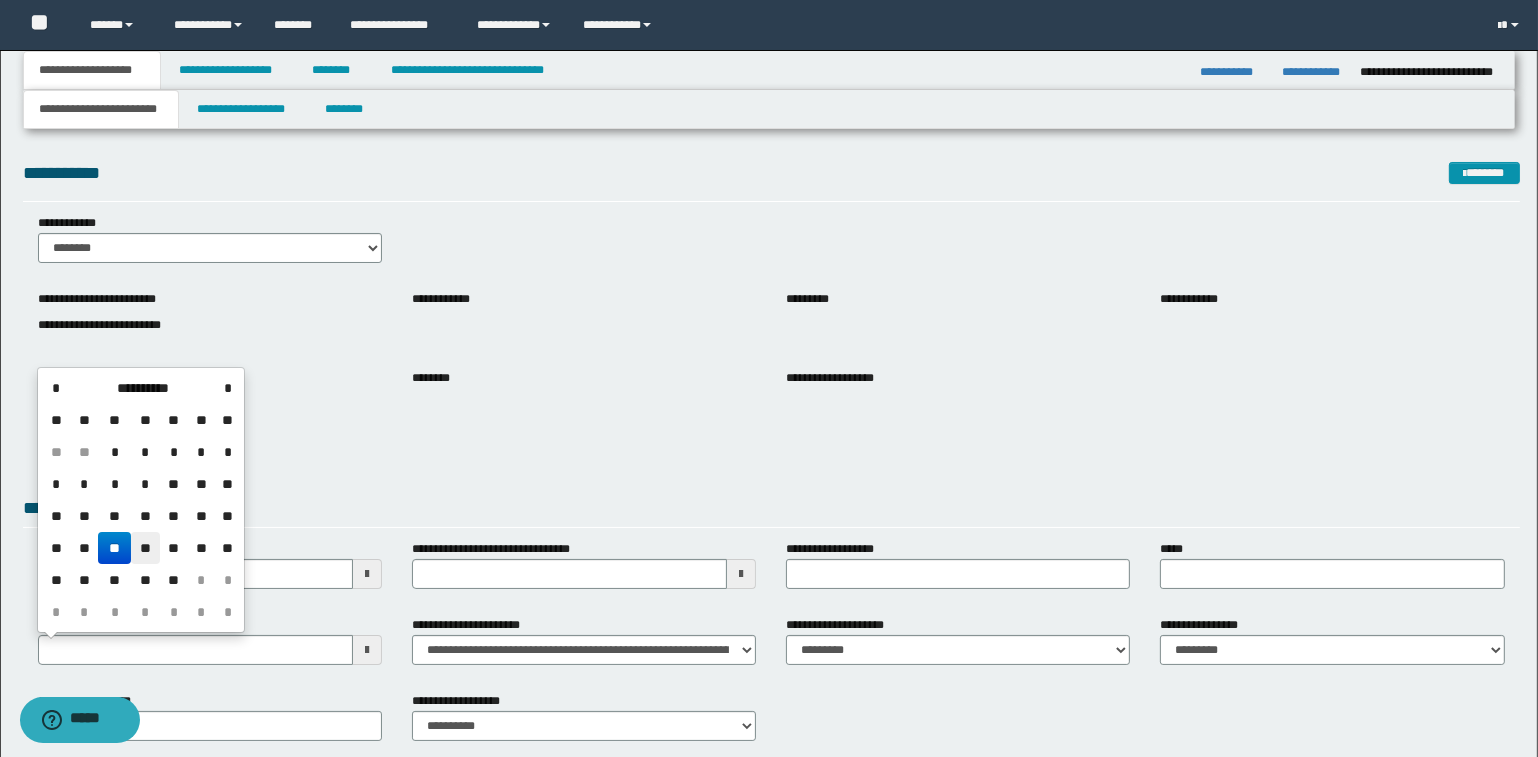 click on "**" at bounding box center [145, 548] 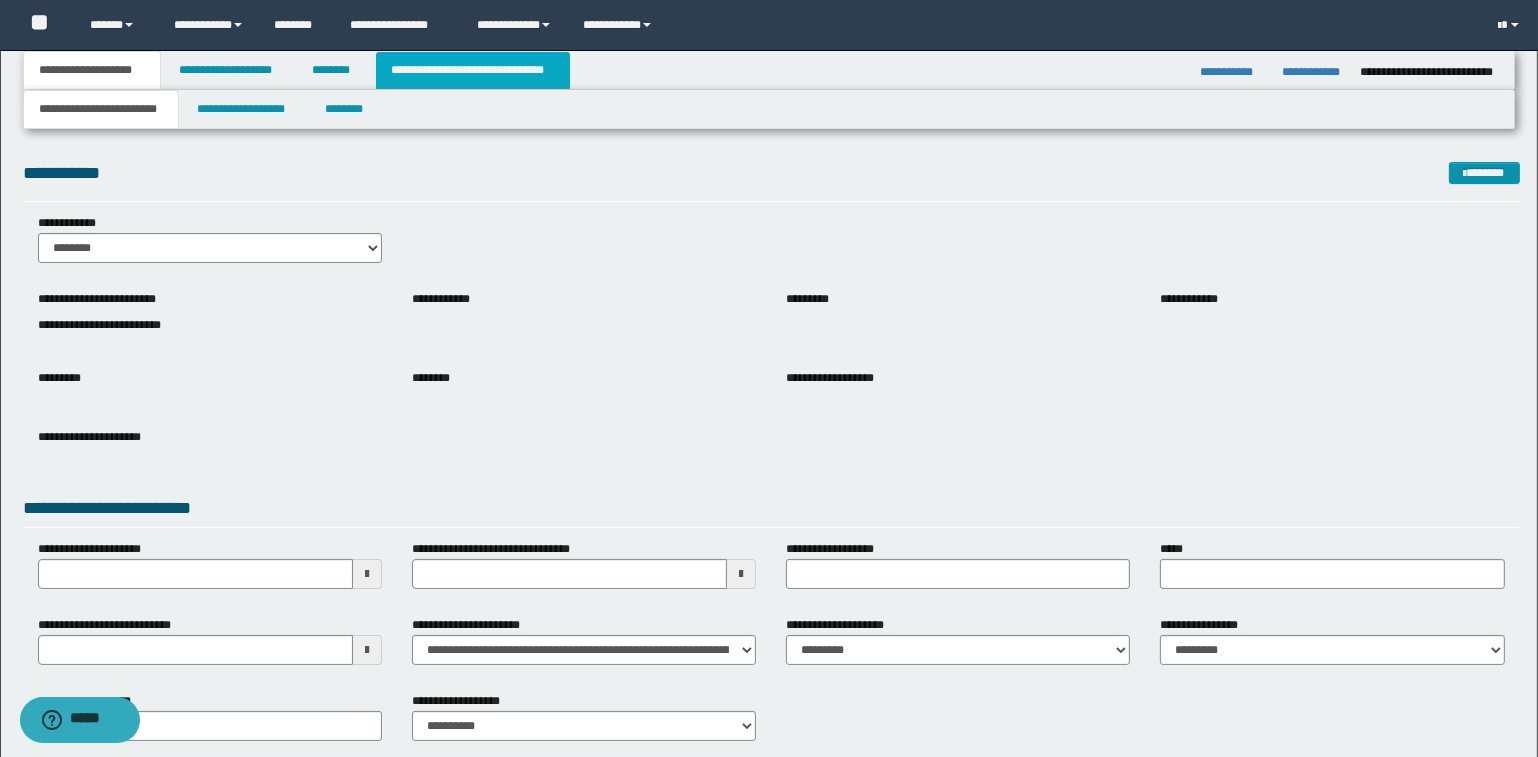 click on "**********" at bounding box center (473, 70) 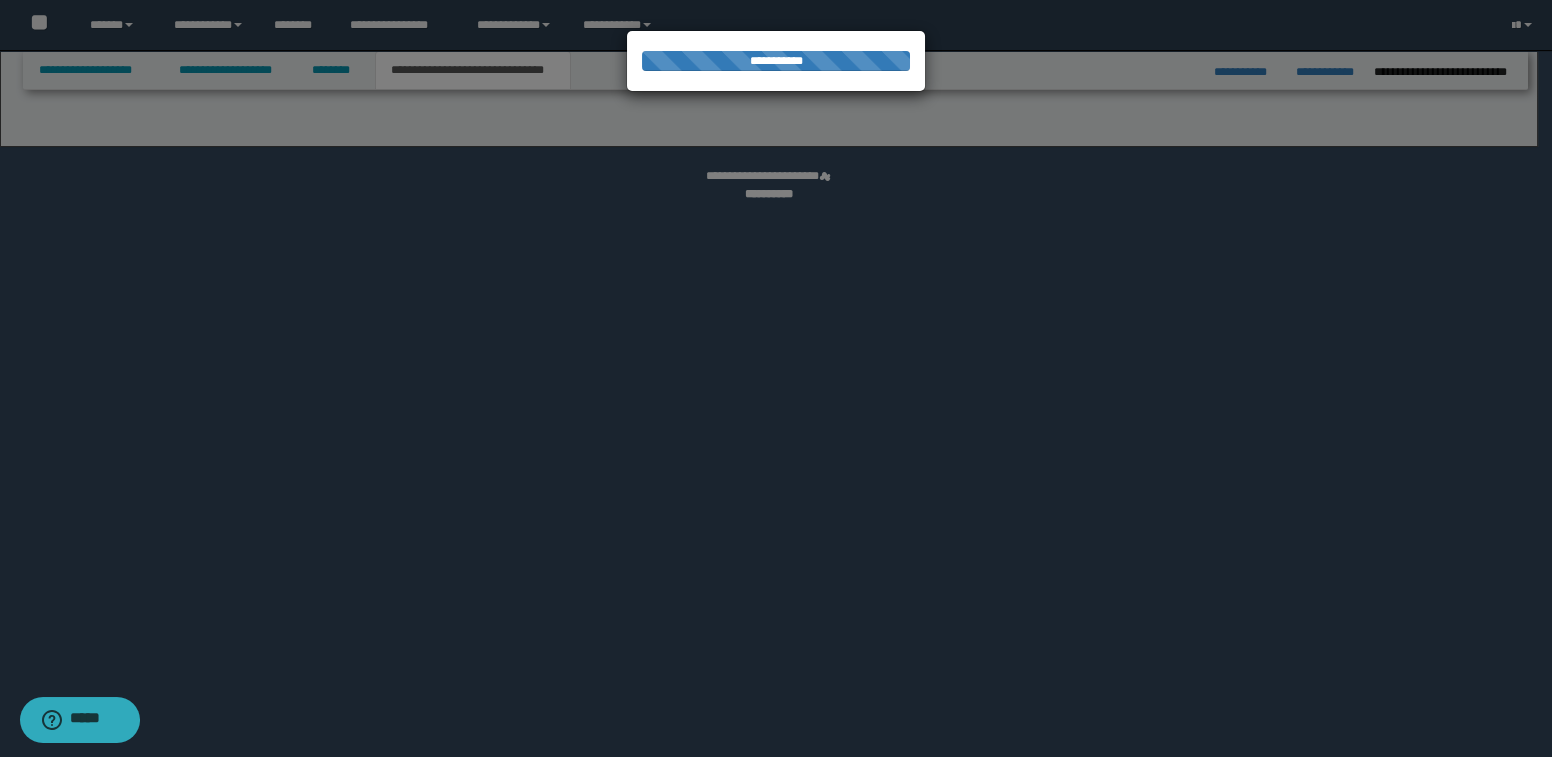 select on "*" 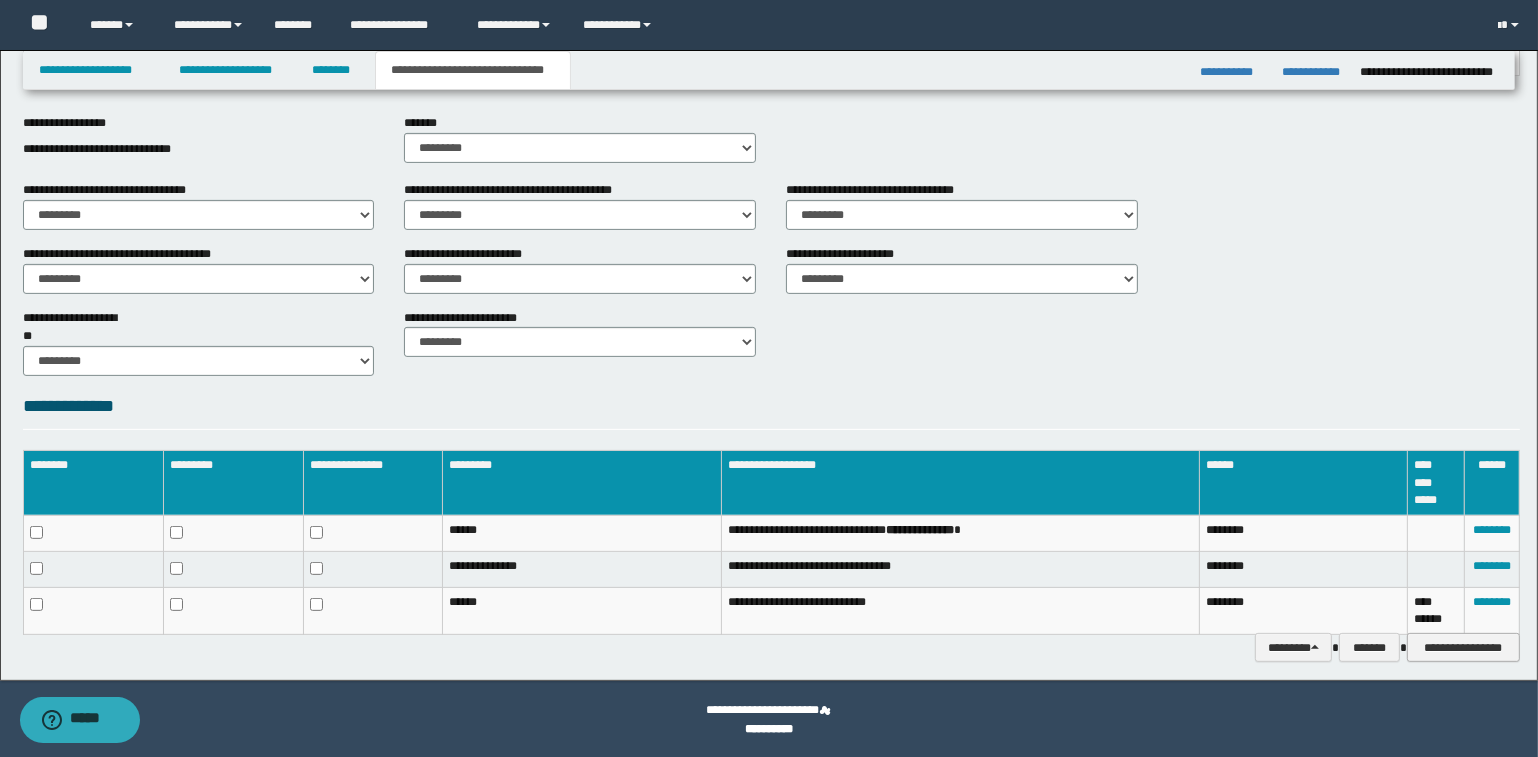 scroll, scrollTop: 663, scrollLeft: 0, axis: vertical 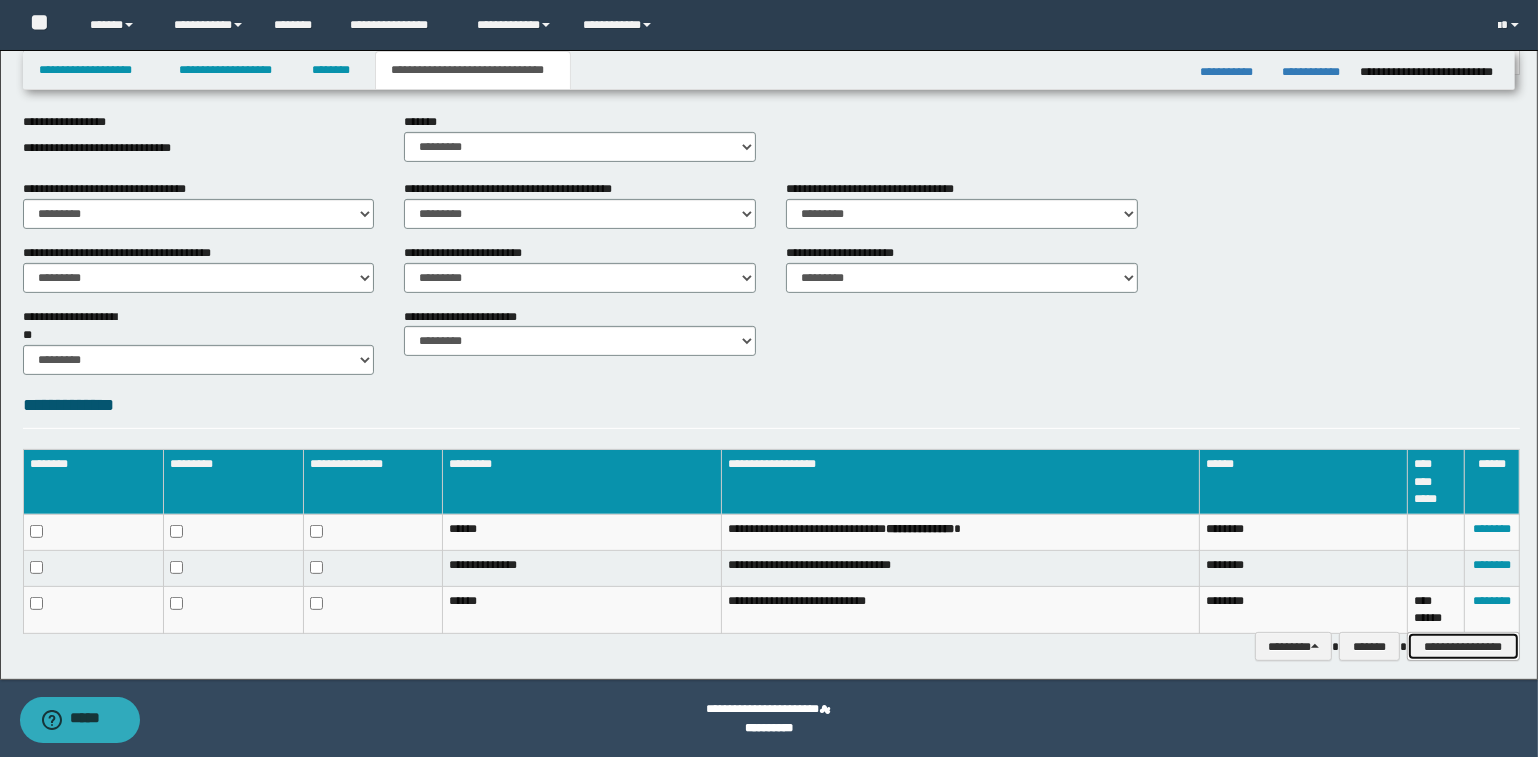 click on "**********" at bounding box center [1463, 647] 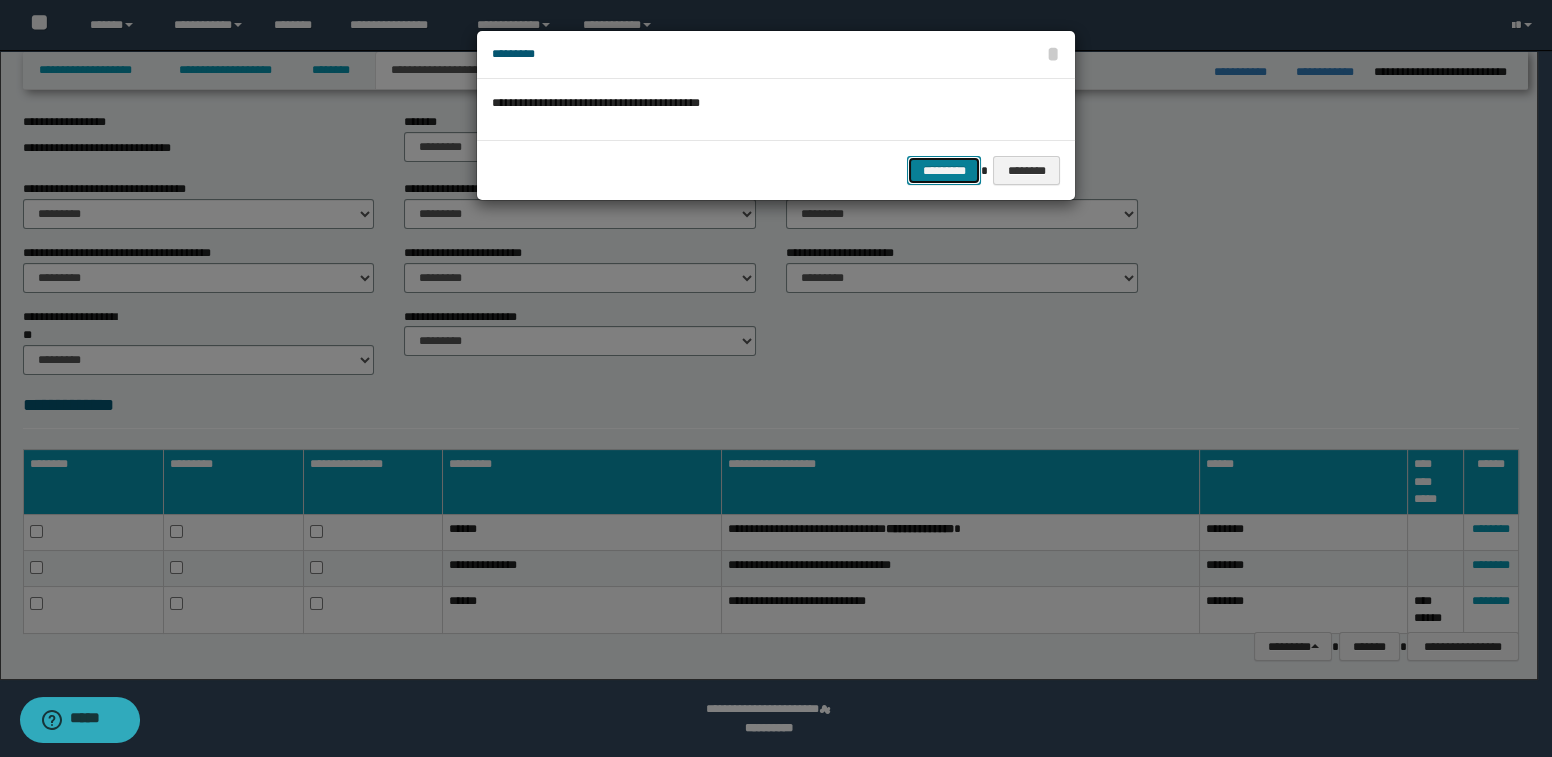 click on "*********" at bounding box center [944, 171] 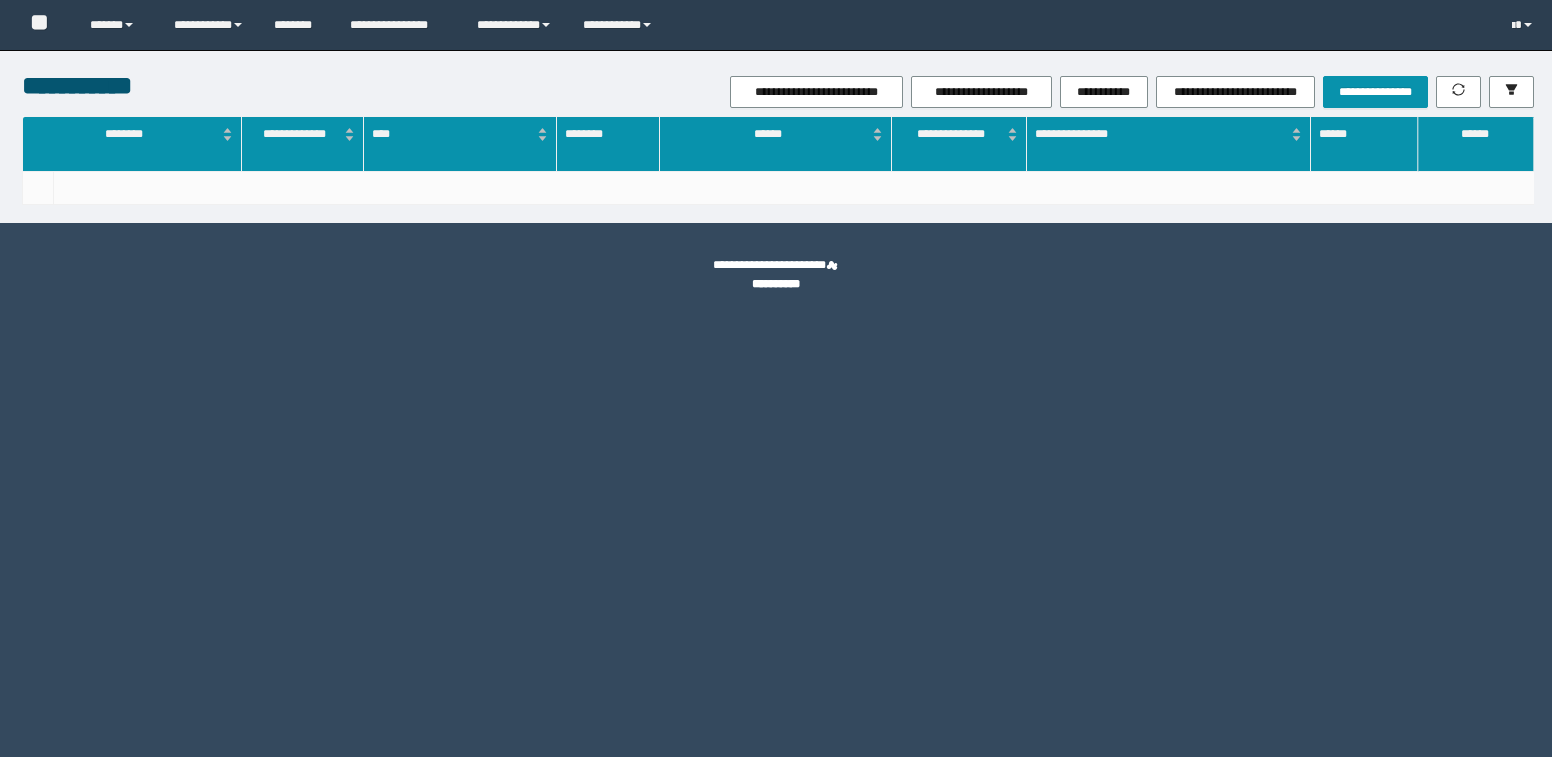 scroll, scrollTop: 0, scrollLeft: 0, axis: both 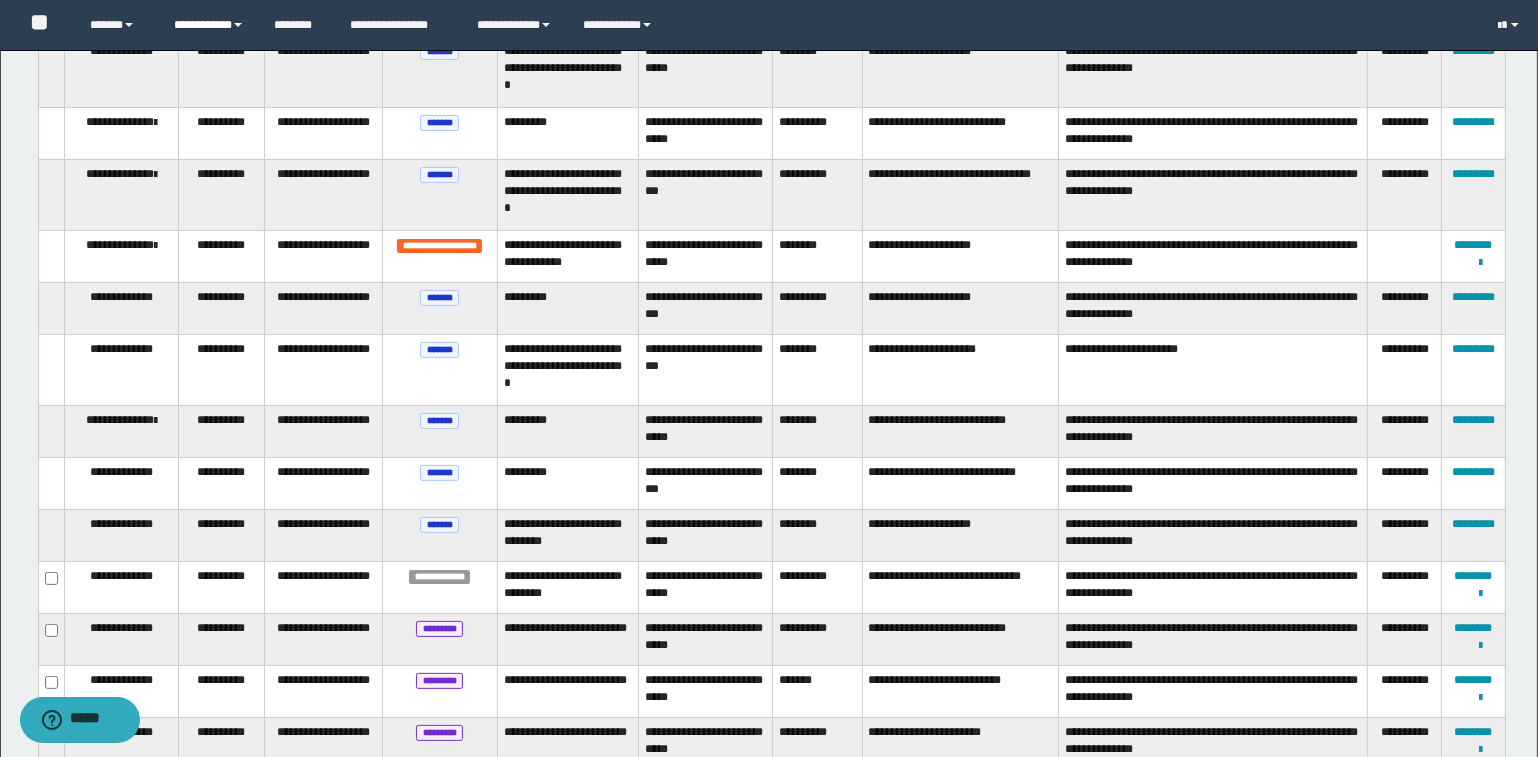 click on "**********" at bounding box center (209, 25) 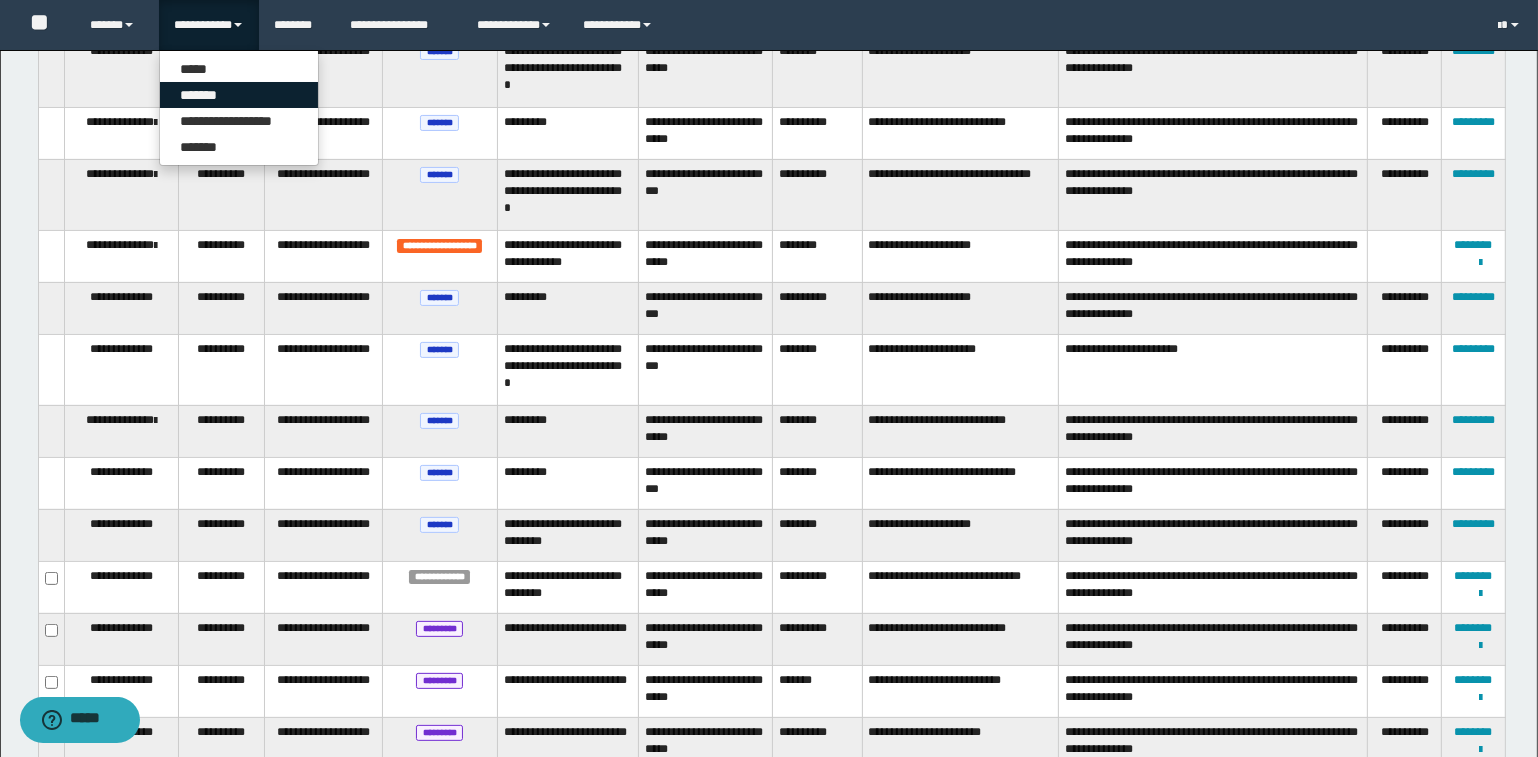 click on "*******" at bounding box center [239, 95] 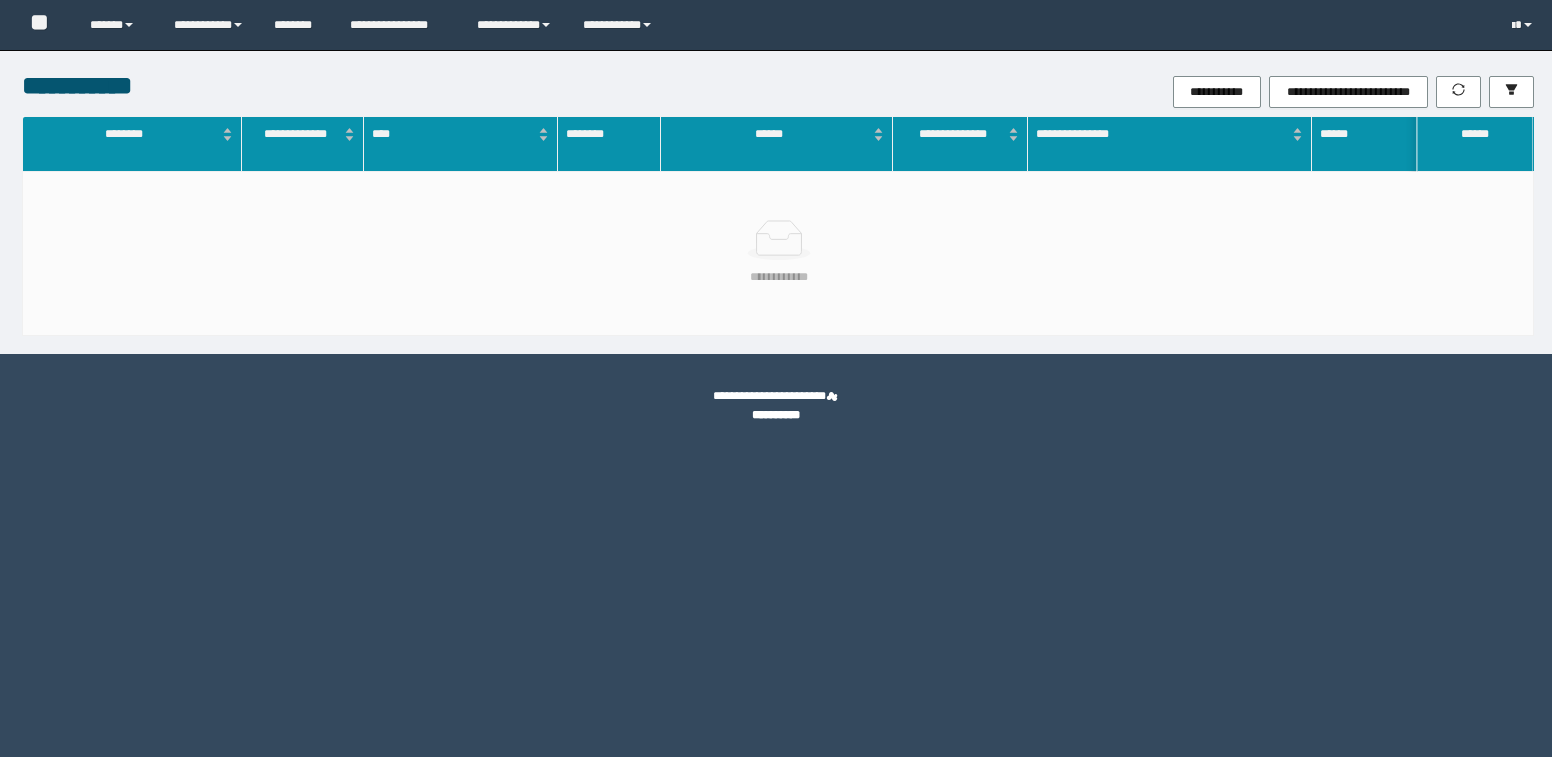 scroll, scrollTop: 0, scrollLeft: 0, axis: both 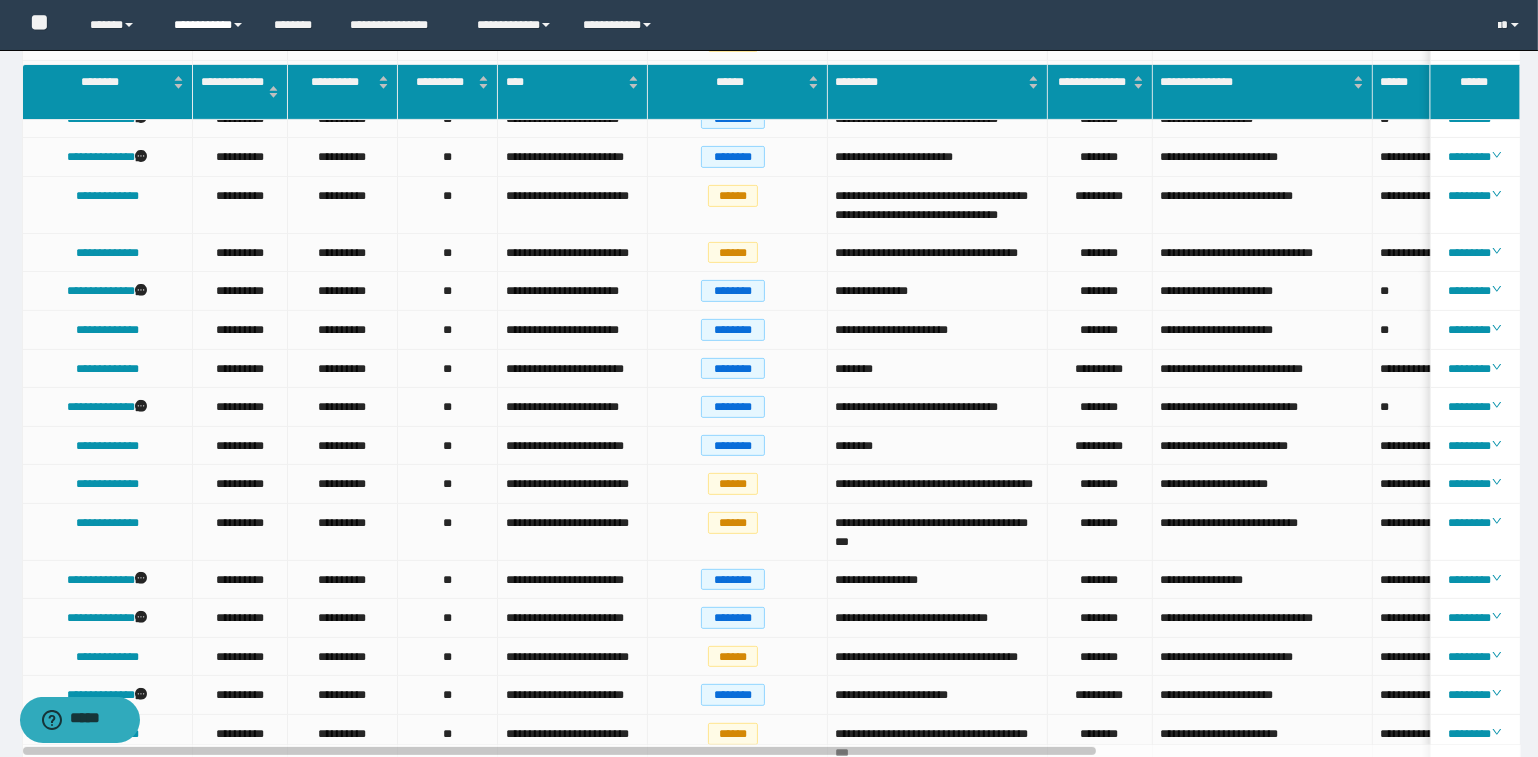 click on "**********" at bounding box center (209, 25) 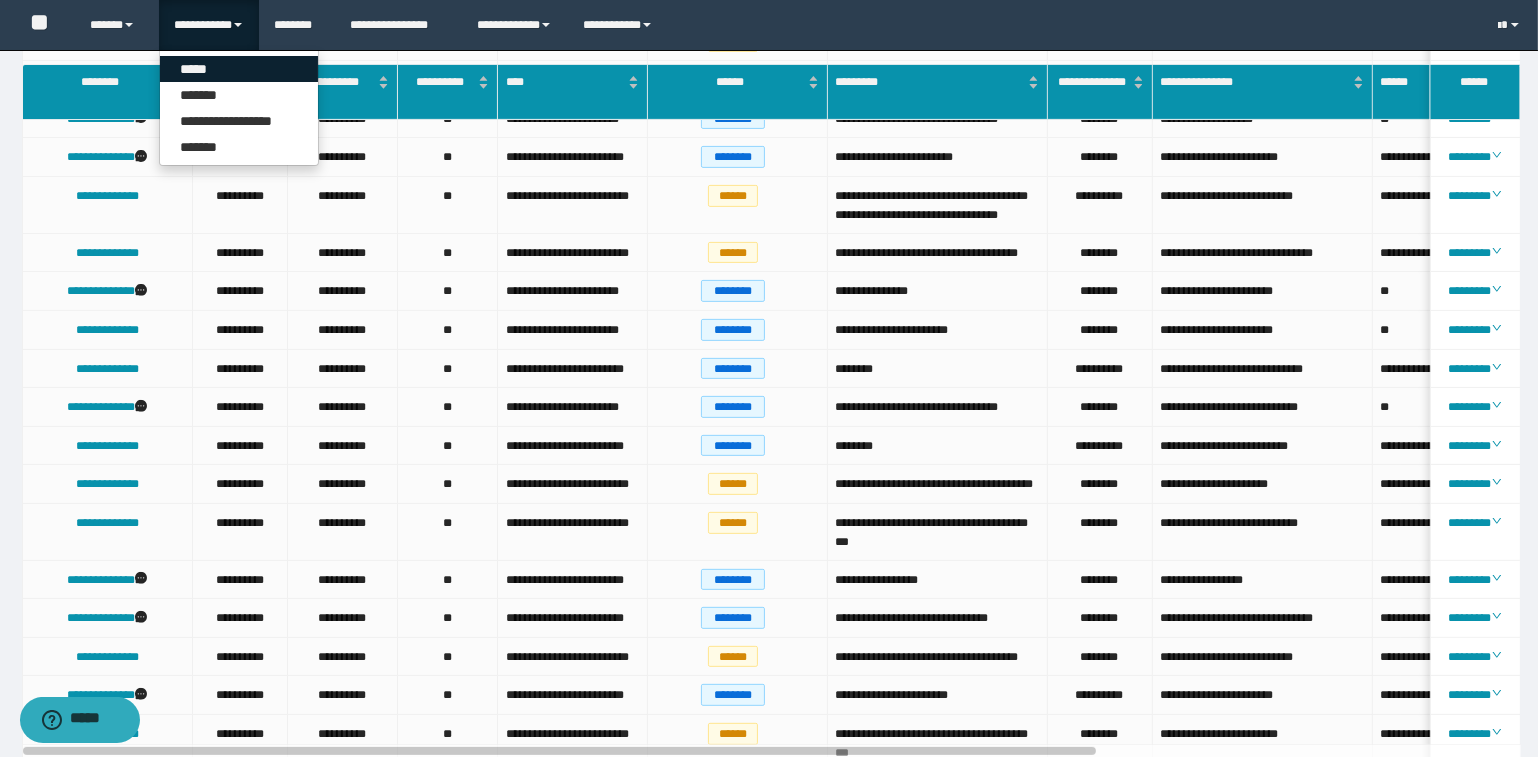 click on "*****" at bounding box center [239, 69] 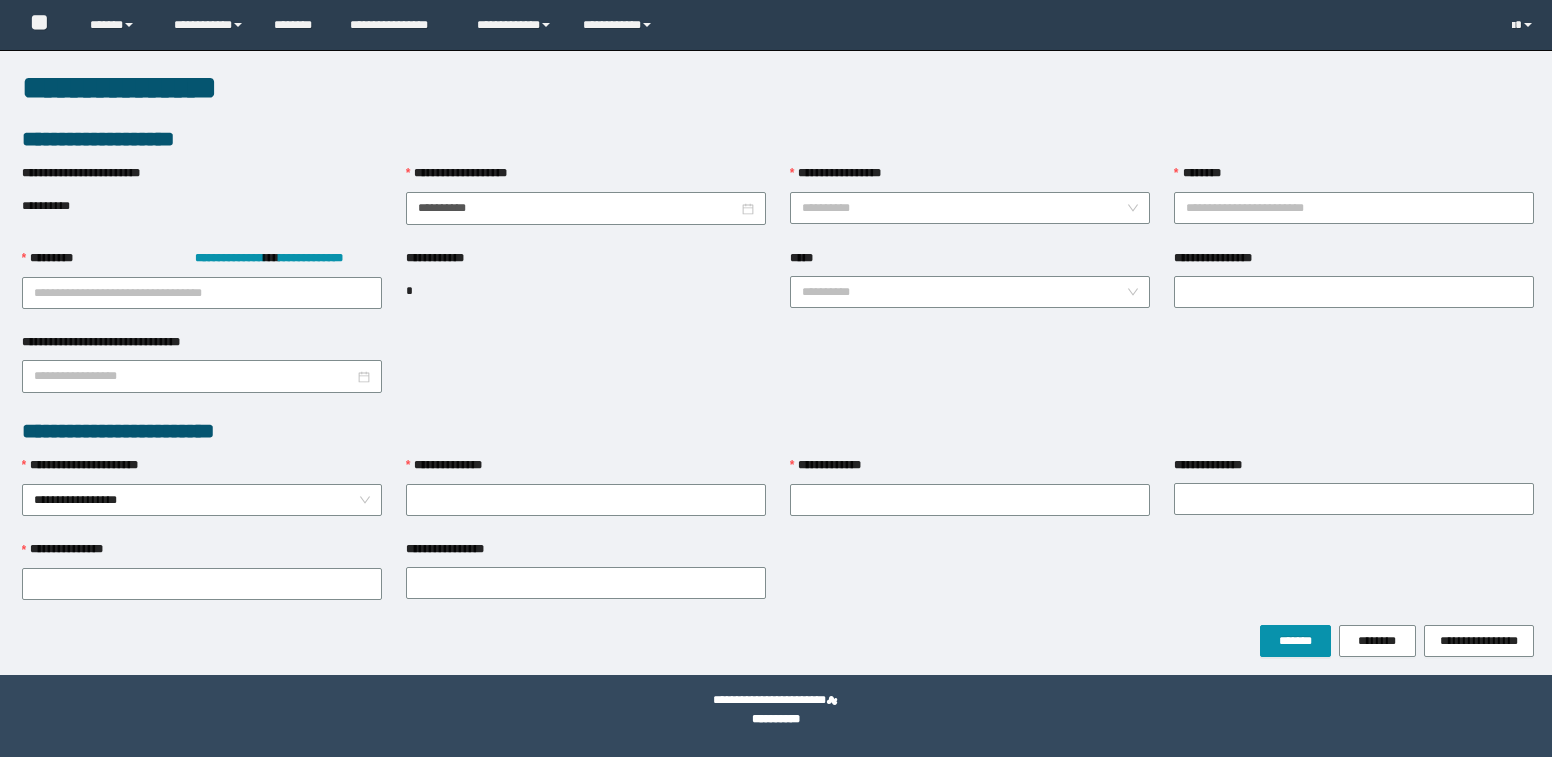 scroll, scrollTop: 0, scrollLeft: 0, axis: both 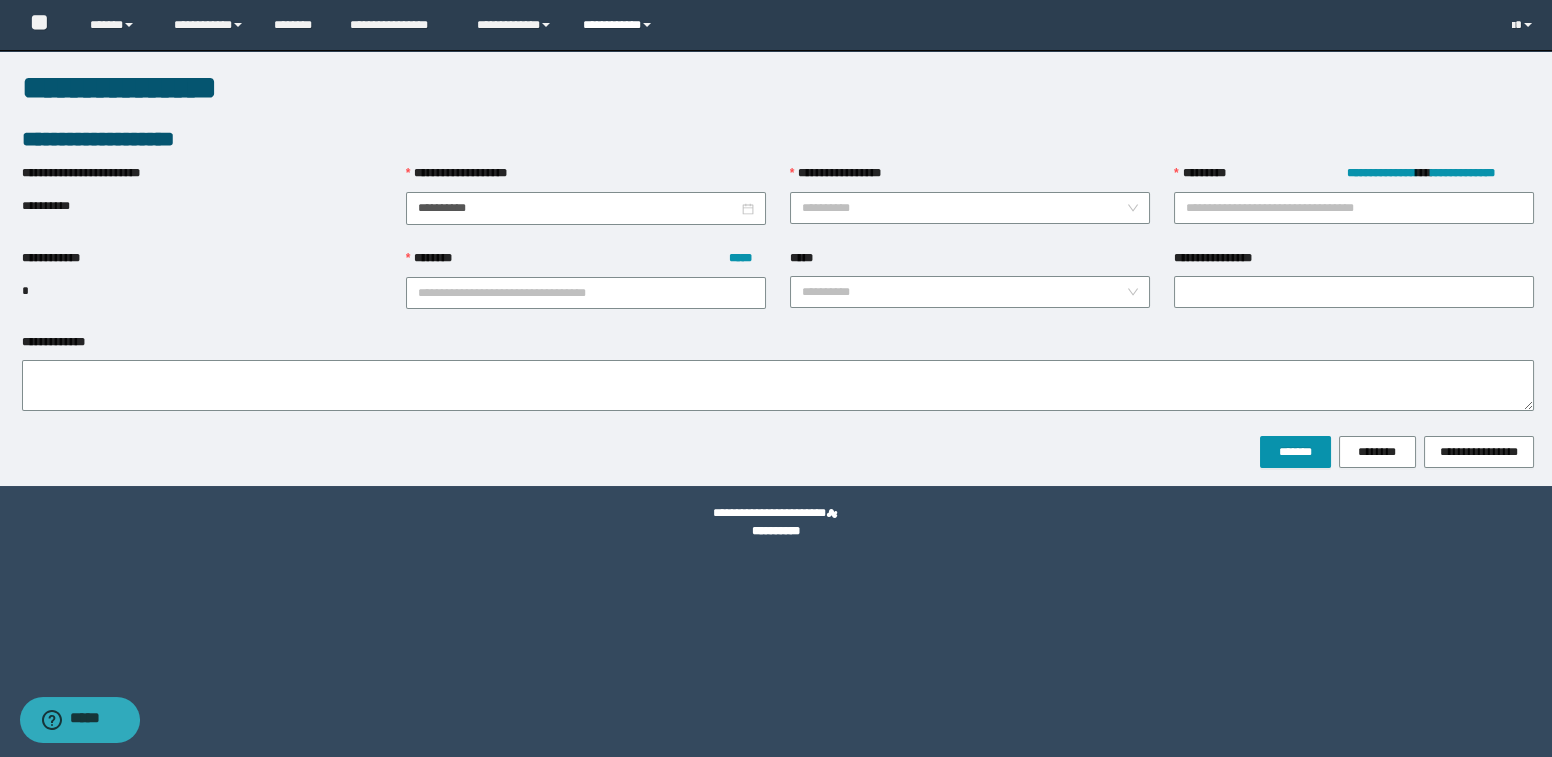 click on "**********" at bounding box center (620, 25) 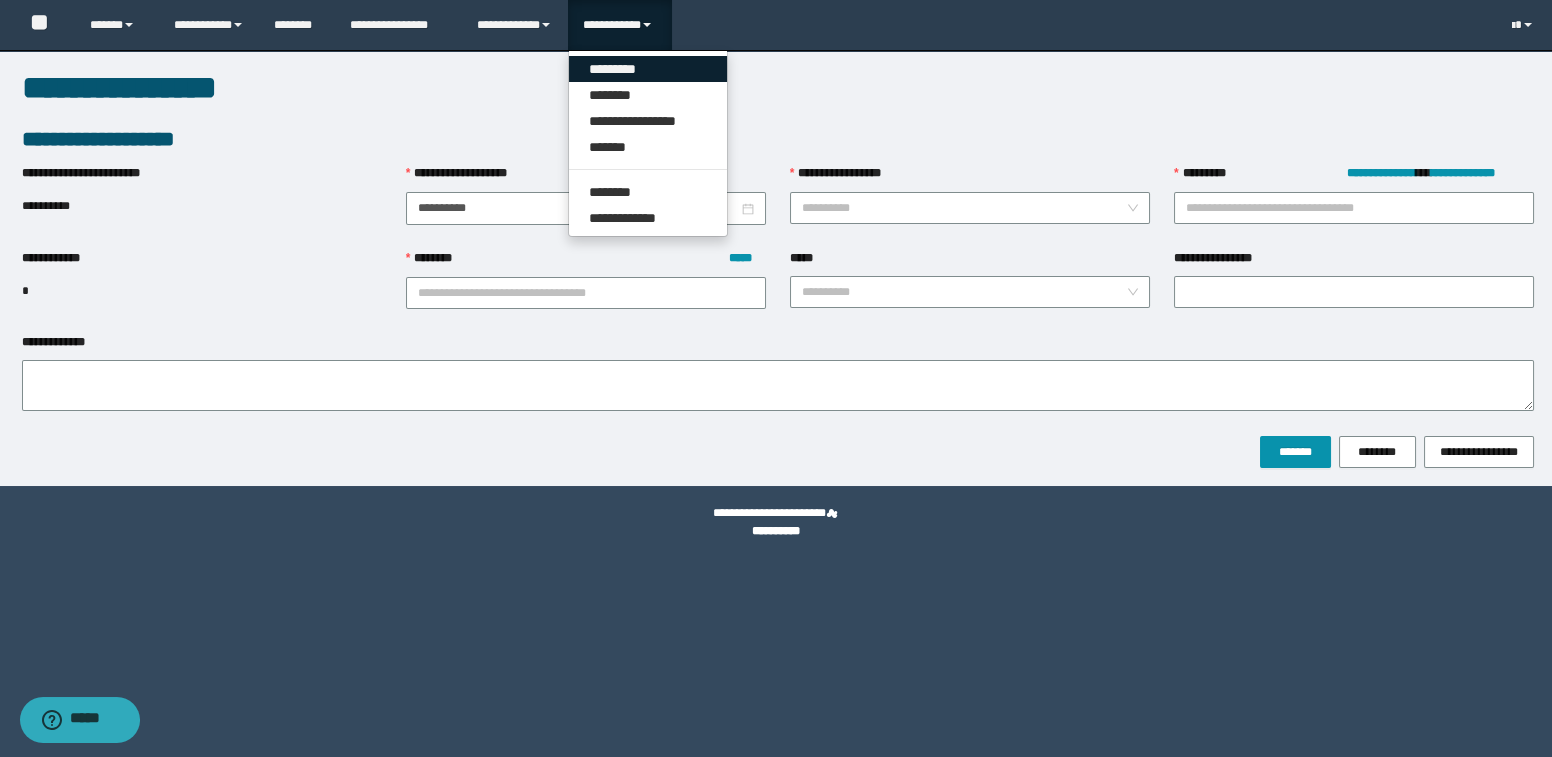 click on "*********" at bounding box center (648, 69) 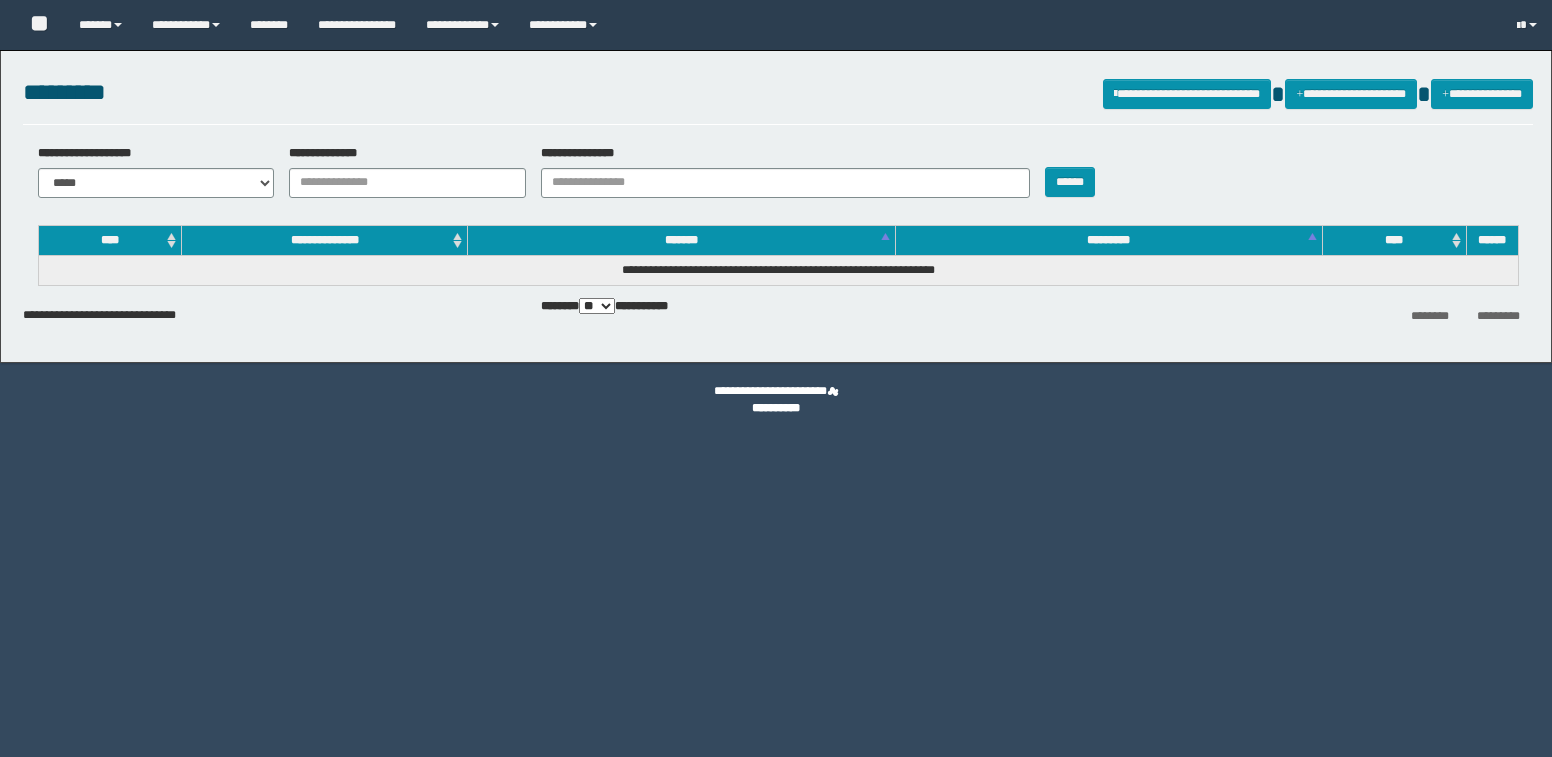 scroll, scrollTop: 0, scrollLeft: 0, axis: both 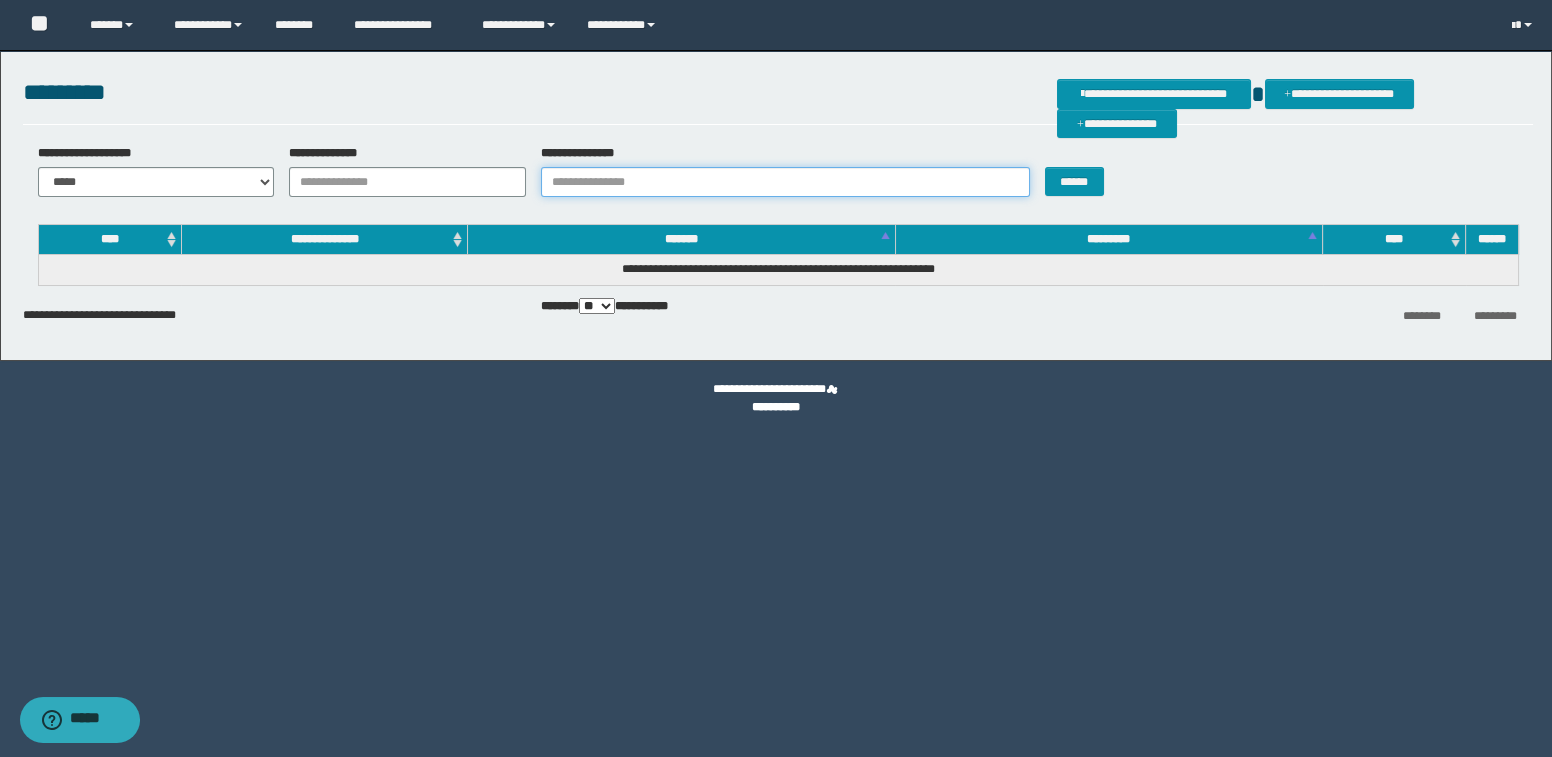 click on "**********" at bounding box center [785, 182] 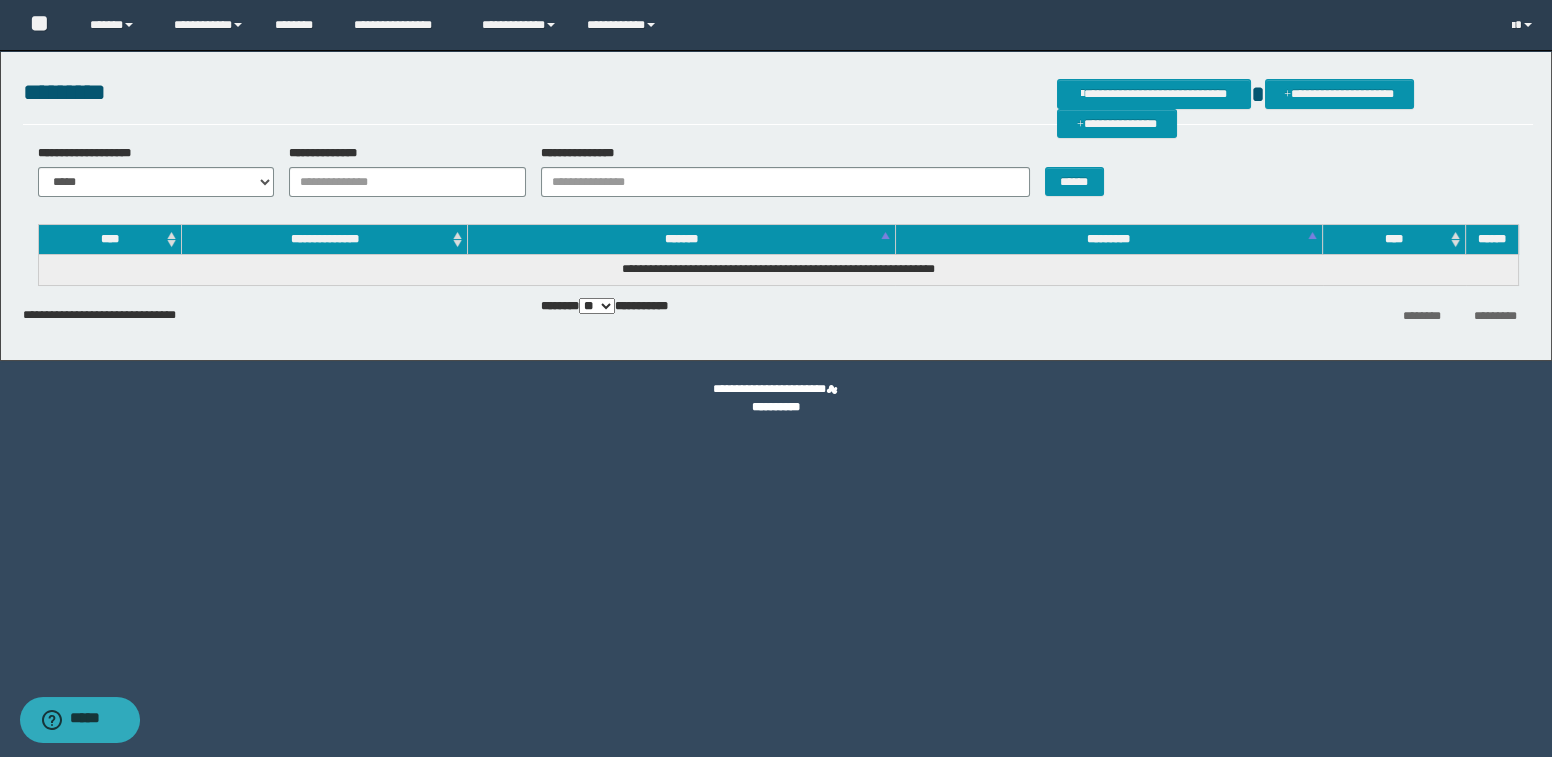 click on "**********" at bounding box center (776, 200) 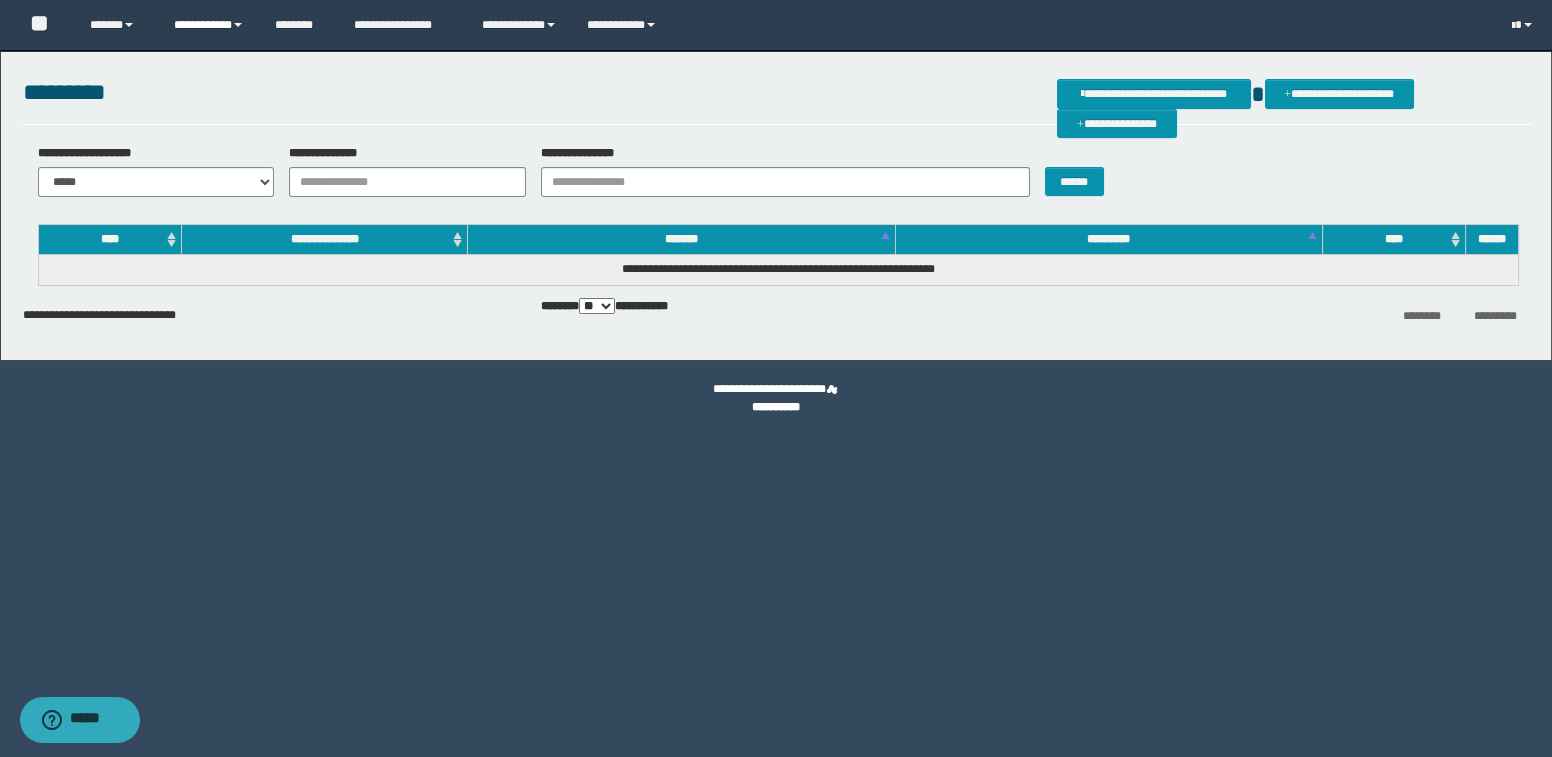 click on "**********" at bounding box center (209, 25) 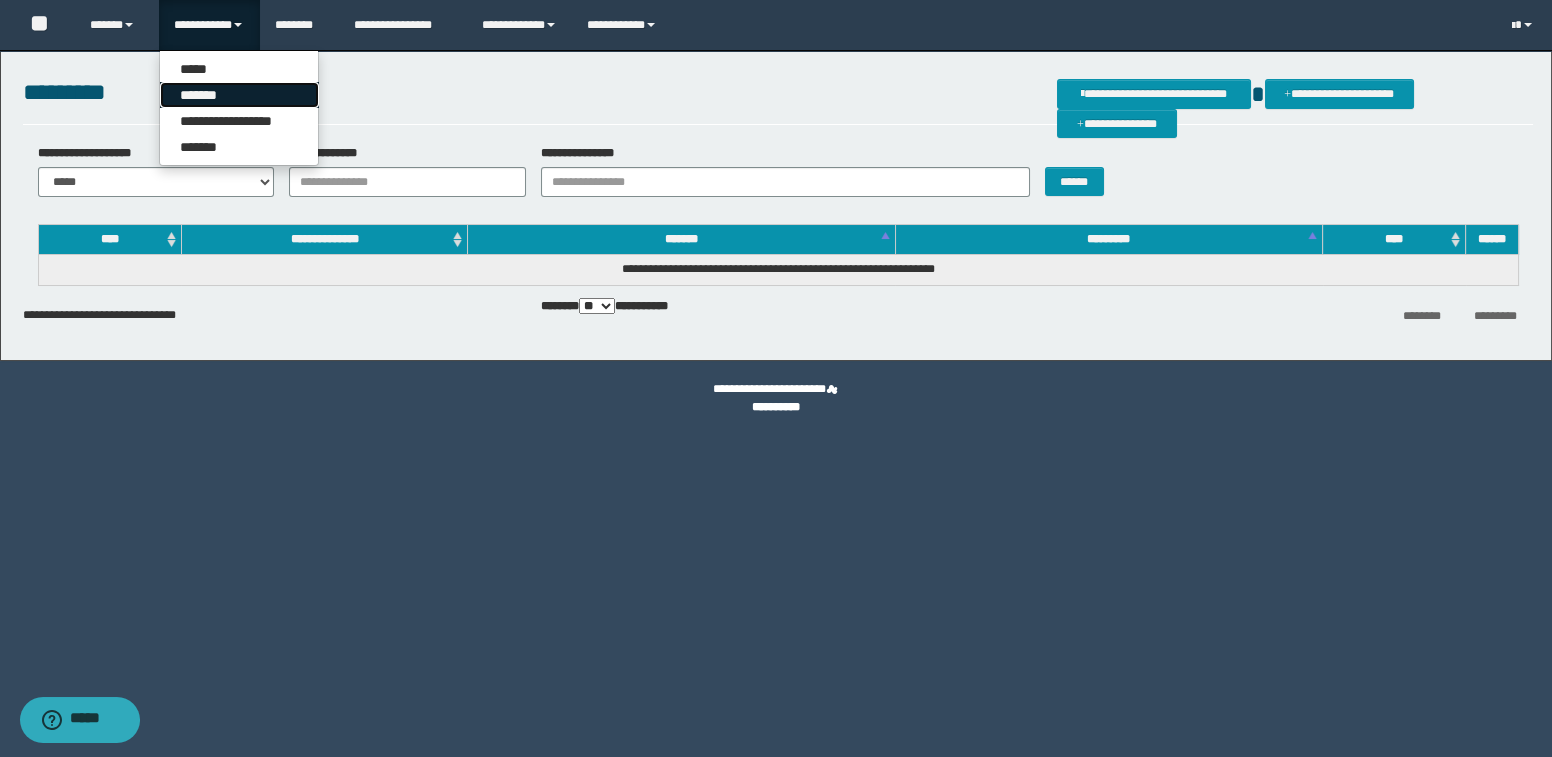 click on "*******" at bounding box center (239, 95) 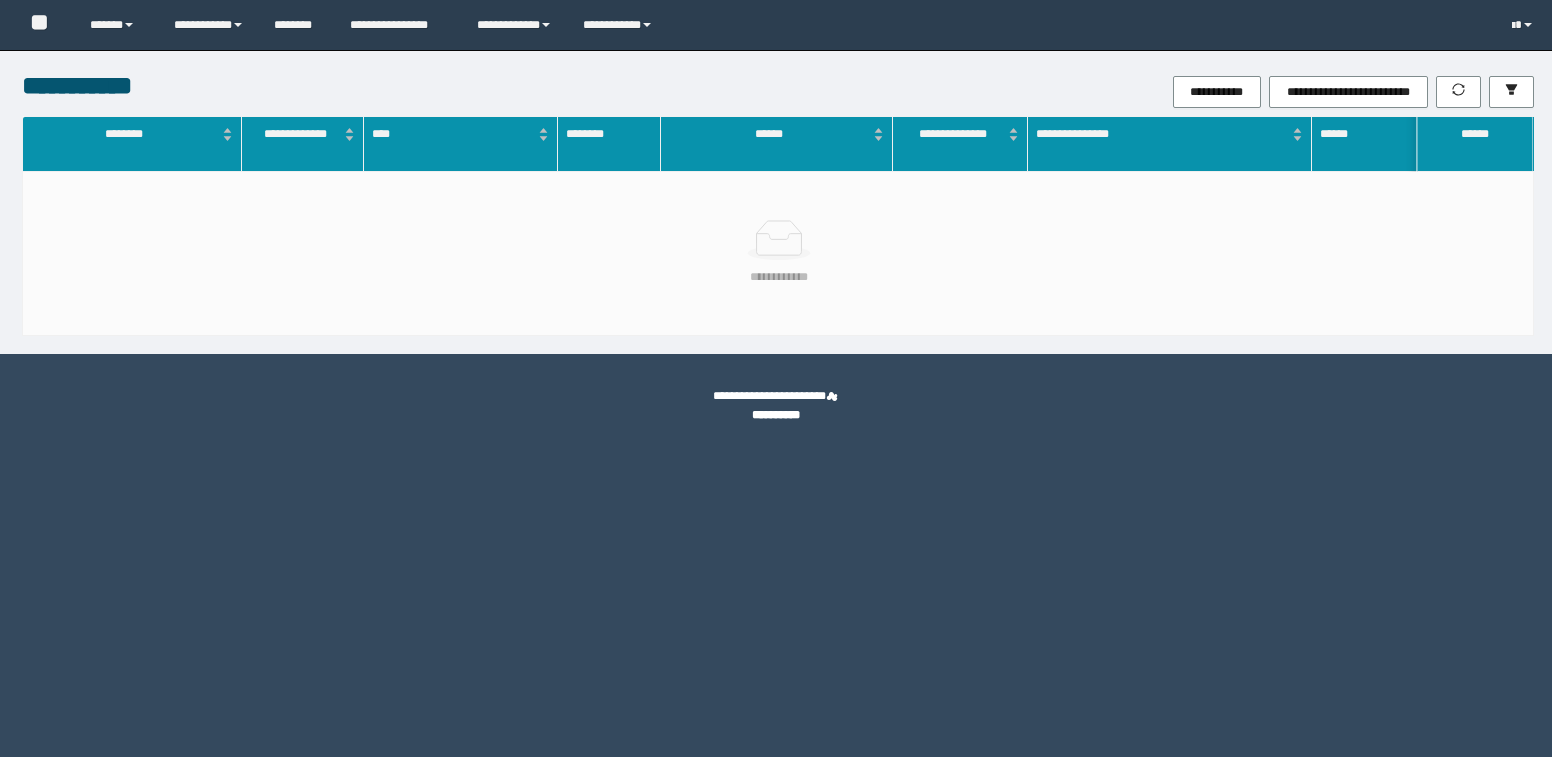 scroll, scrollTop: 0, scrollLeft: 0, axis: both 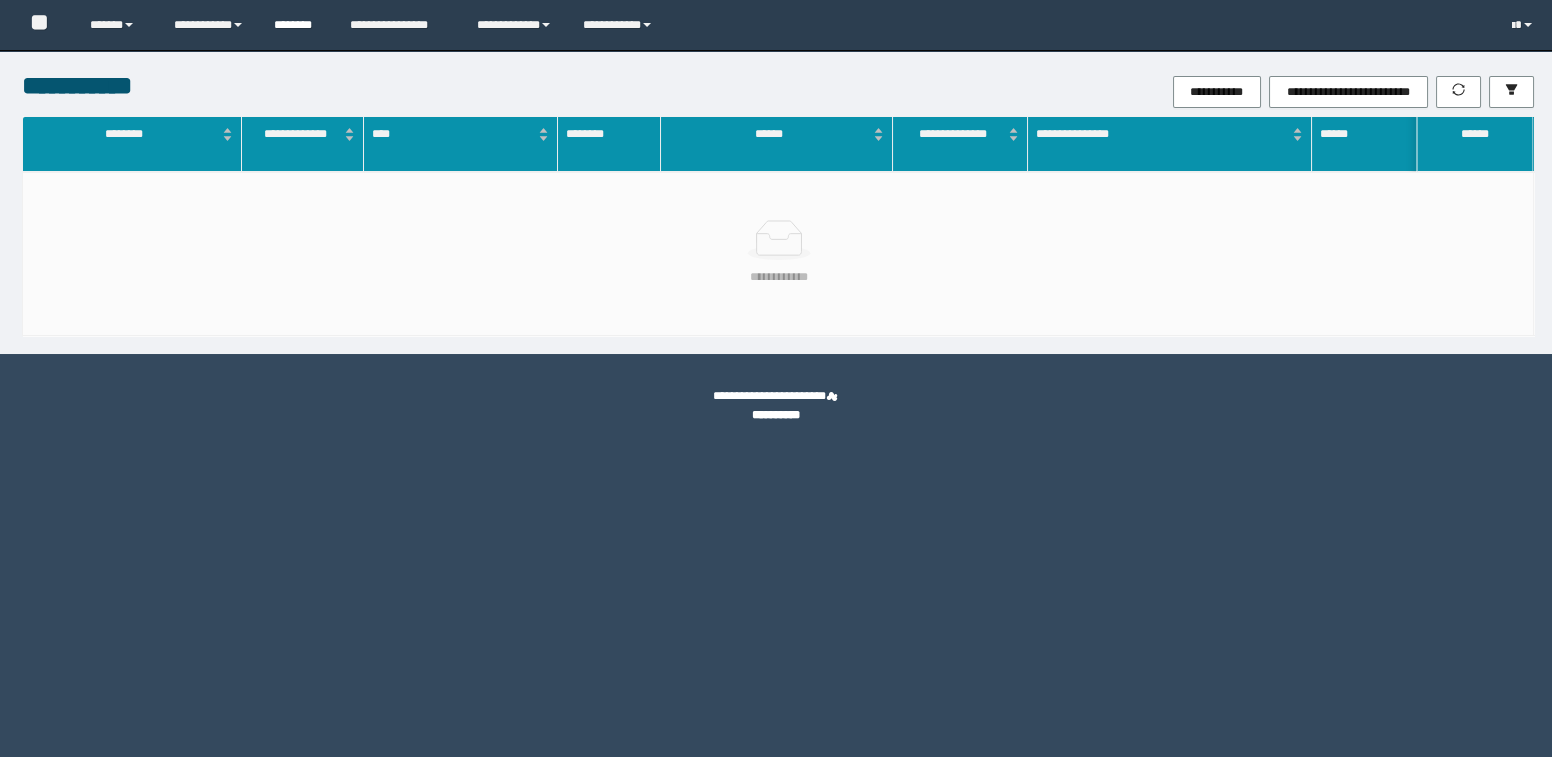 click on "********" at bounding box center [297, 25] 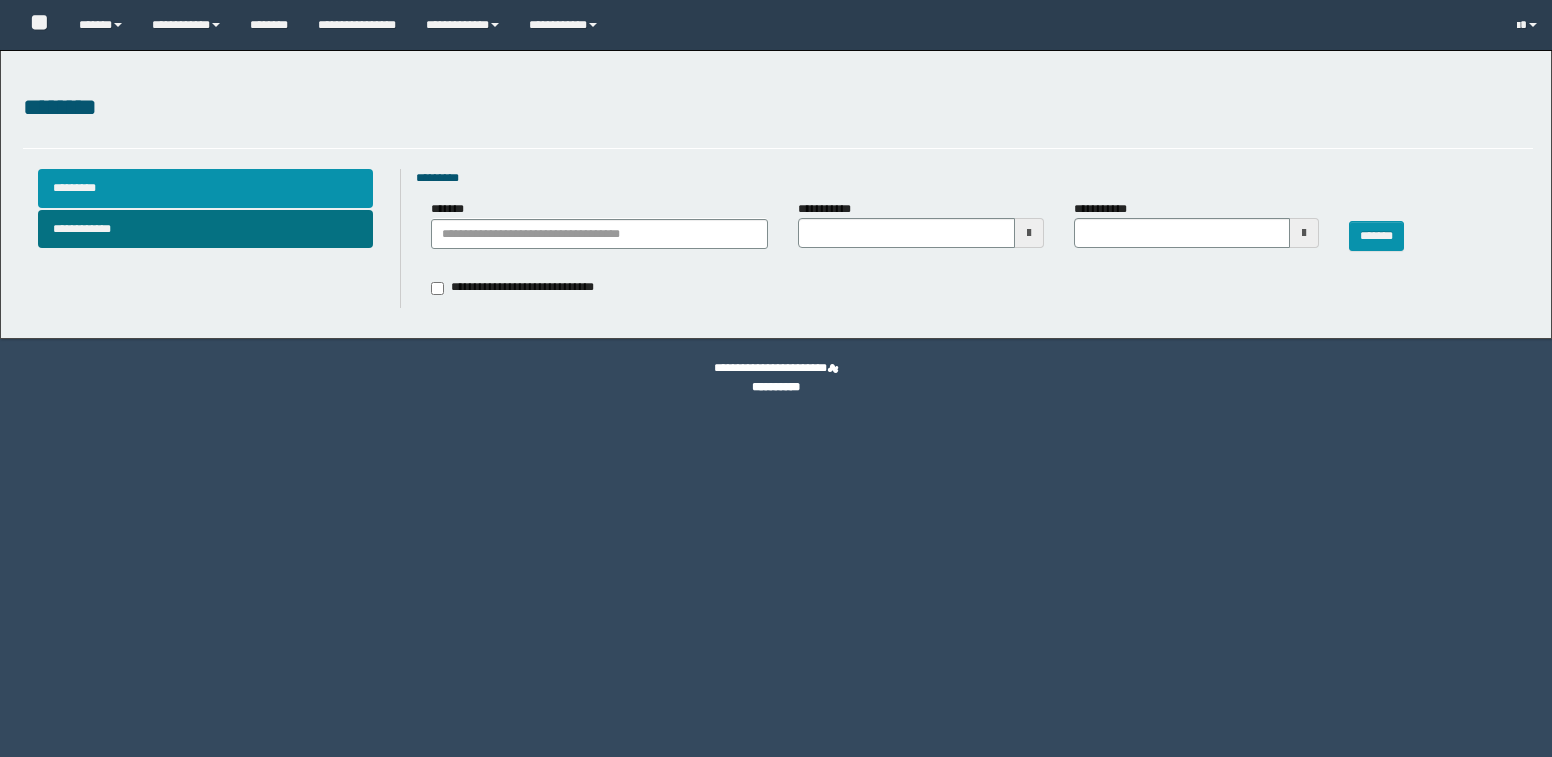 scroll, scrollTop: 0, scrollLeft: 0, axis: both 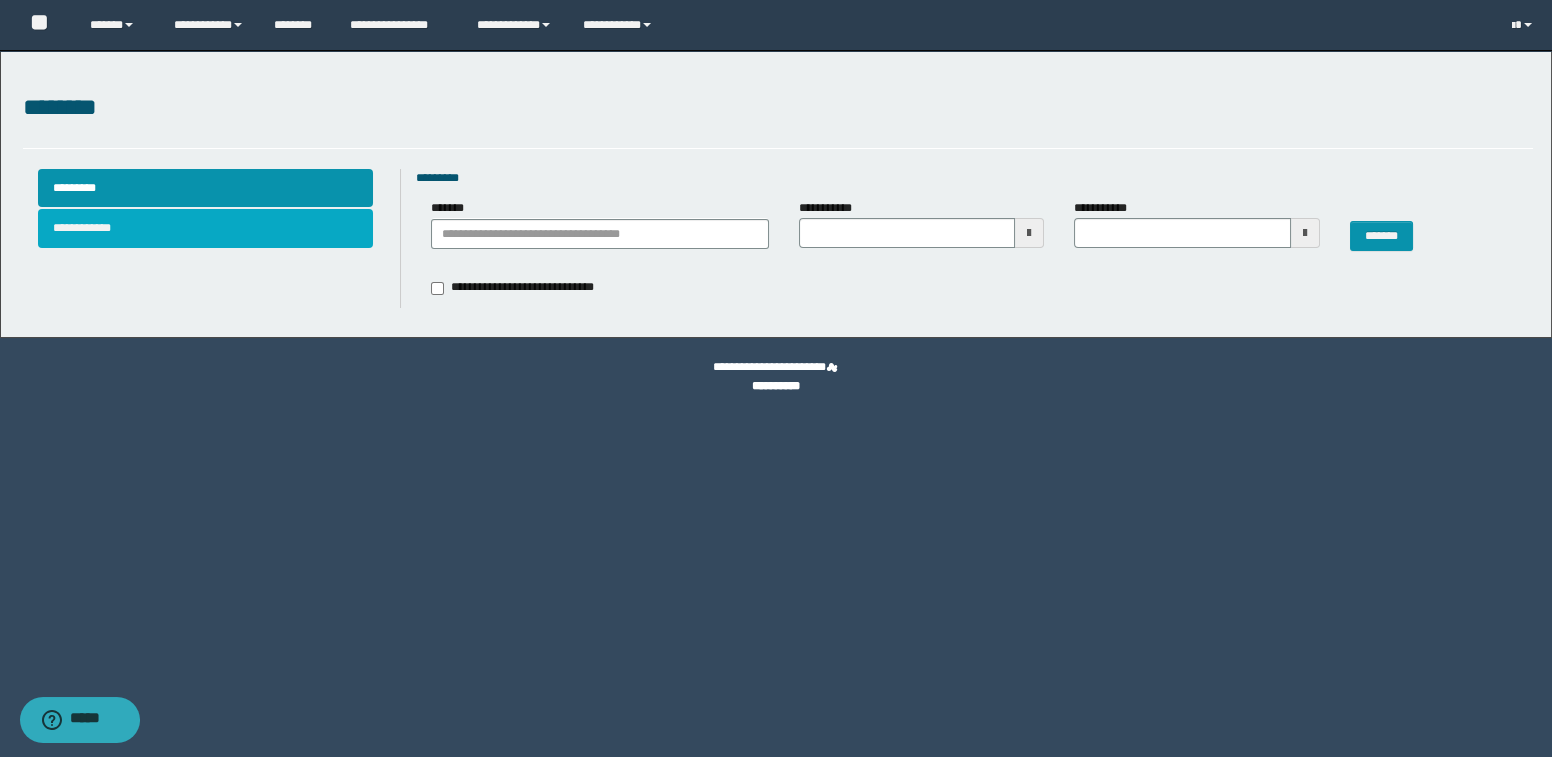 click on "**********" at bounding box center (206, 228) 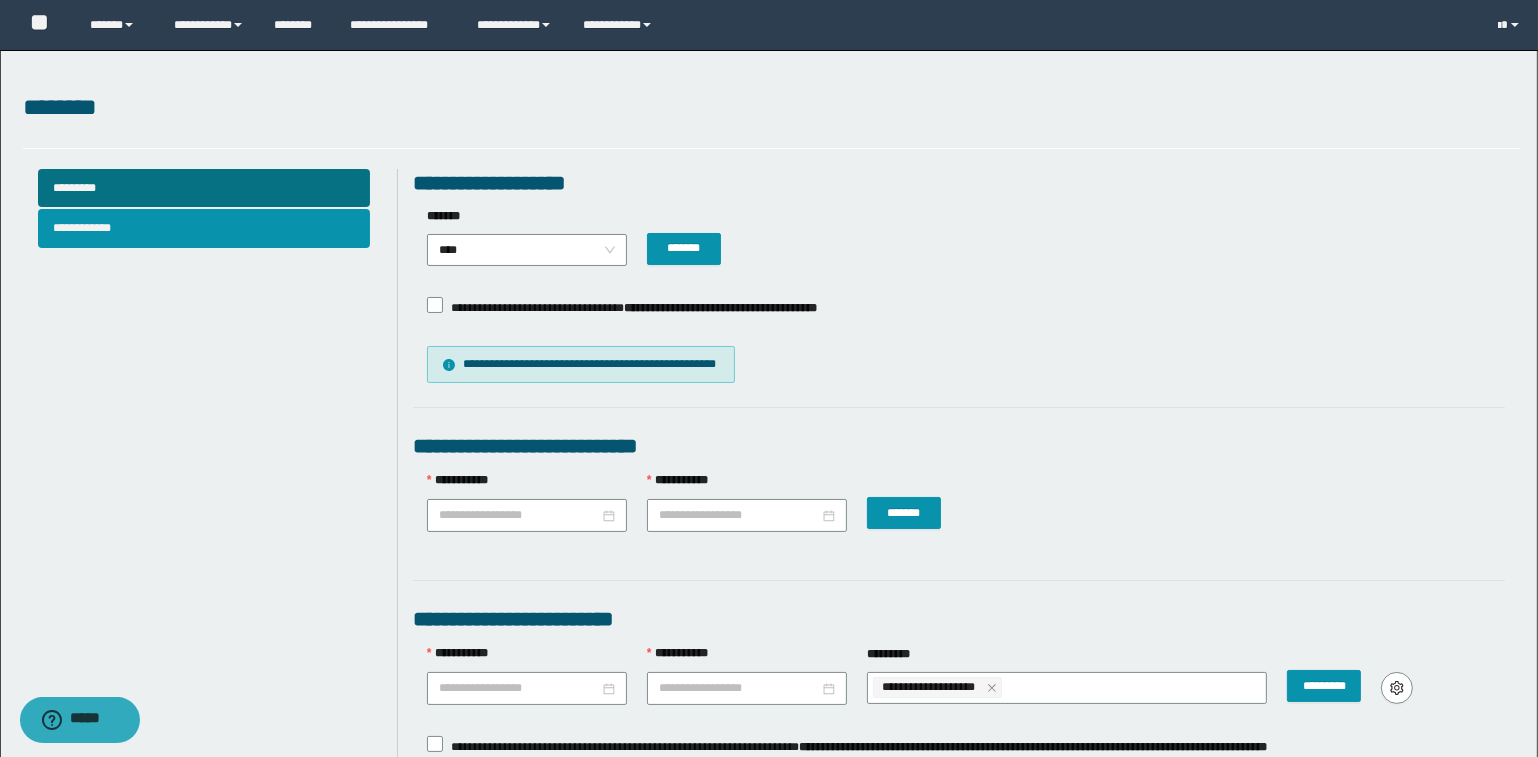 click on "**********" at bounding box center (204, 228) 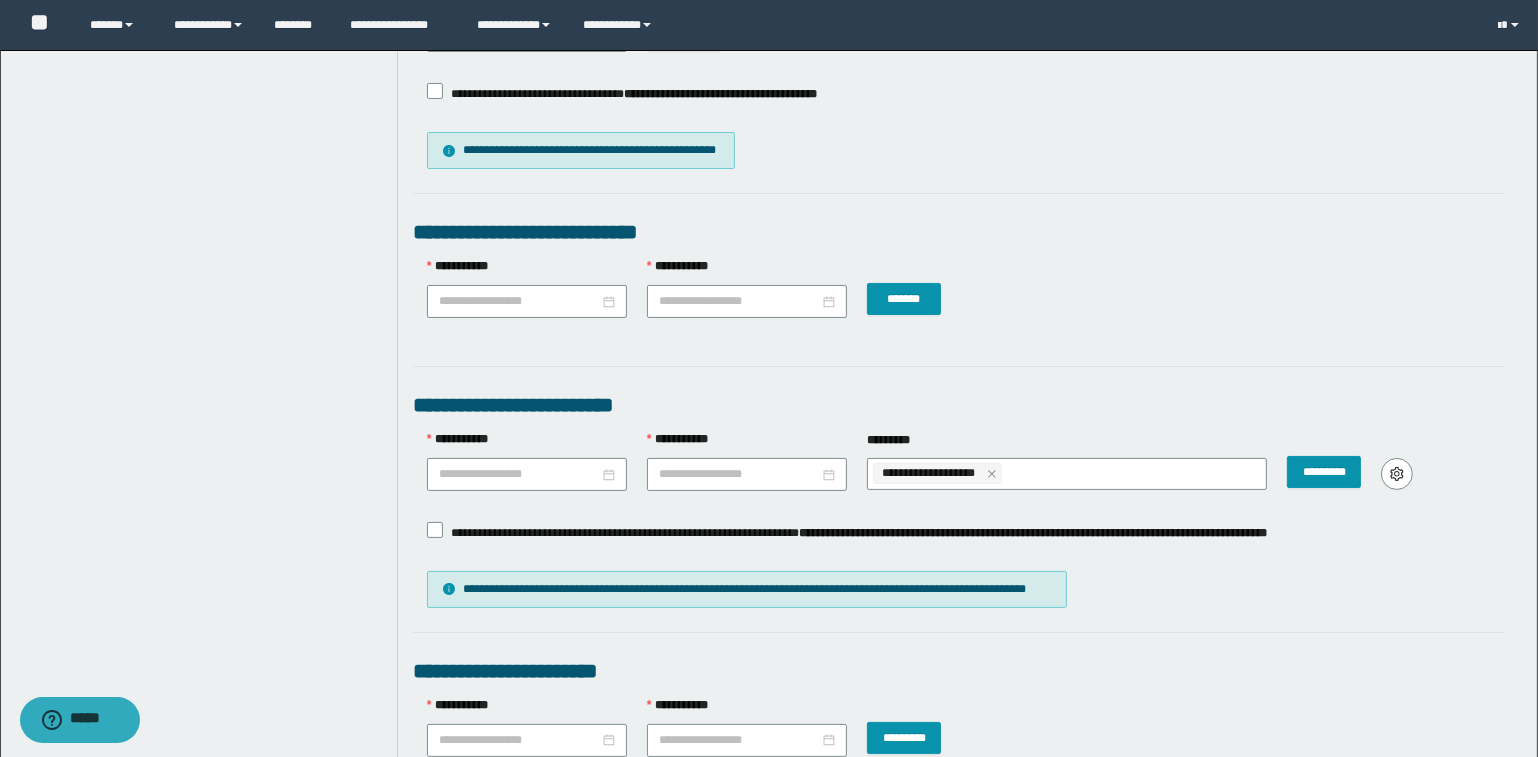scroll, scrollTop: 272, scrollLeft: 0, axis: vertical 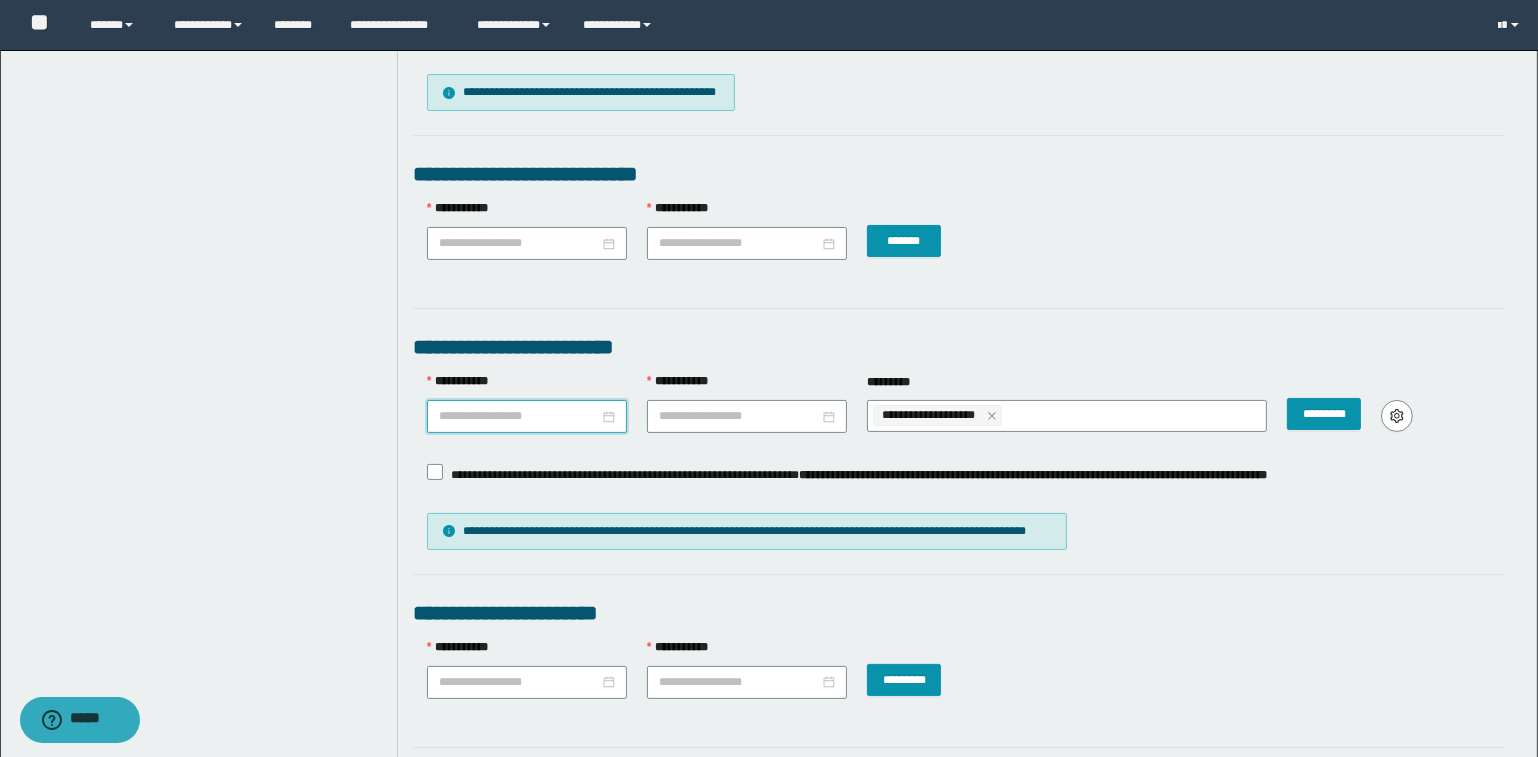 click on "**********" at bounding box center [519, 416] 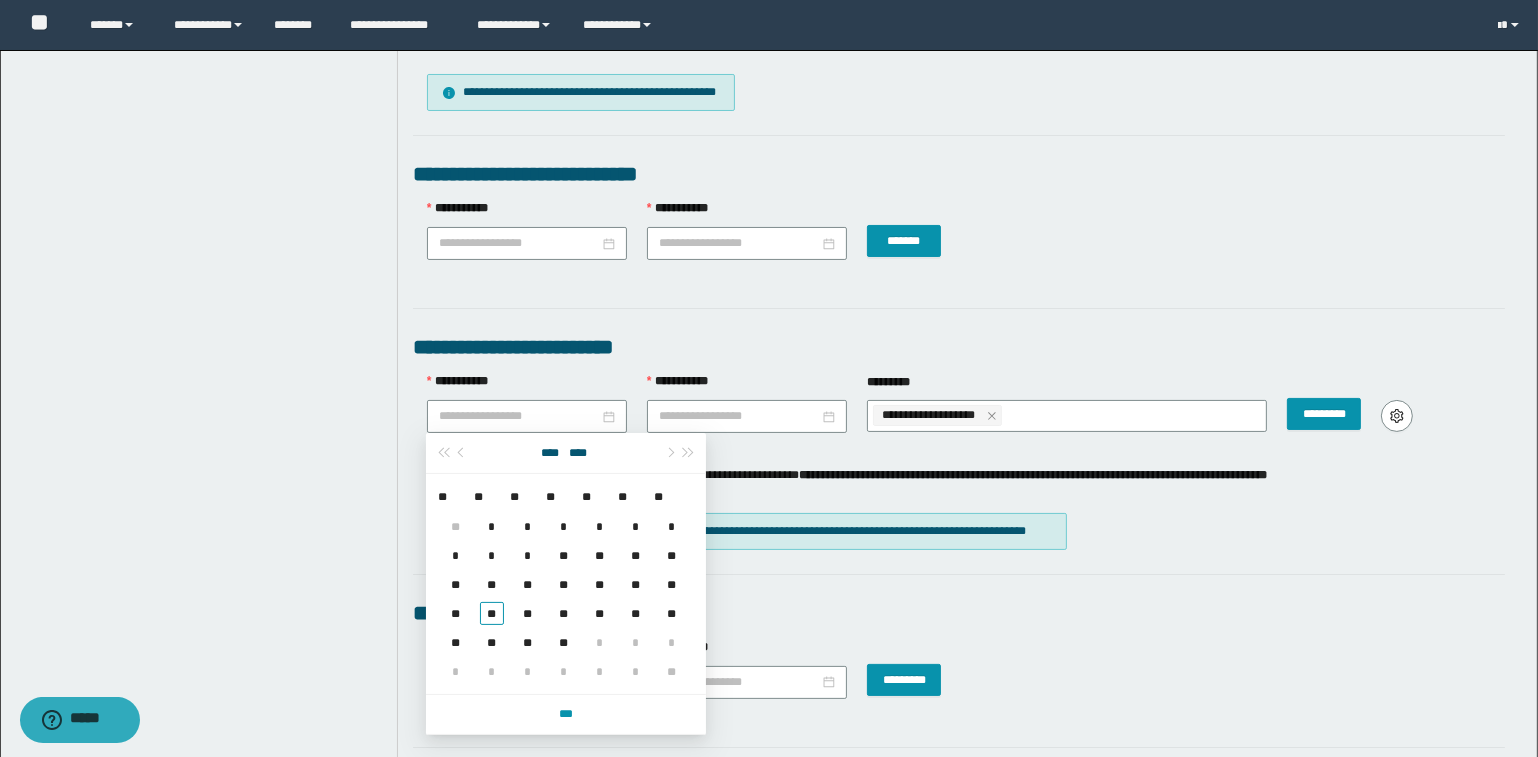 click on "**********" at bounding box center (959, 347) 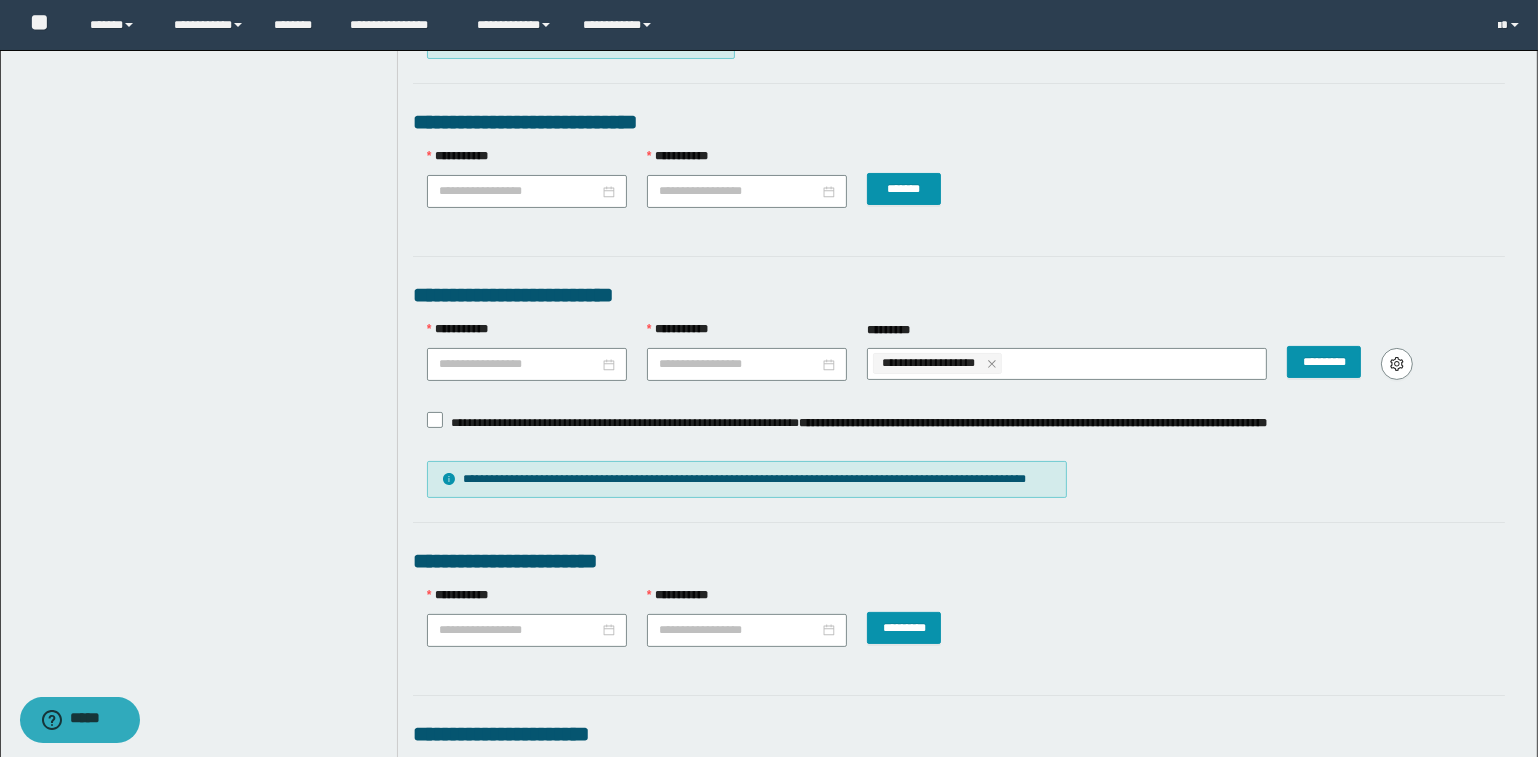 scroll, scrollTop: 378, scrollLeft: 0, axis: vertical 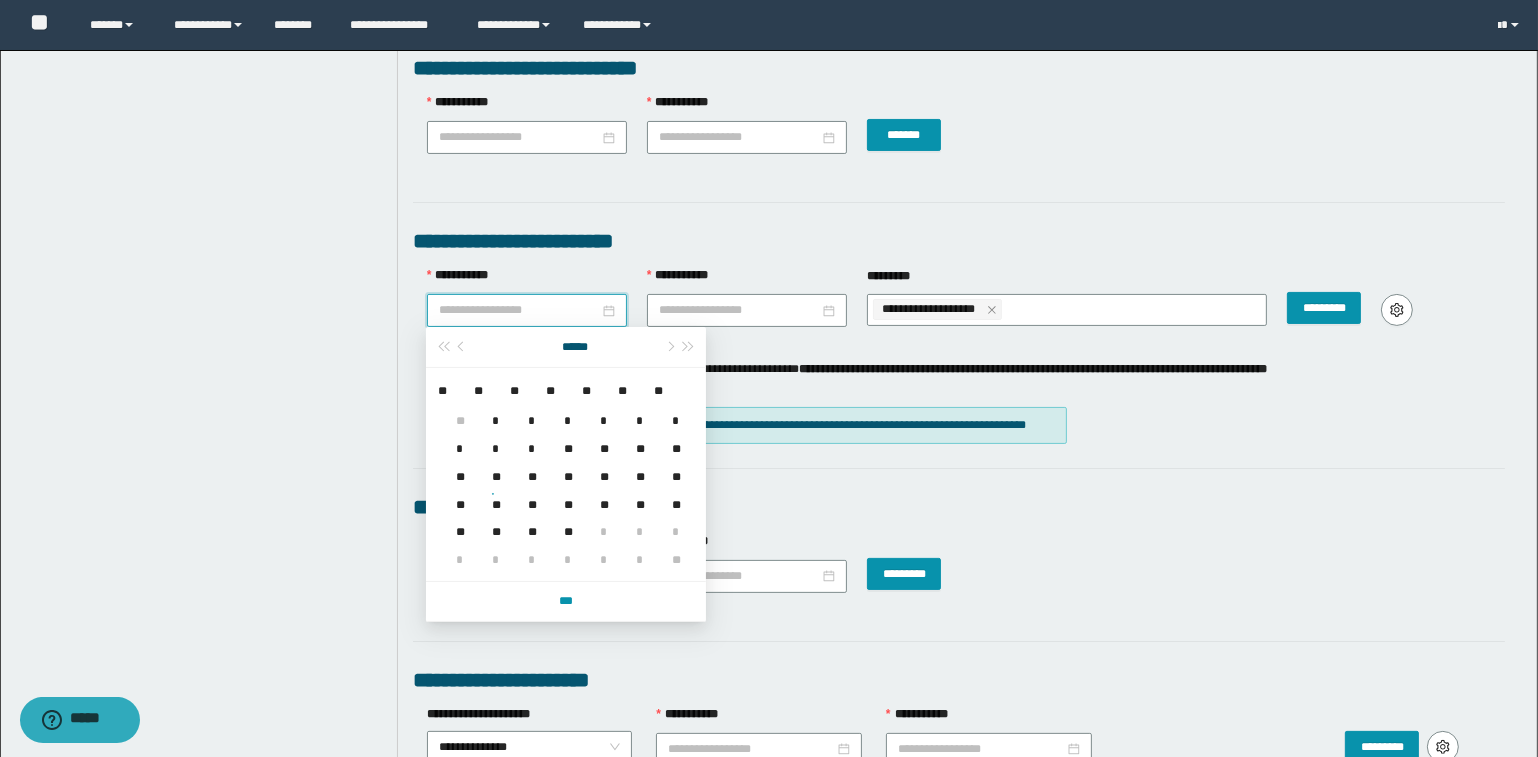 click on "**********" at bounding box center [519, 310] 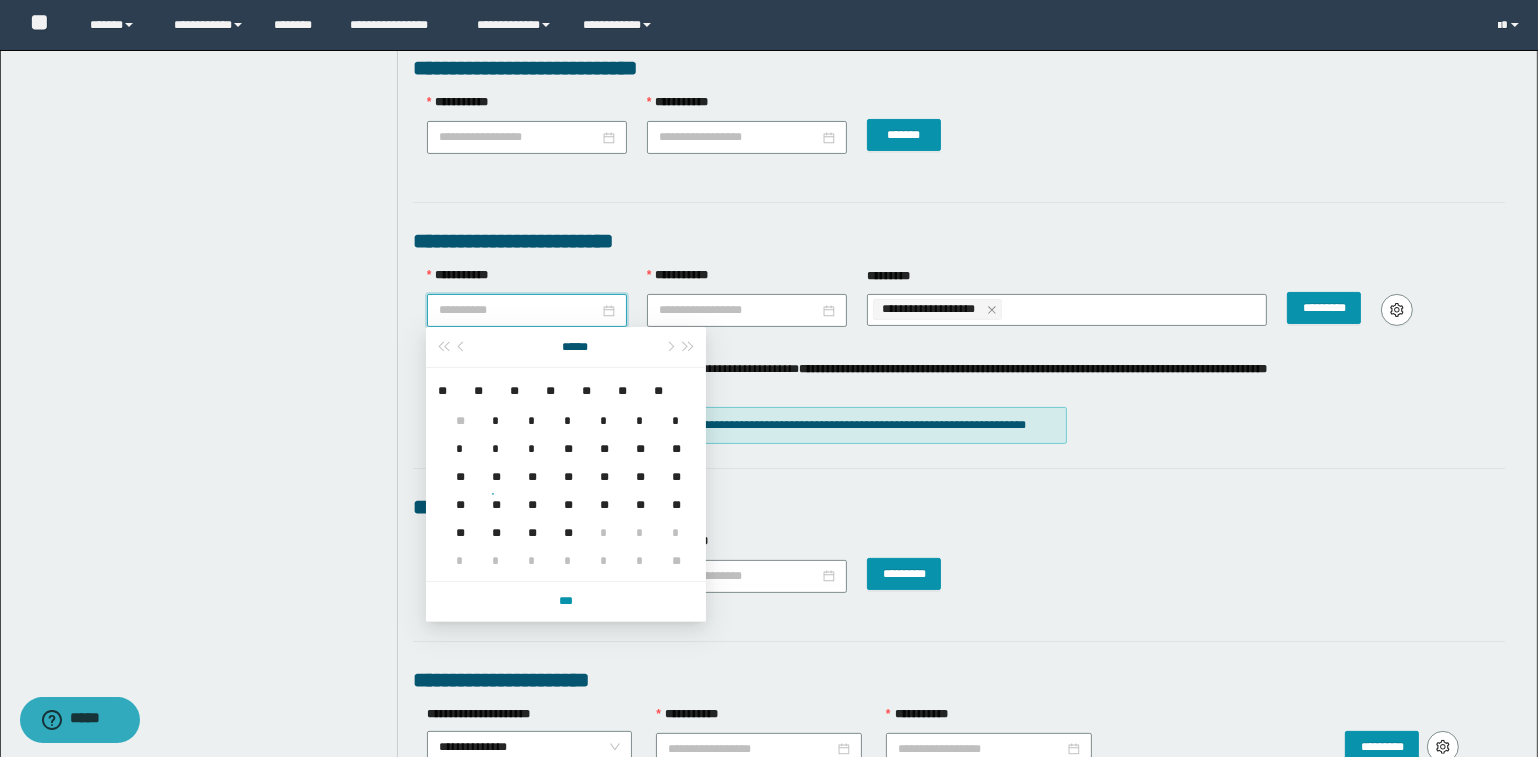 click on "*" at bounding box center (492, 409) 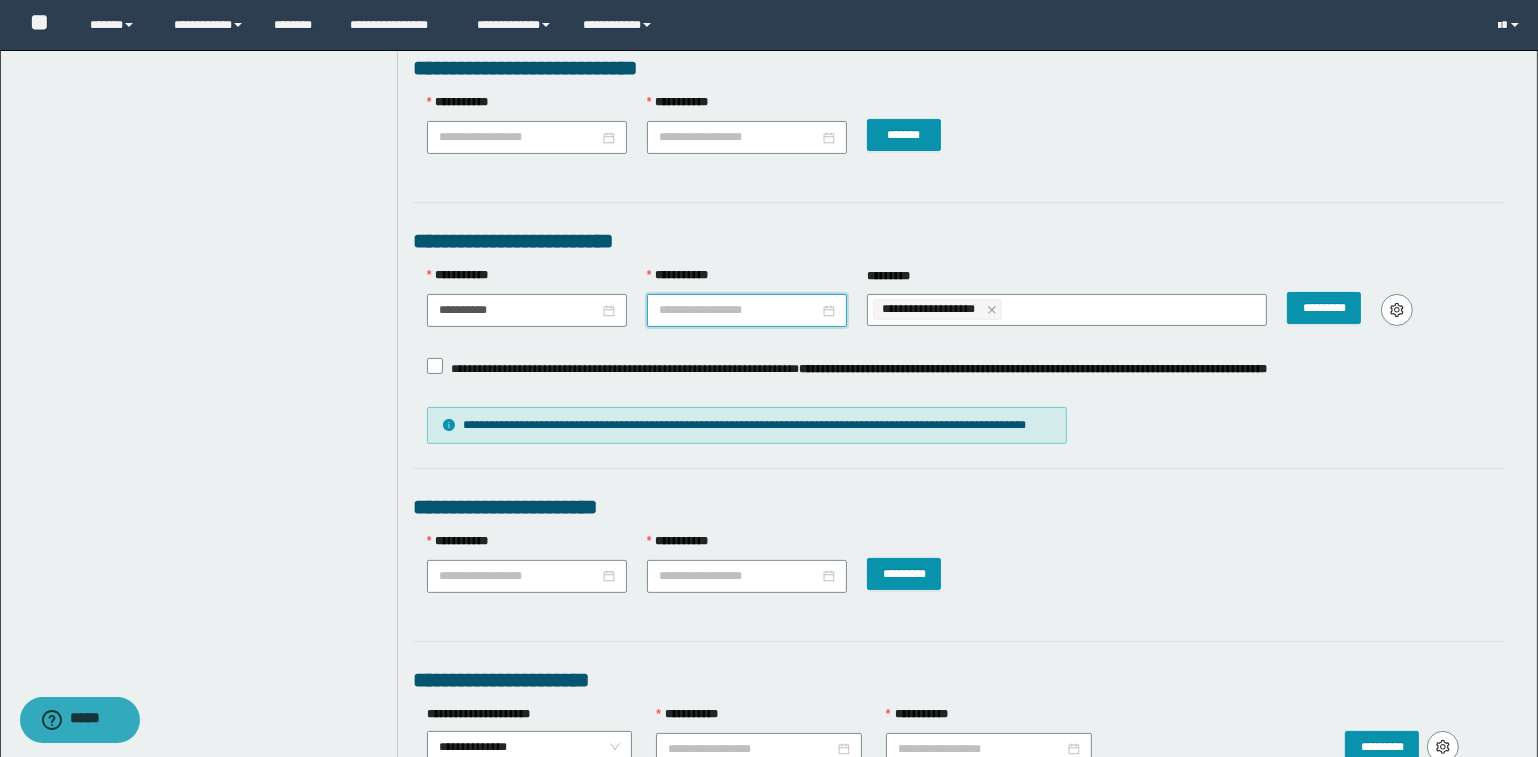 click on "**********" at bounding box center [739, 310] 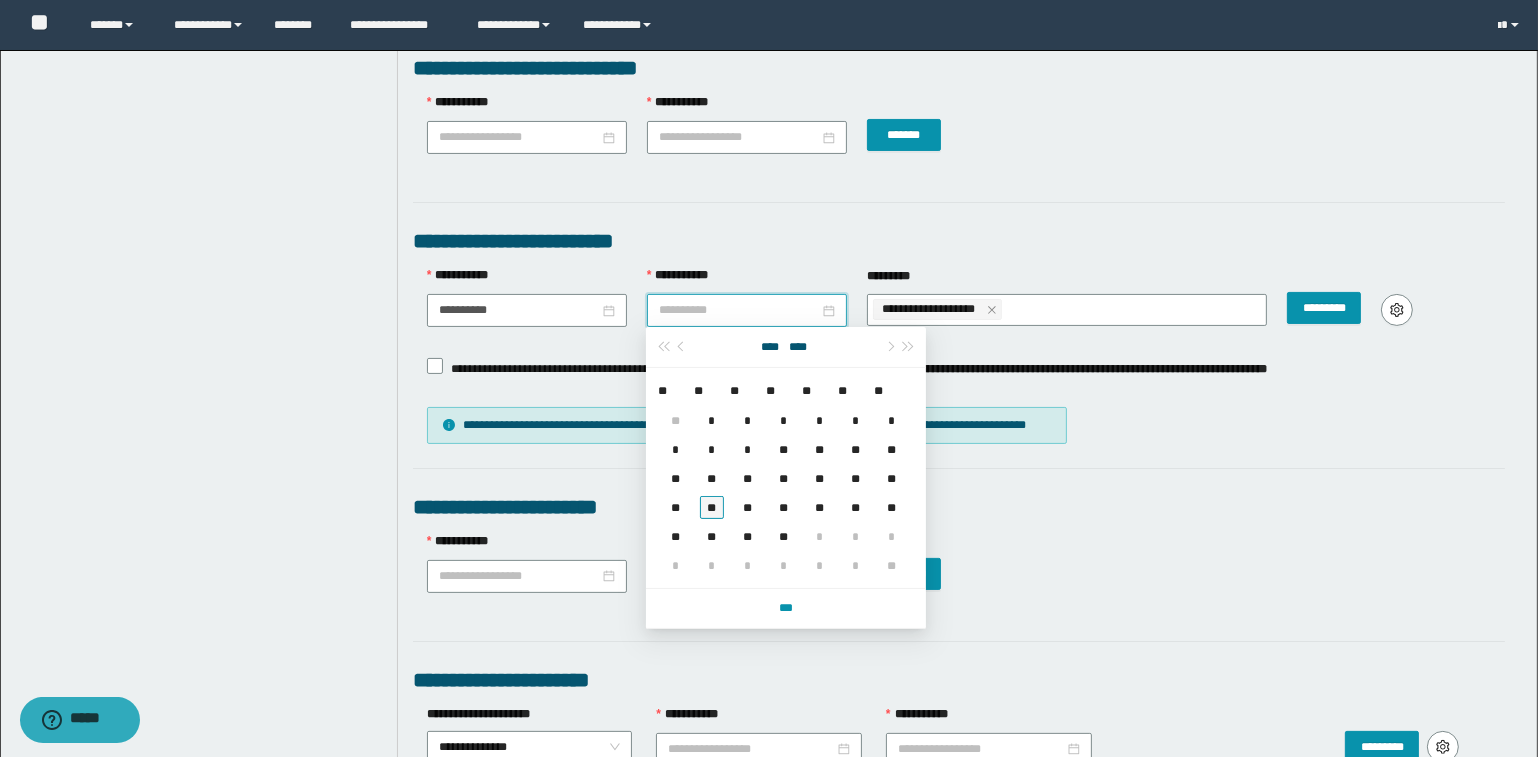 drag, startPoint x: 671, startPoint y: 512, endPoint x: 720, endPoint y: 514, distance: 49.0408 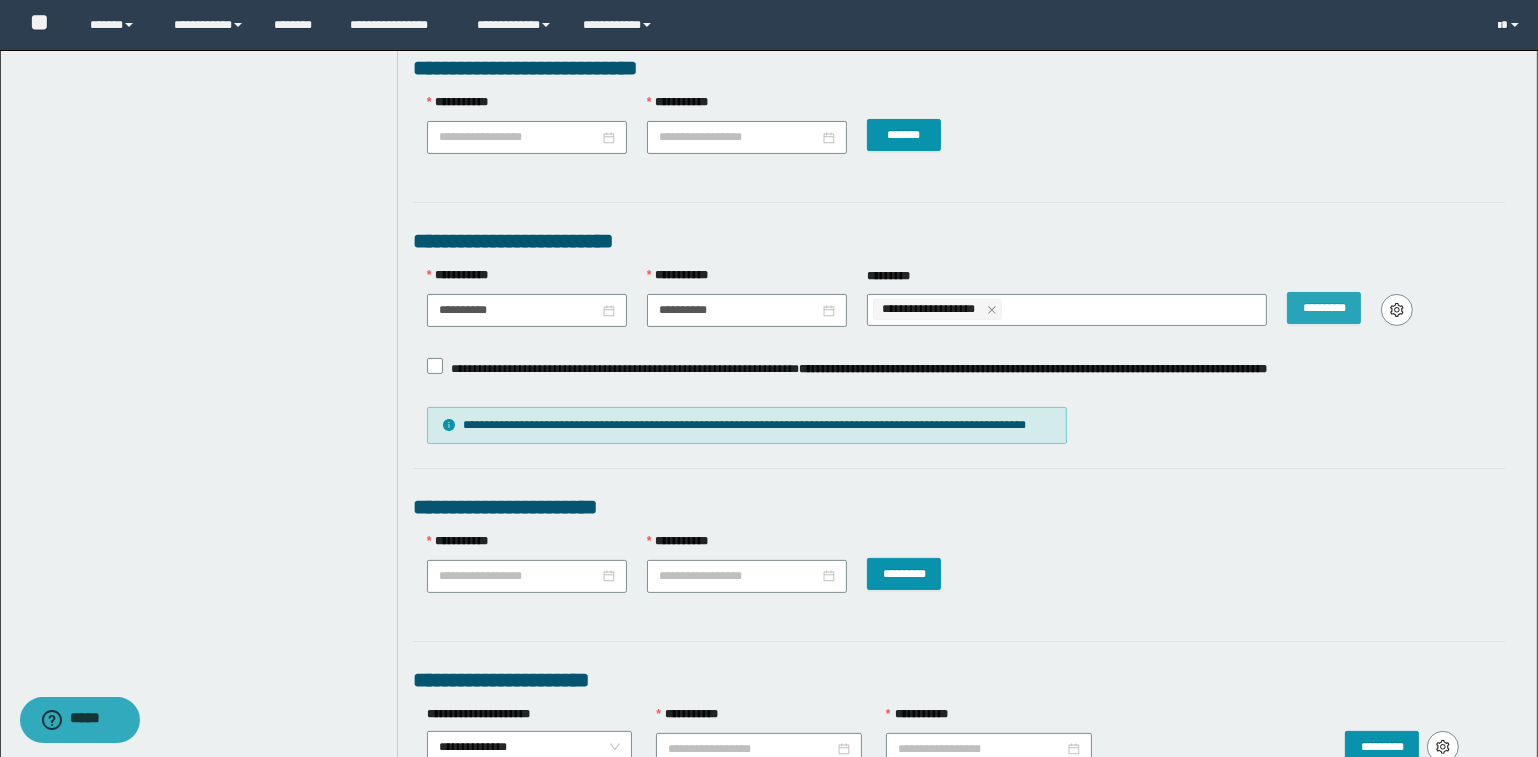 click on "*********" at bounding box center [1324, 308] 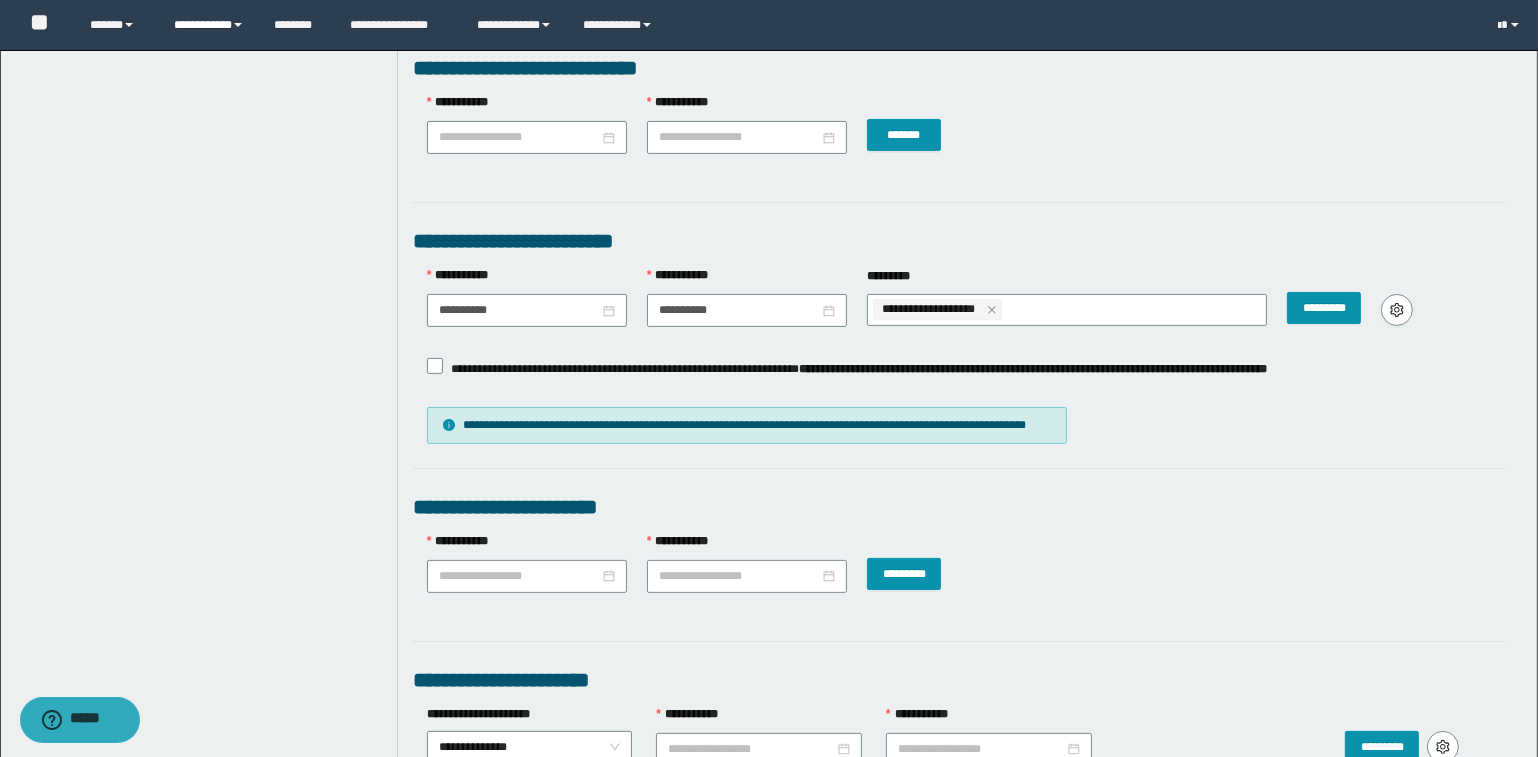 click on "**********" at bounding box center (209, 25) 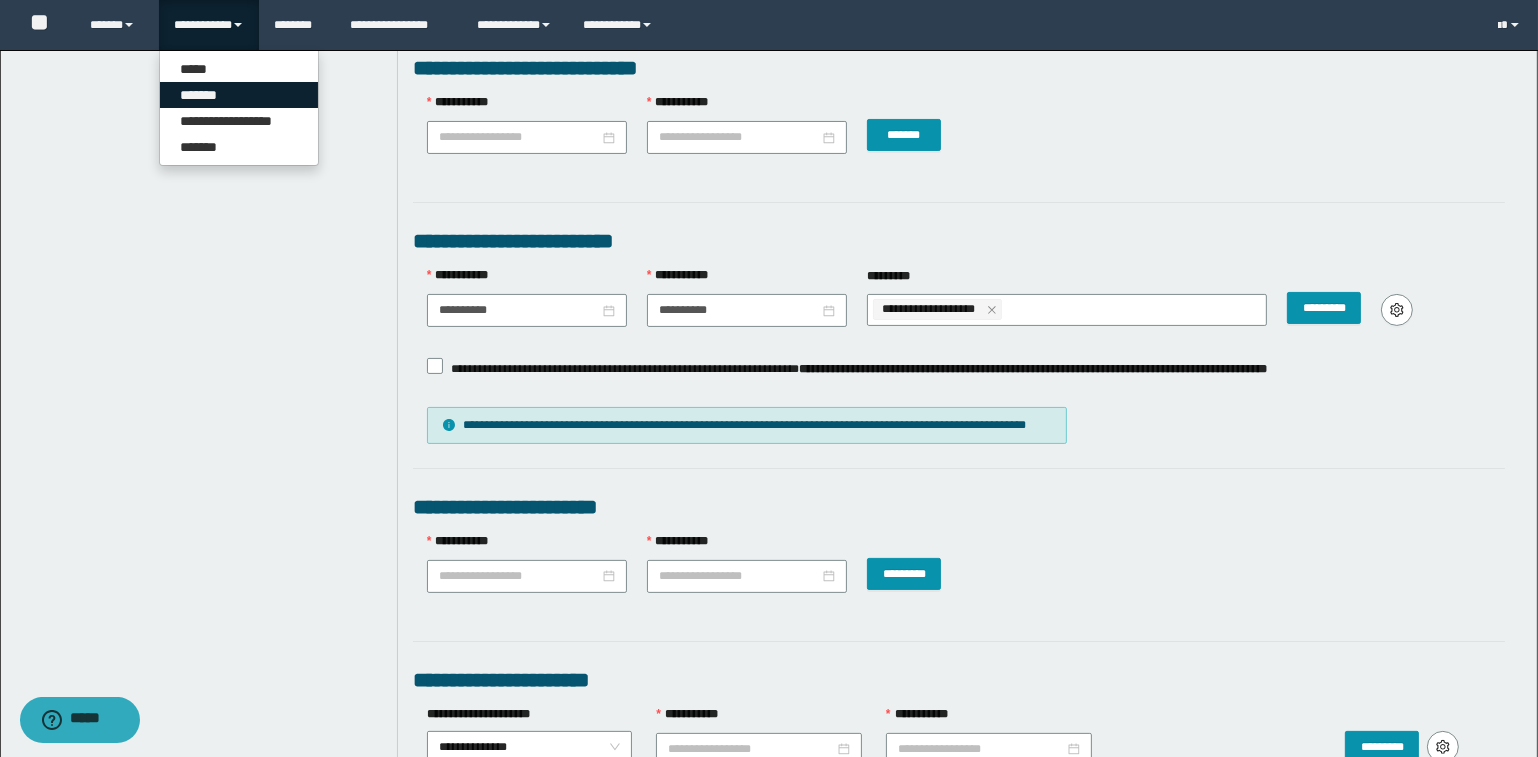 click on "*******" at bounding box center [239, 95] 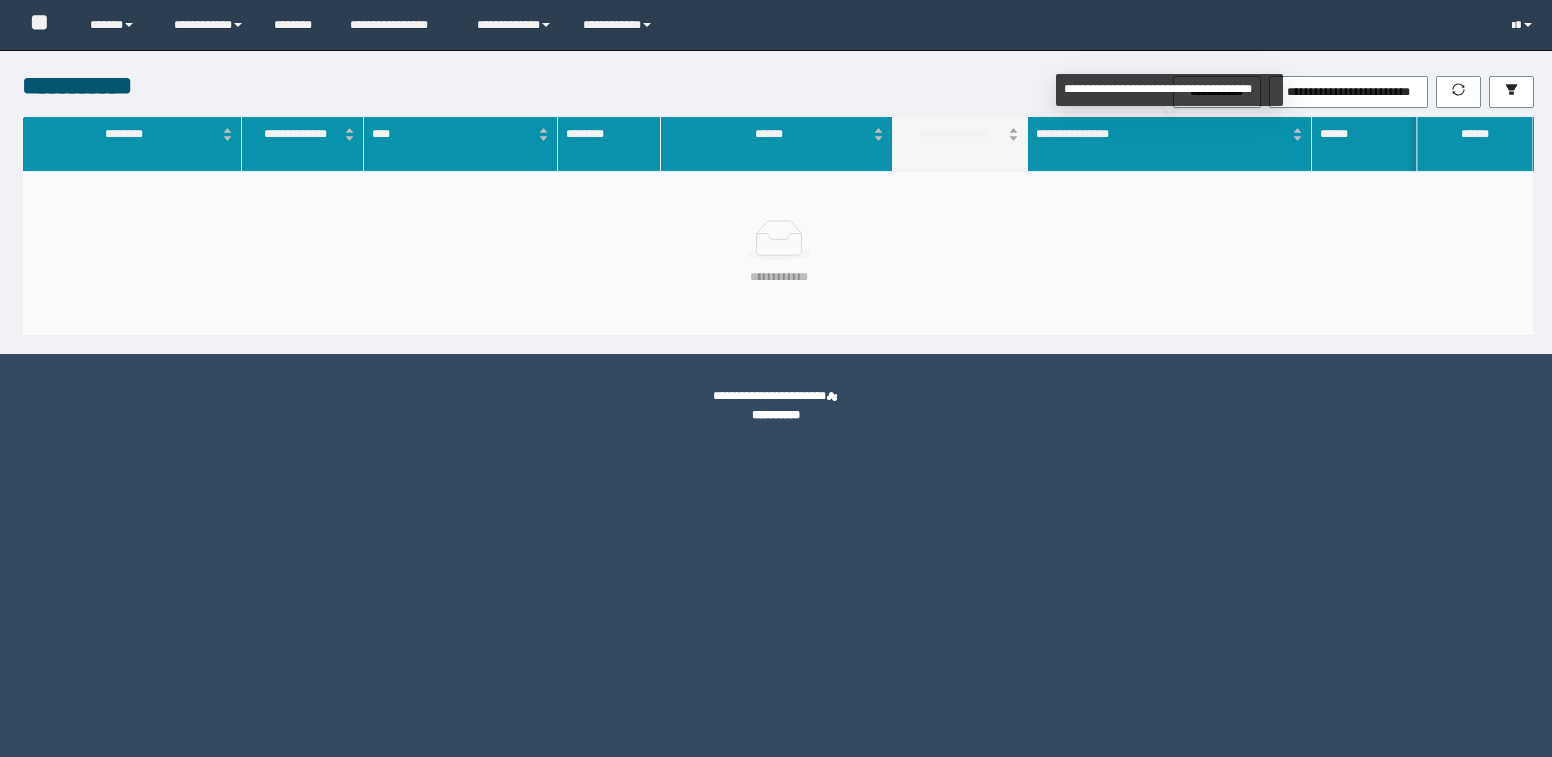 scroll, scrollTop: 0, scrollLeft: 0, axis: both 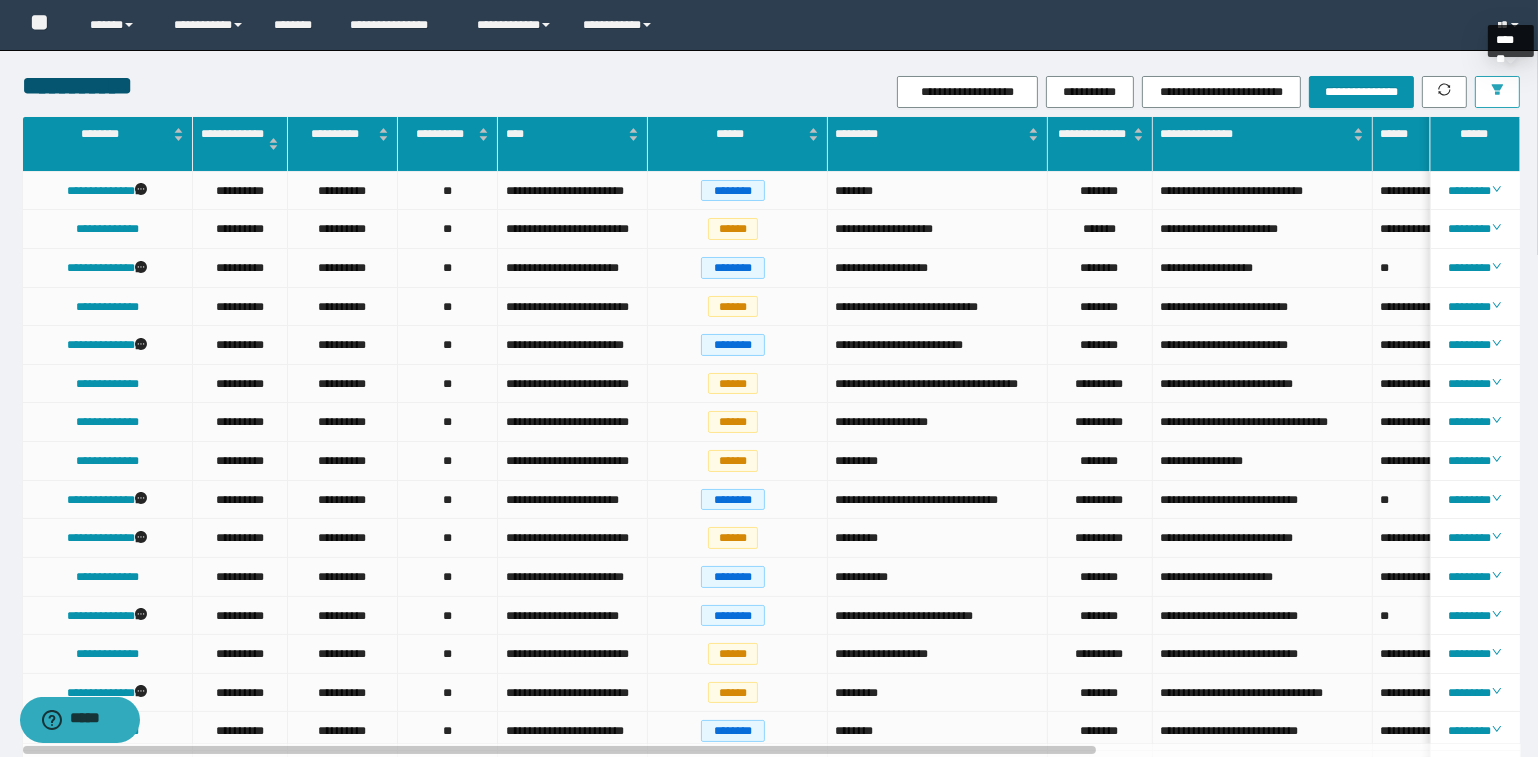 click 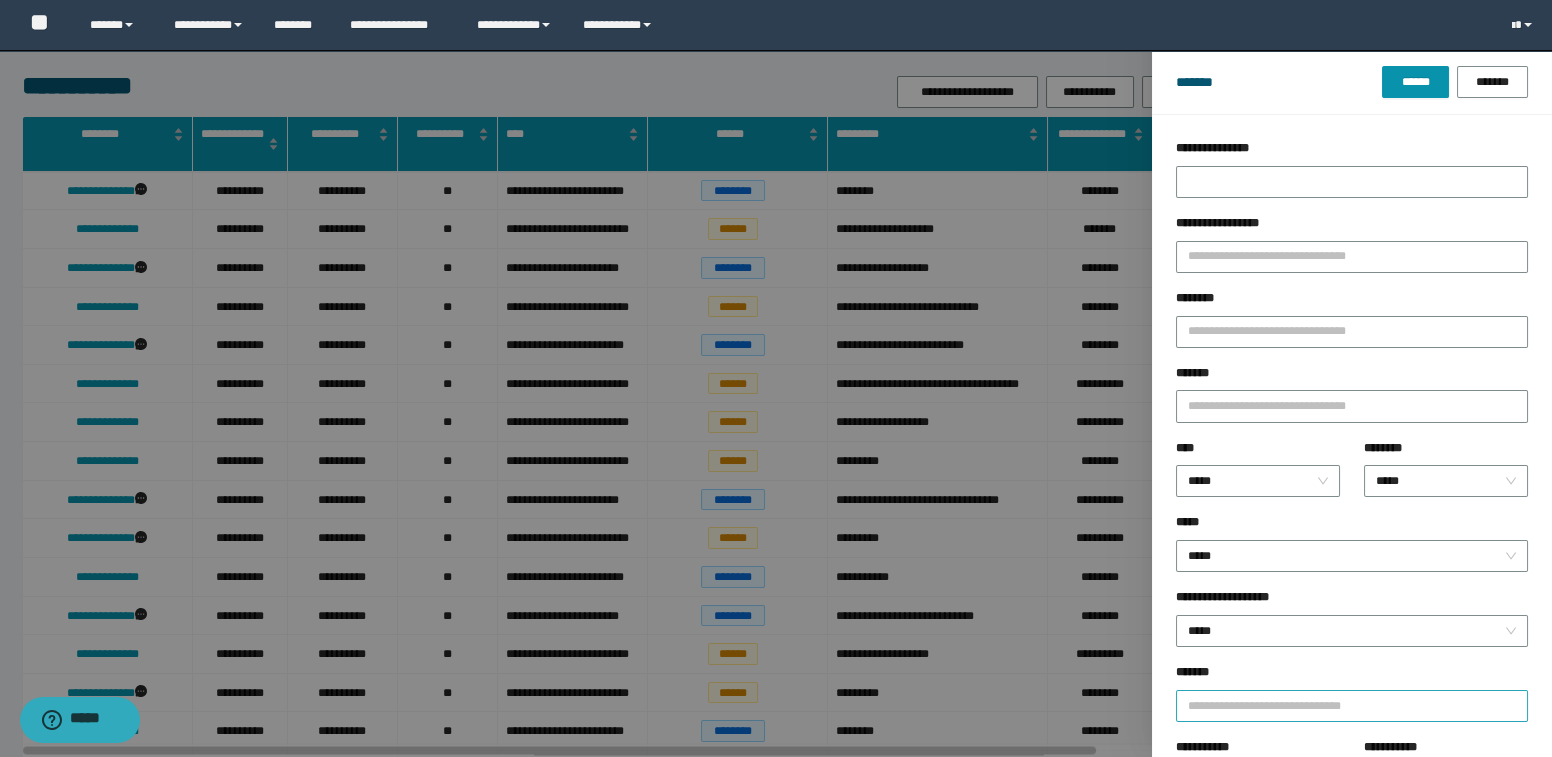 click at bounding box center (1343, 705) 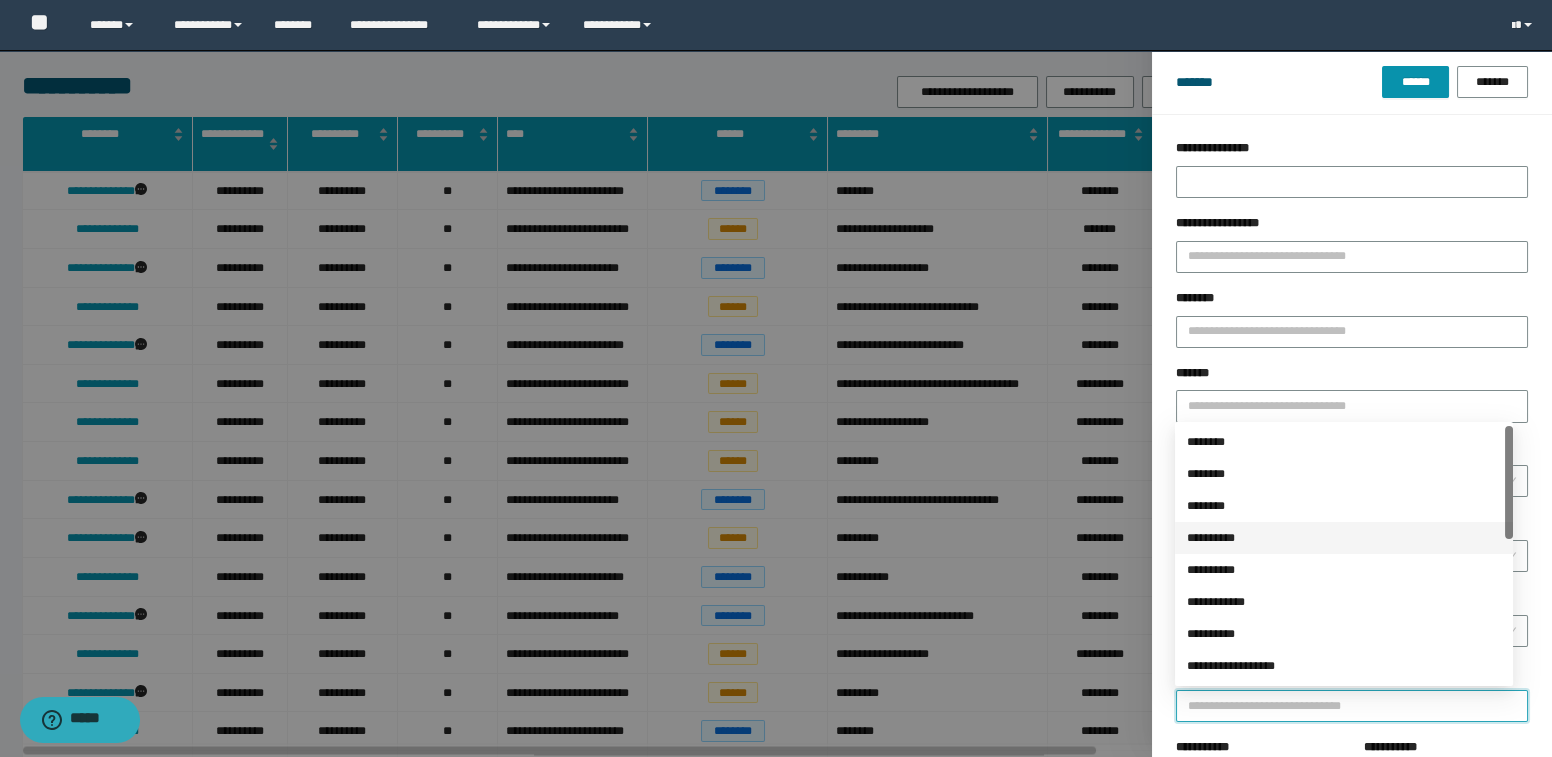 click on "**********" at bounding box center [1344, 538] 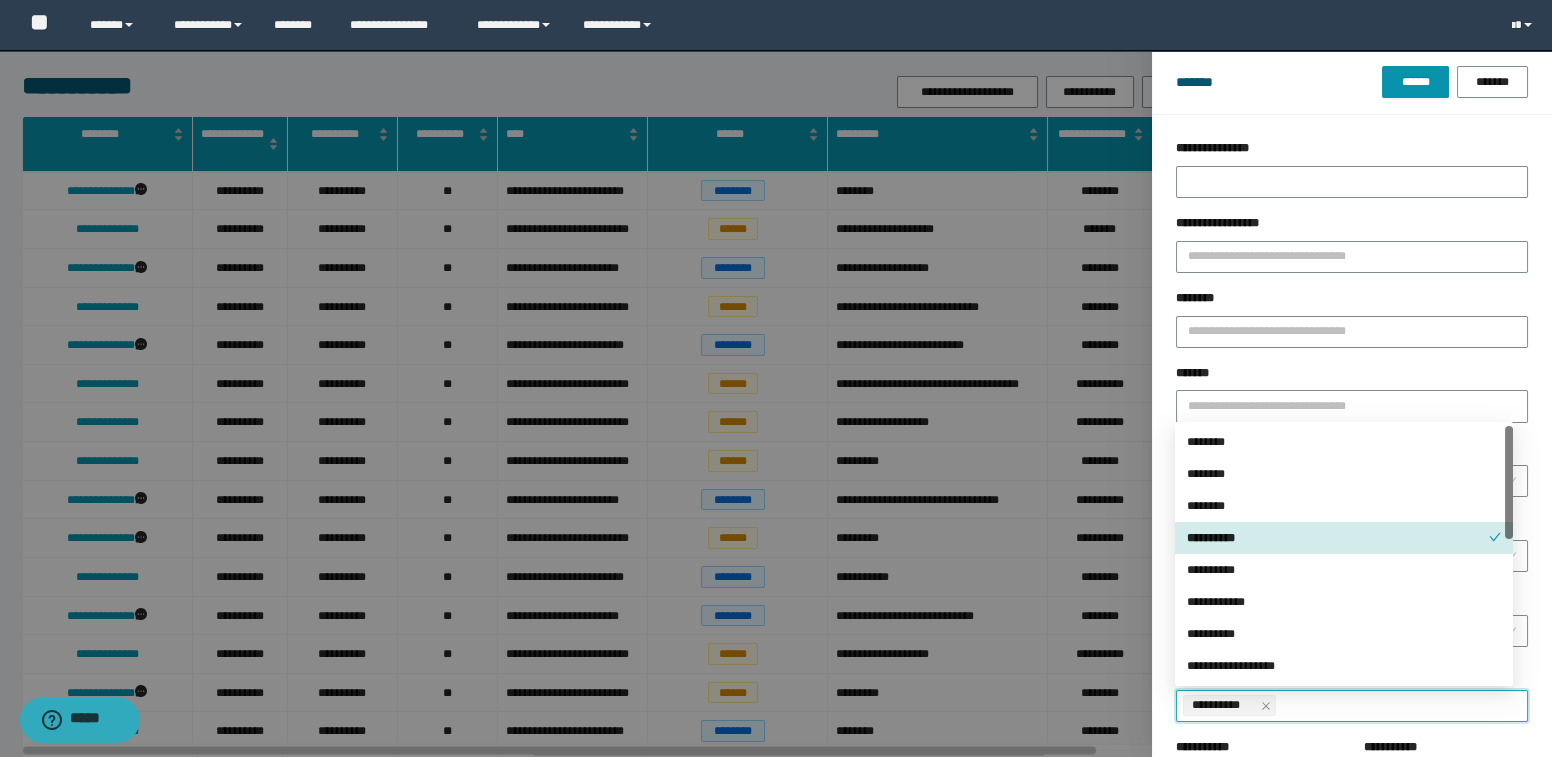 click on "**********" at bounding box center (1338, 538) 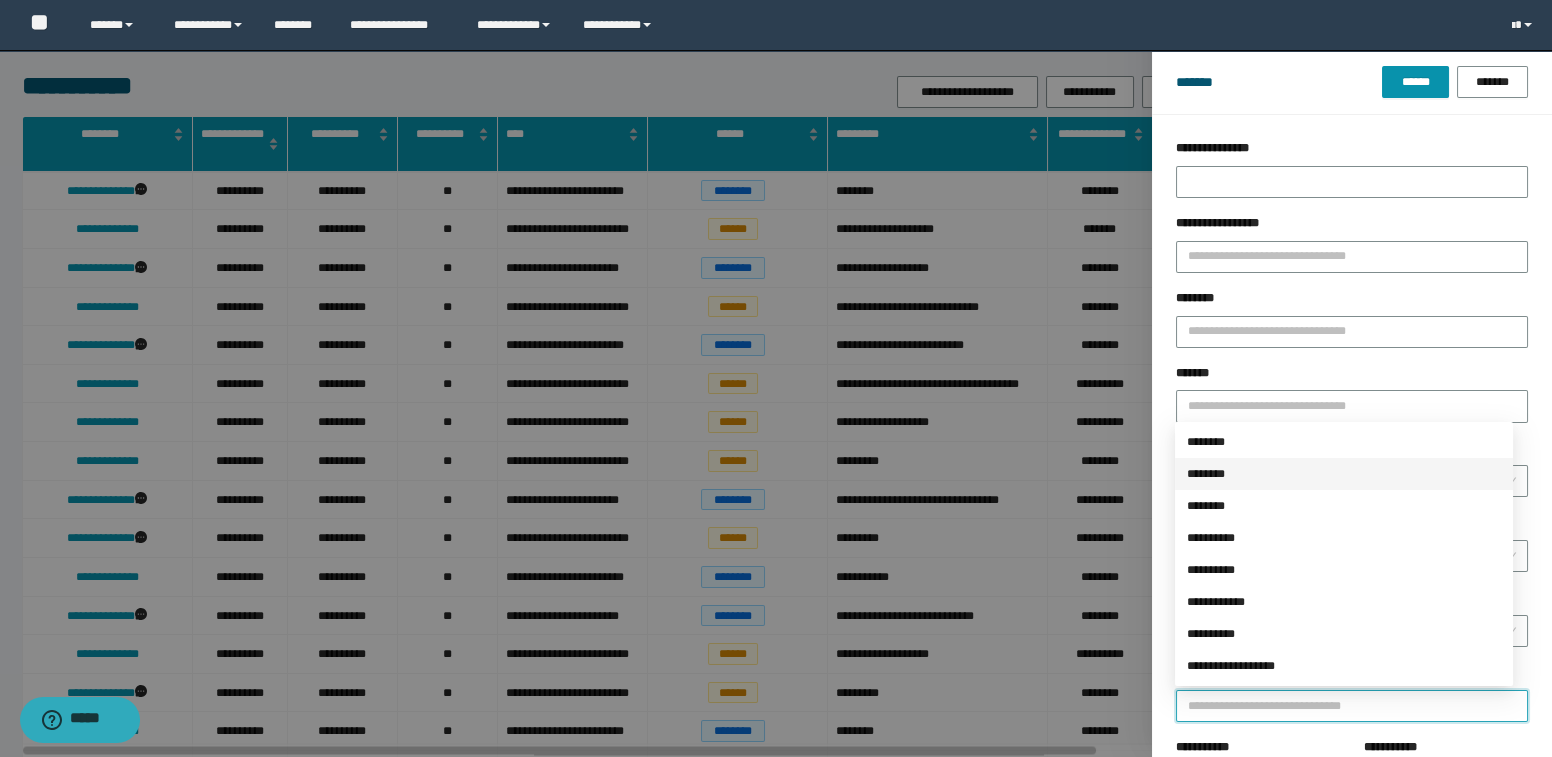 click at bounding box center [776, 378] 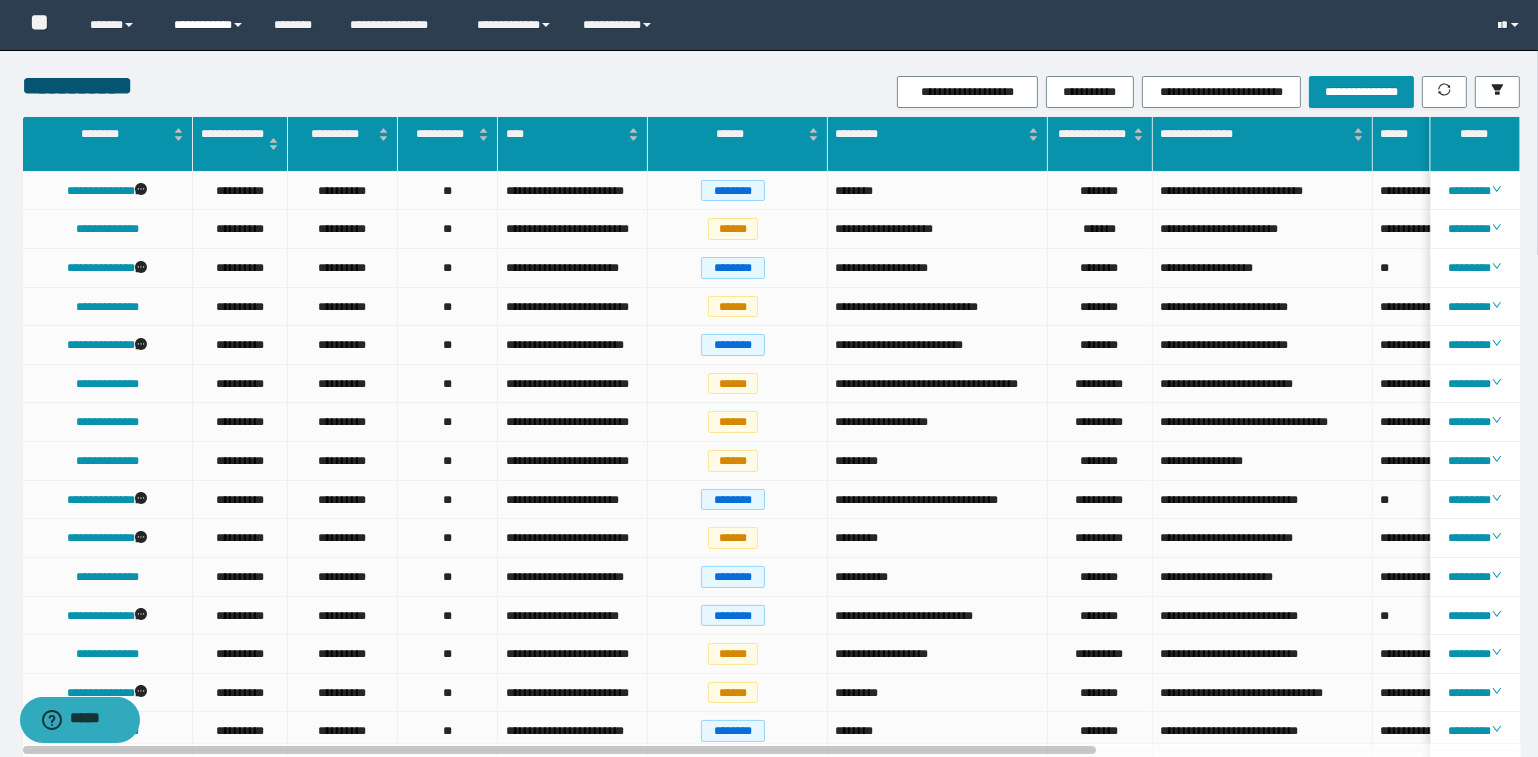 click on "**********" at bounding box center (209, 25) 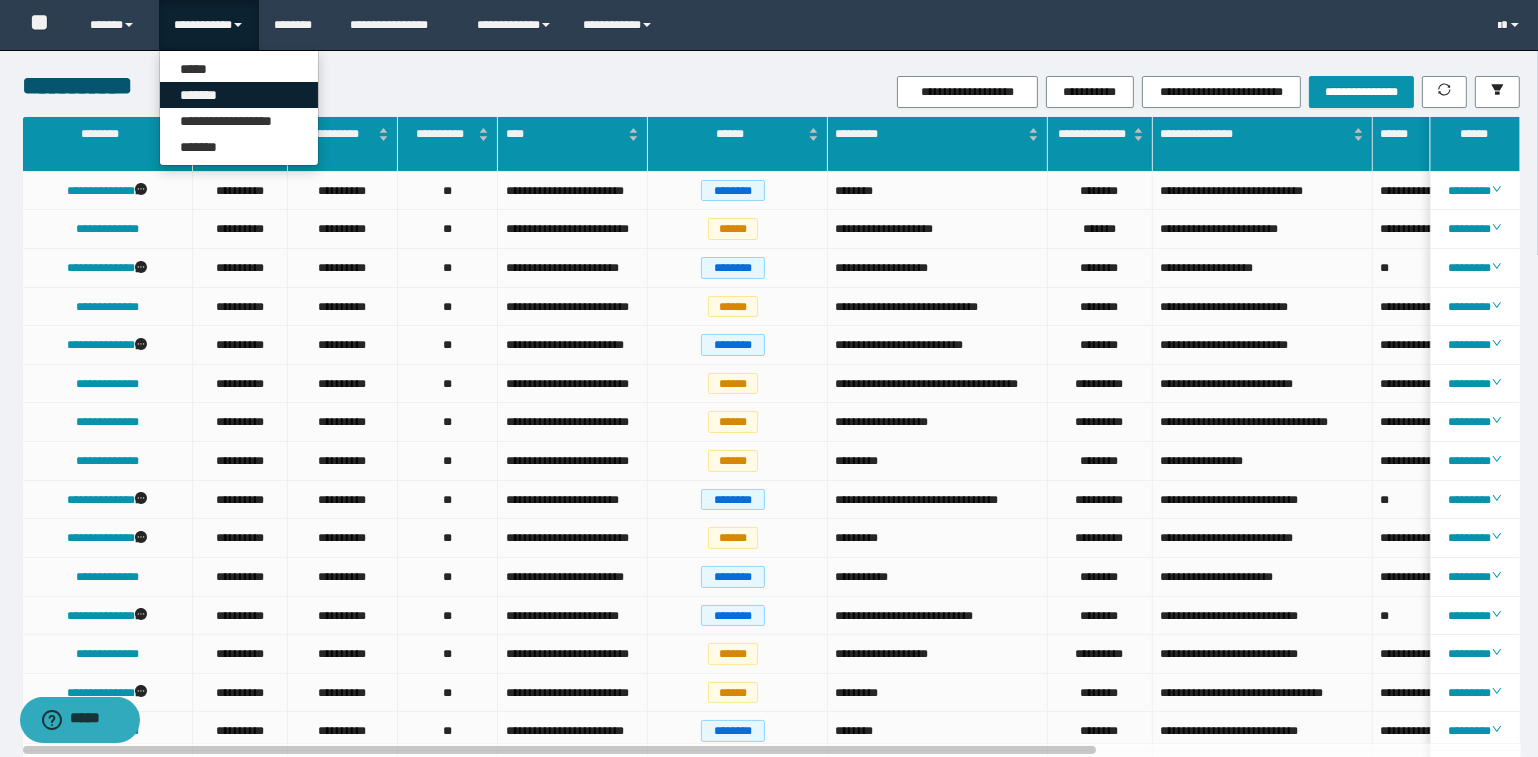click on "*******" at bounding box center (239, 95) 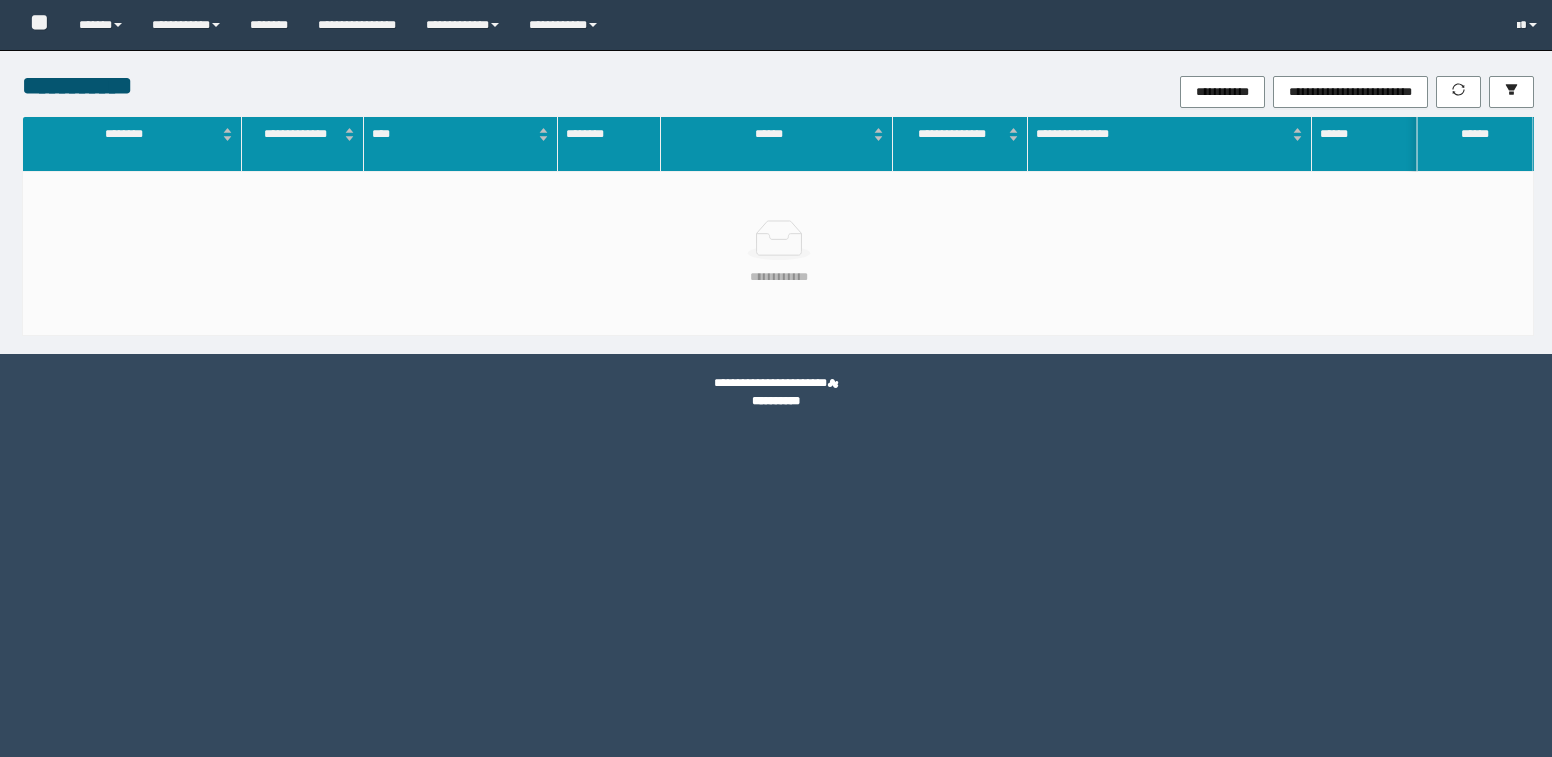 scroll, scrollTop: 0, scrollLeft: 0, axis: both 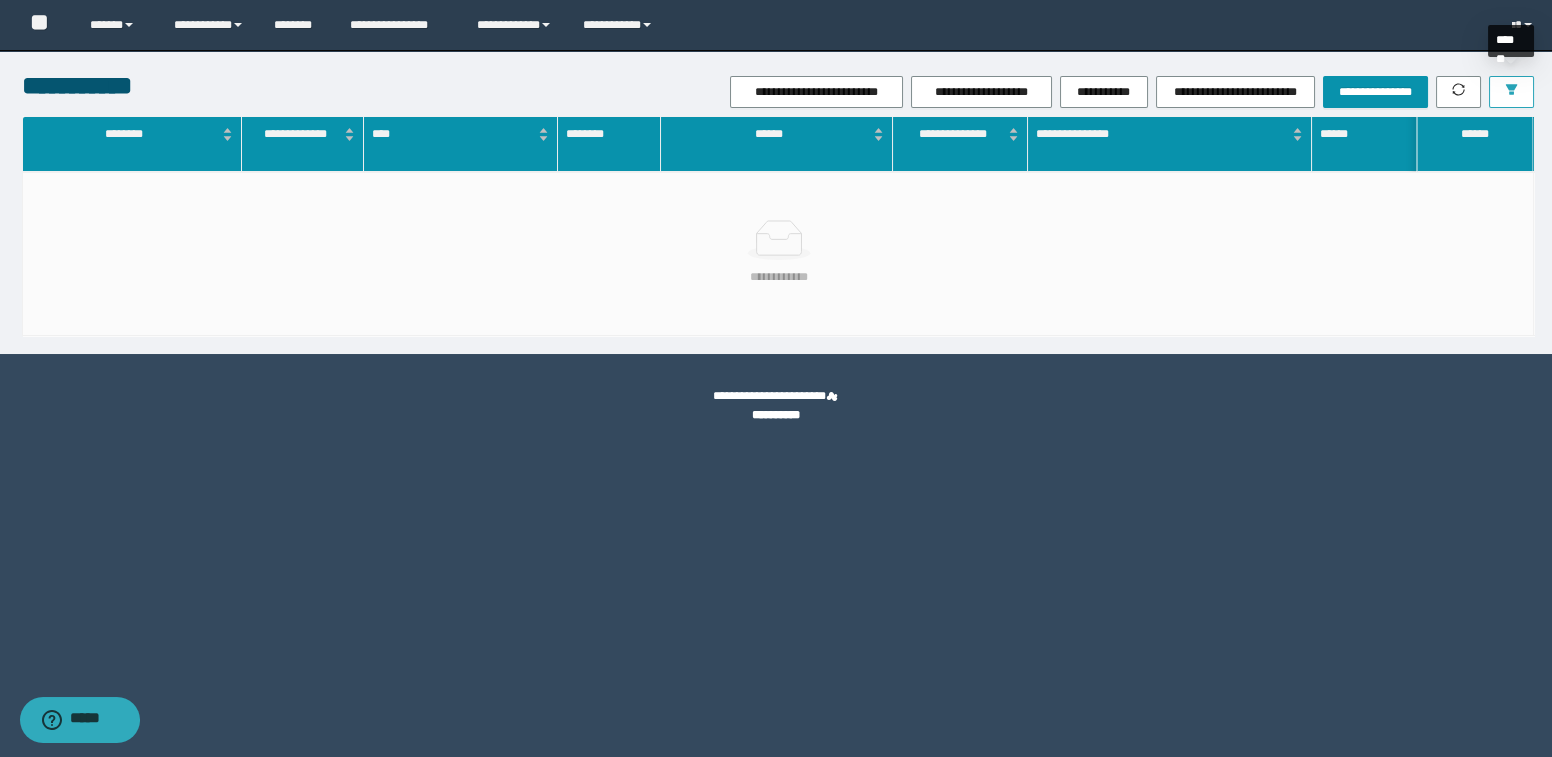 click 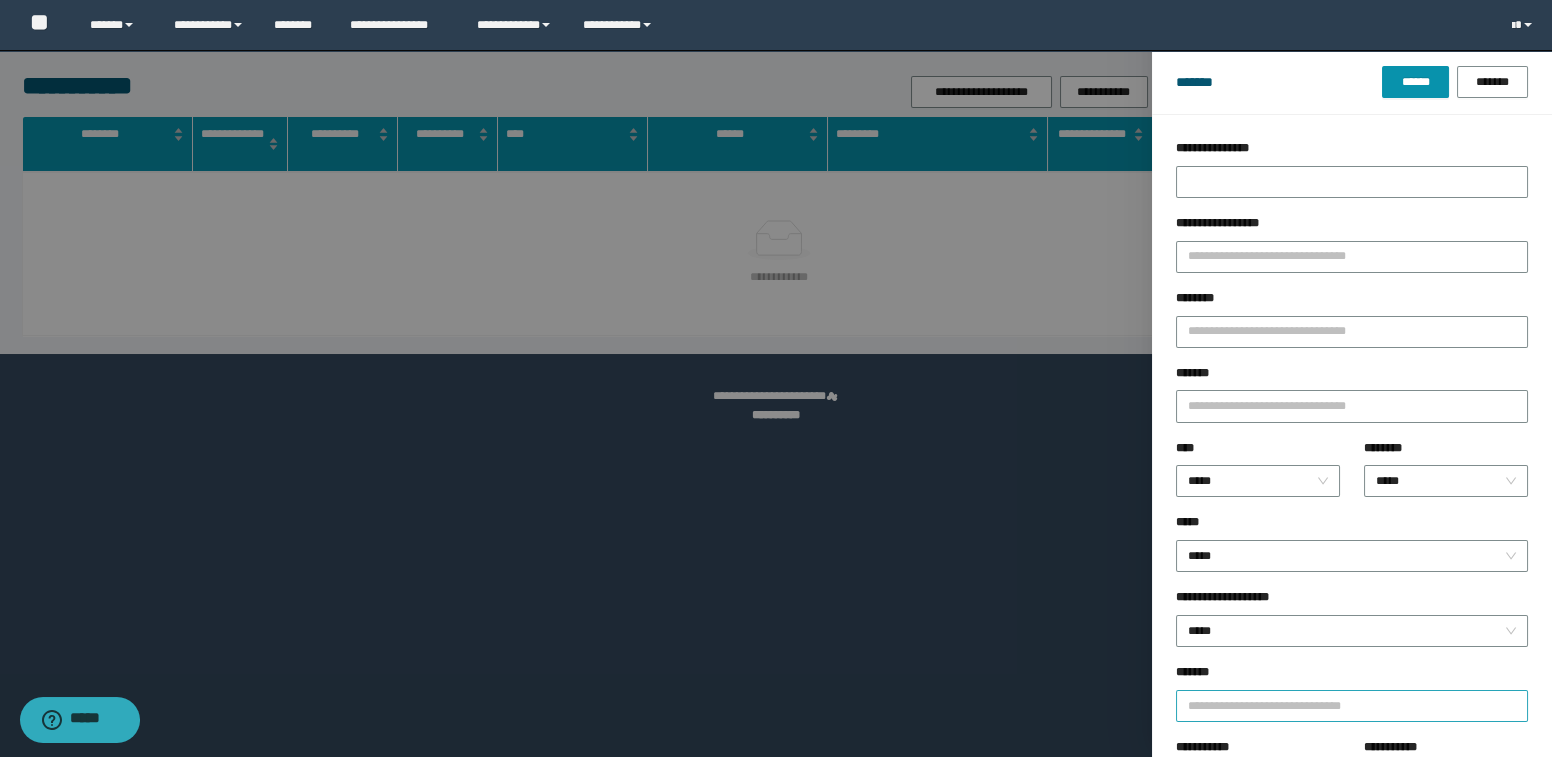 click at bounding box center (1343, 705) 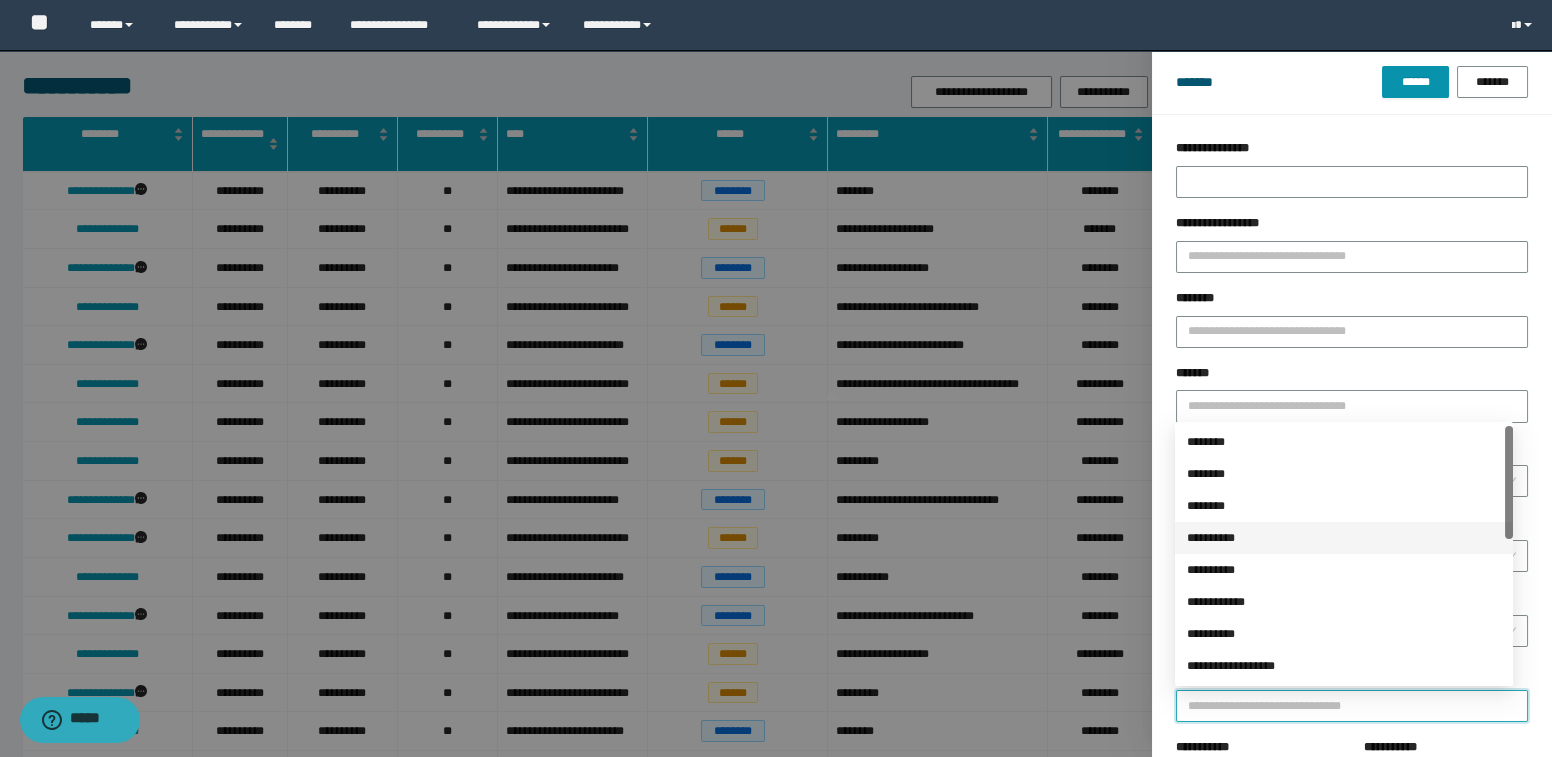 click on "**********" at bounding box center (1344, 538) 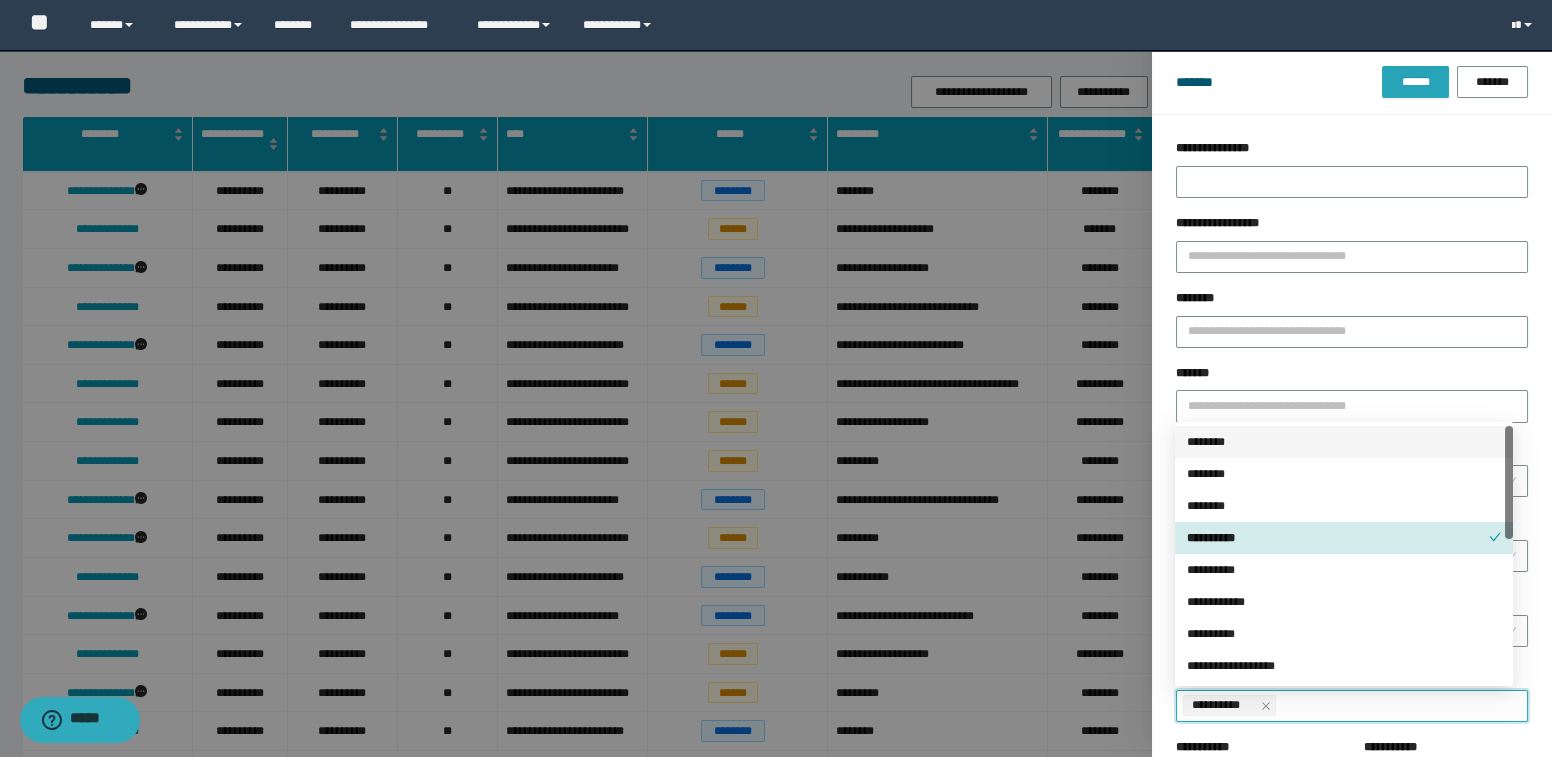 click on "******" at bounding box center (1415, 82) 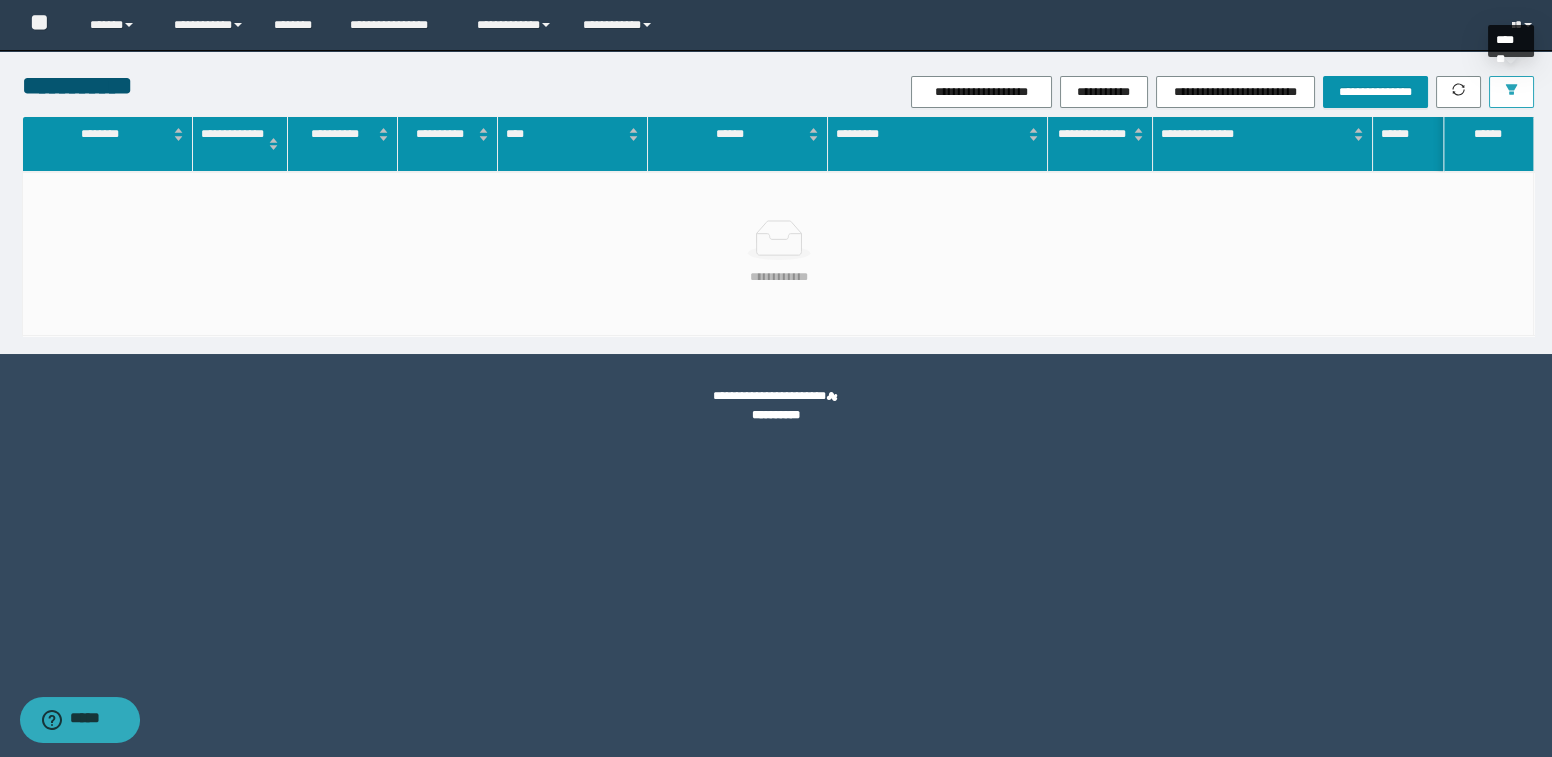 click 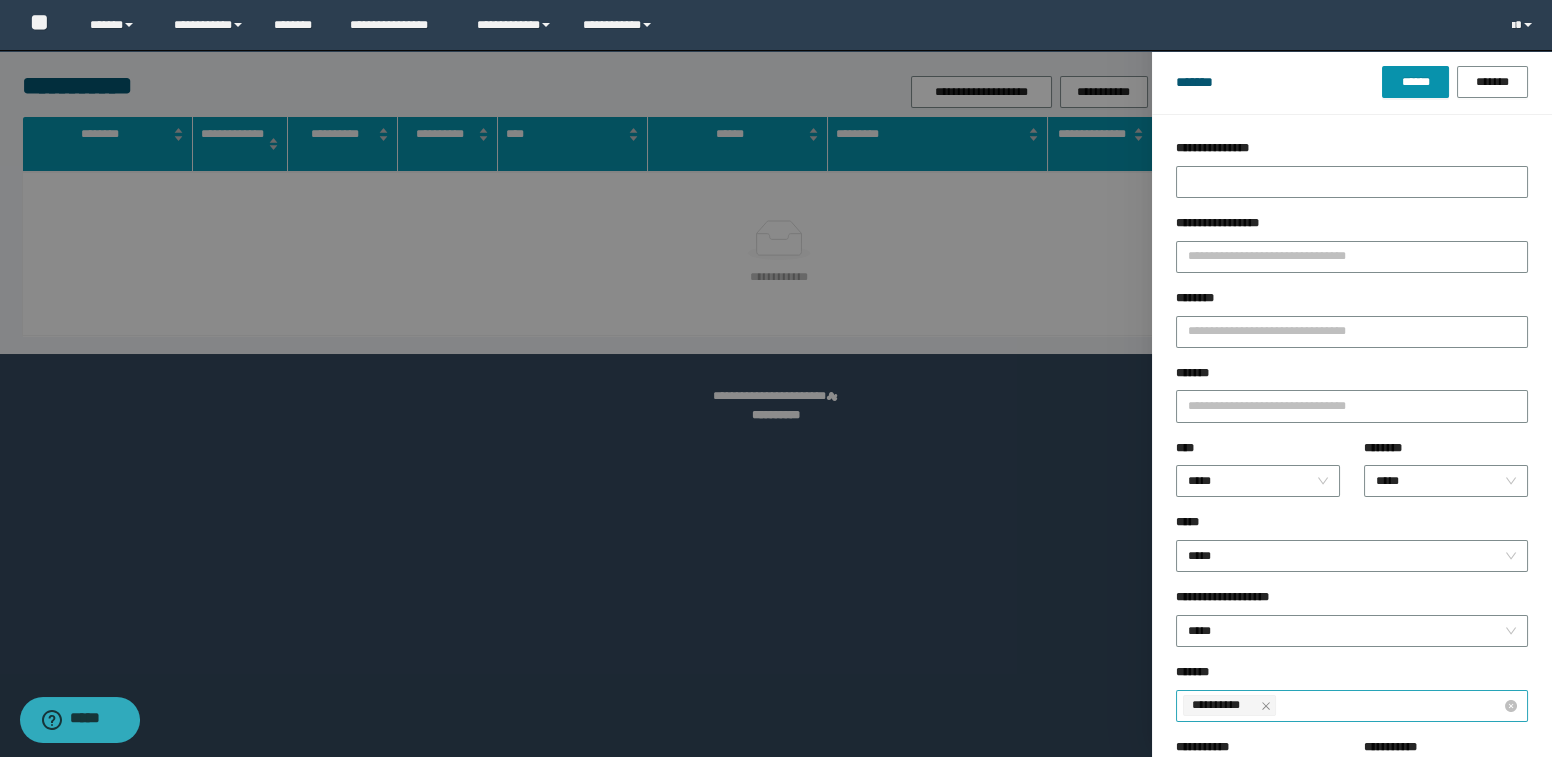 click on "**********" at bounding box center (1229, 705) 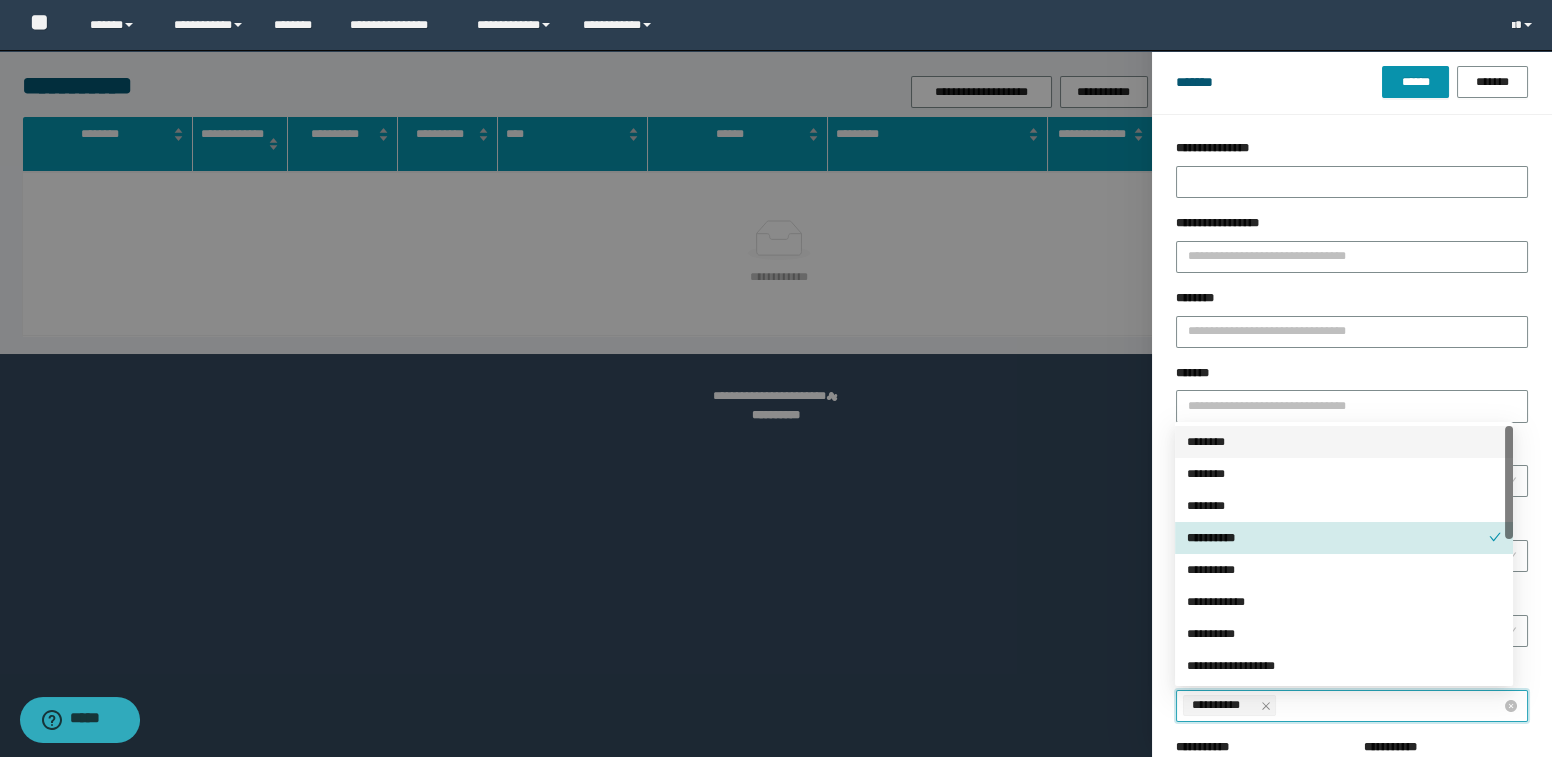 click 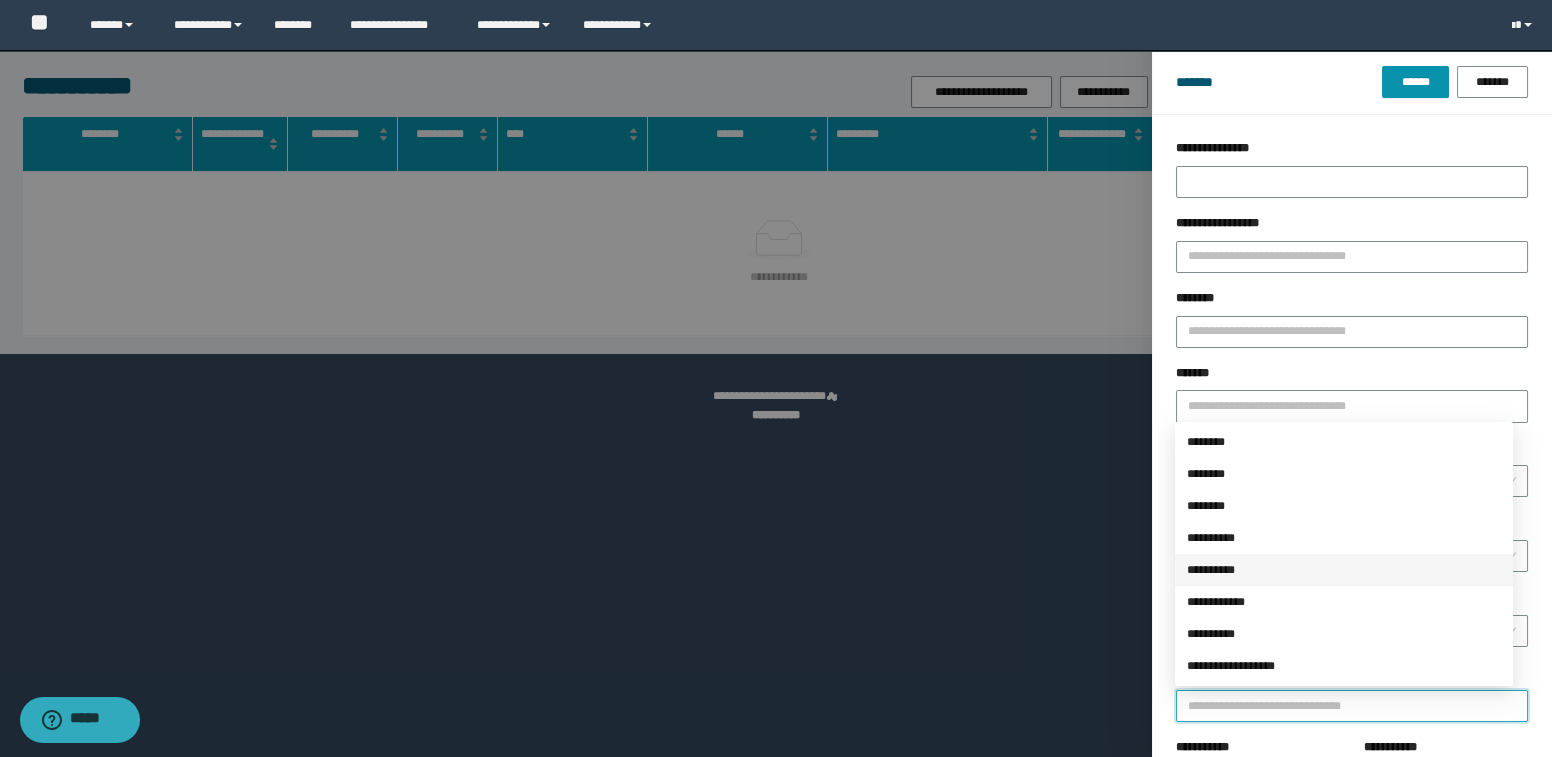 click on "**********" at bounding box center [1344, 570] 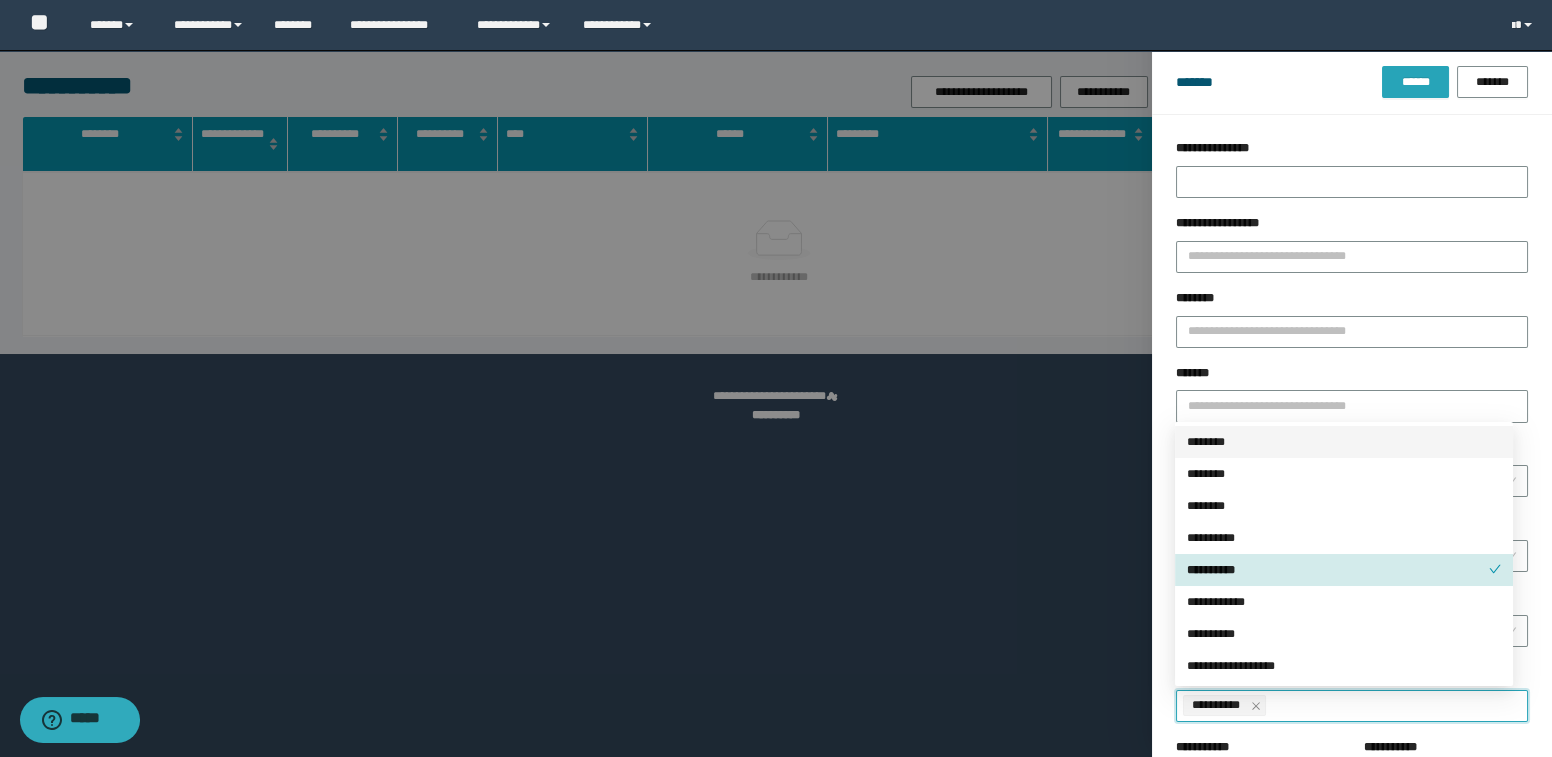 click on "******" at bounding box center [1415, 82] 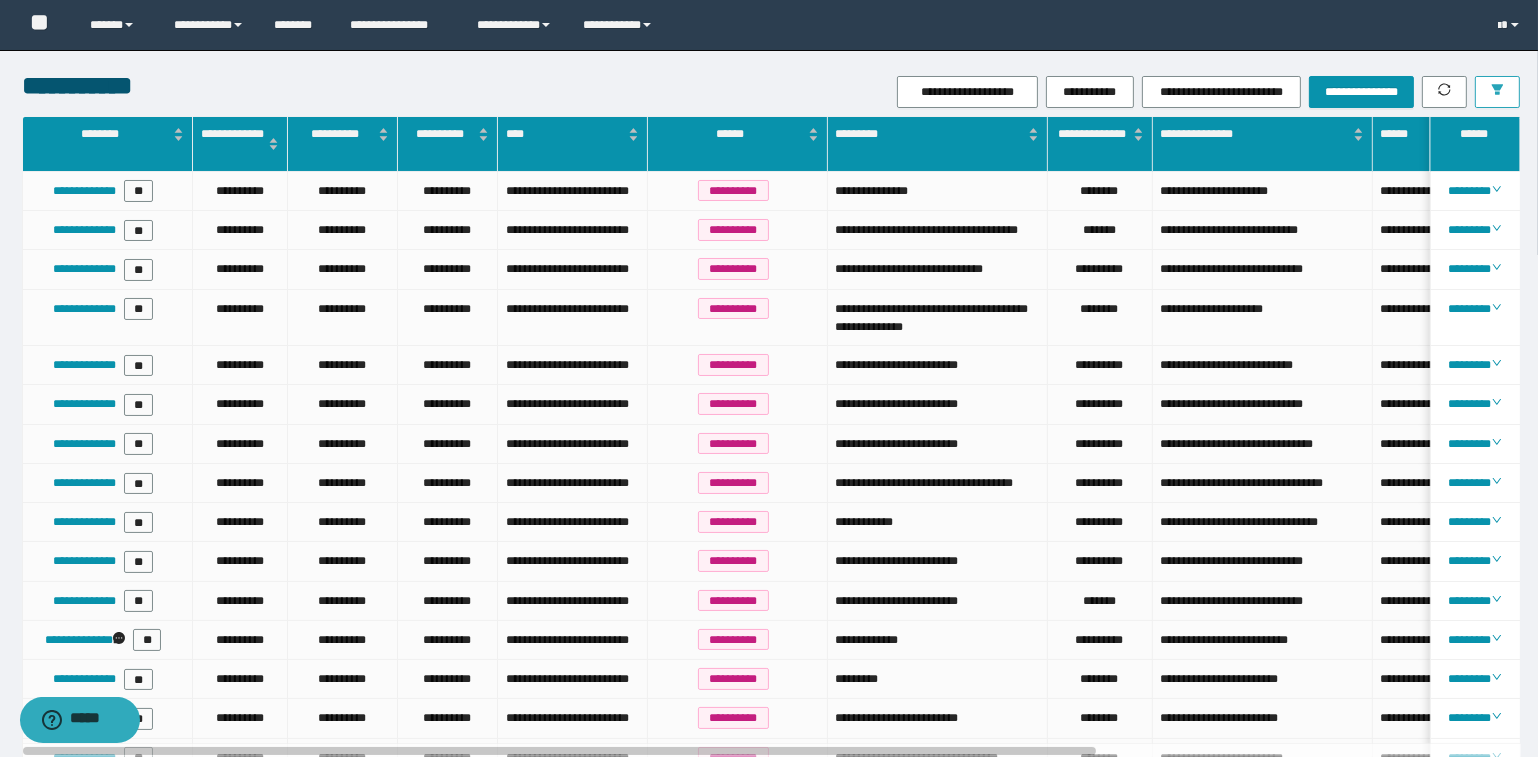 click at bounding box center (1497, 92) 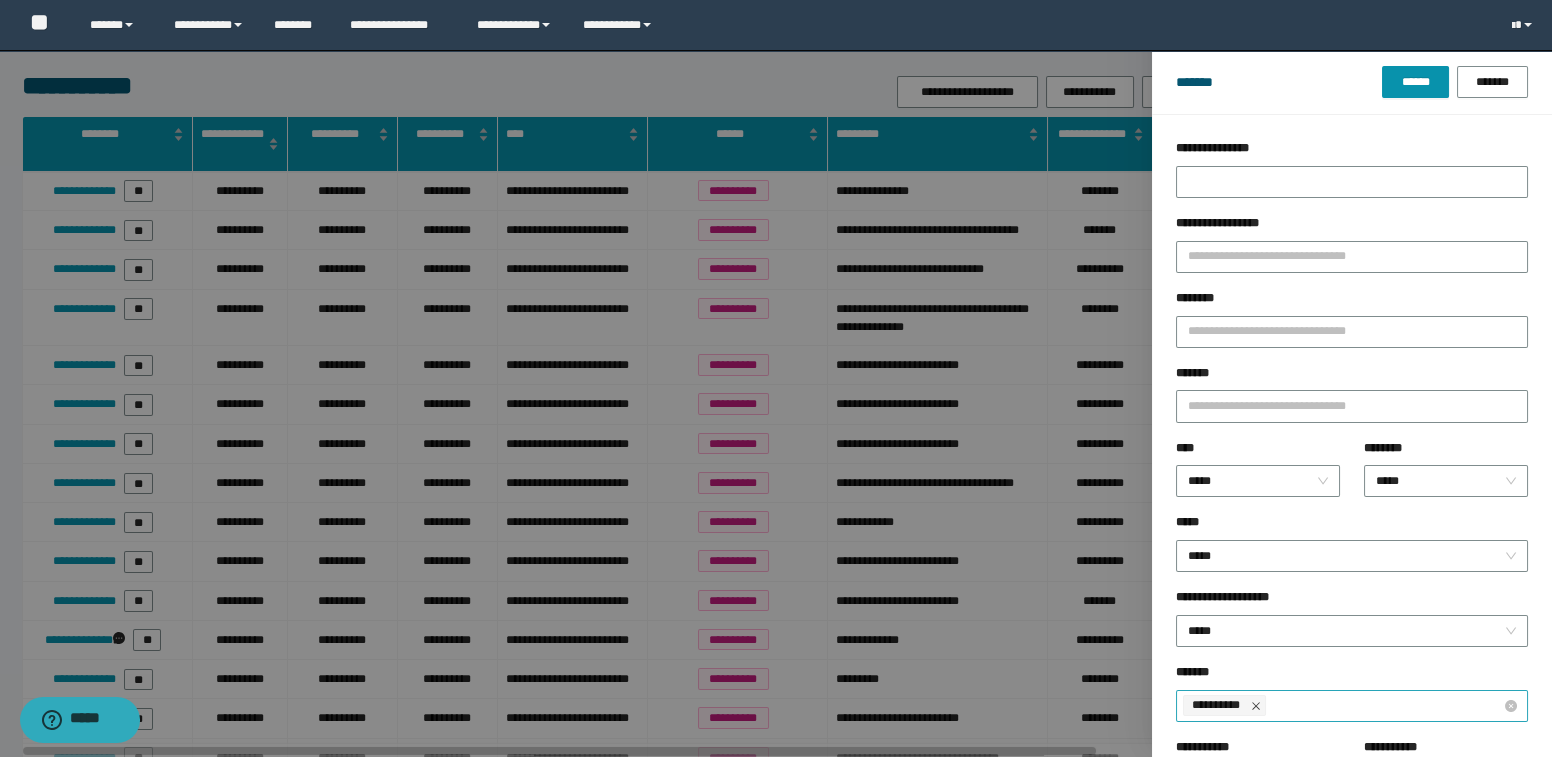 click 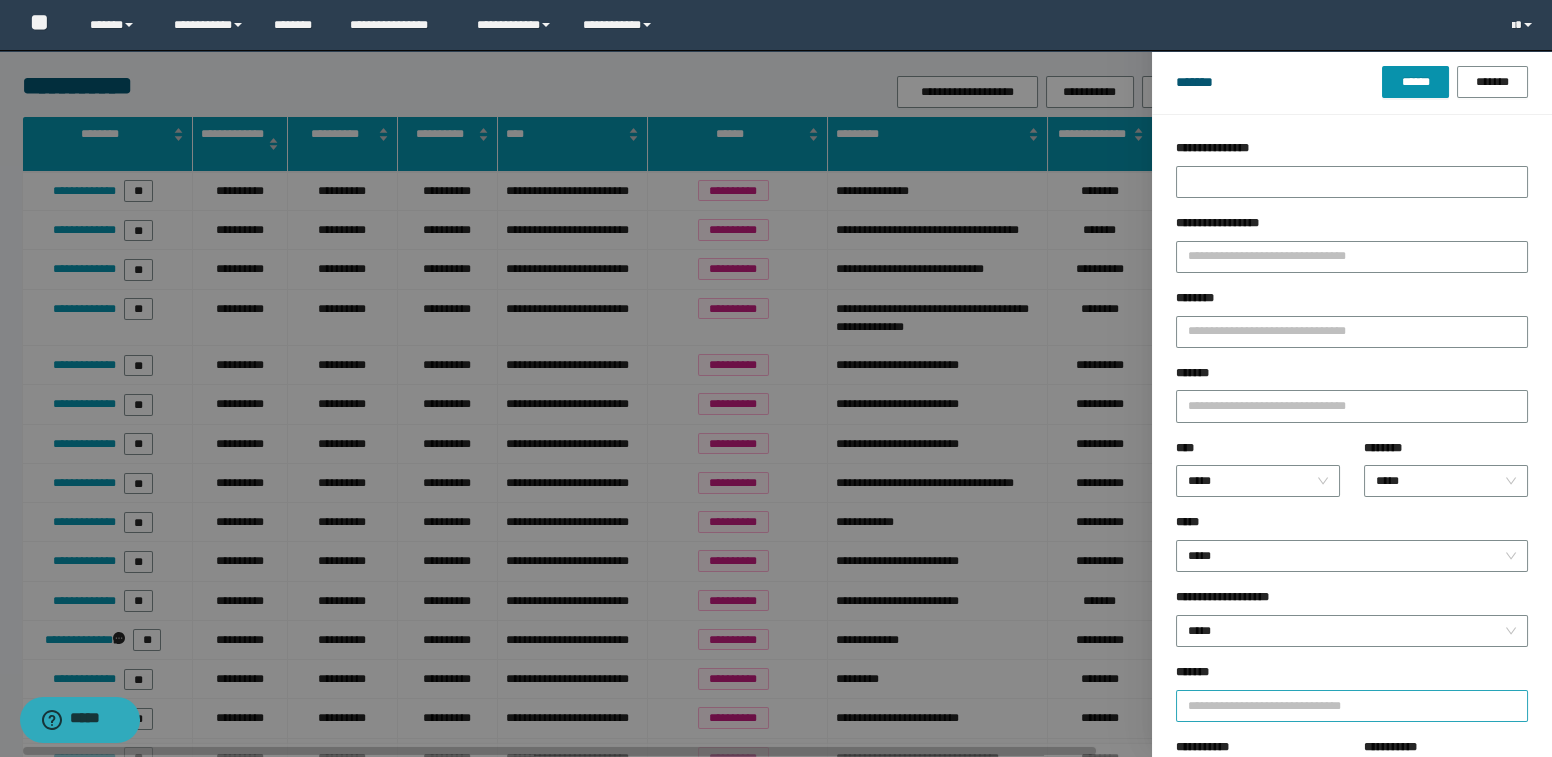 click at bounding box center (776, 378) 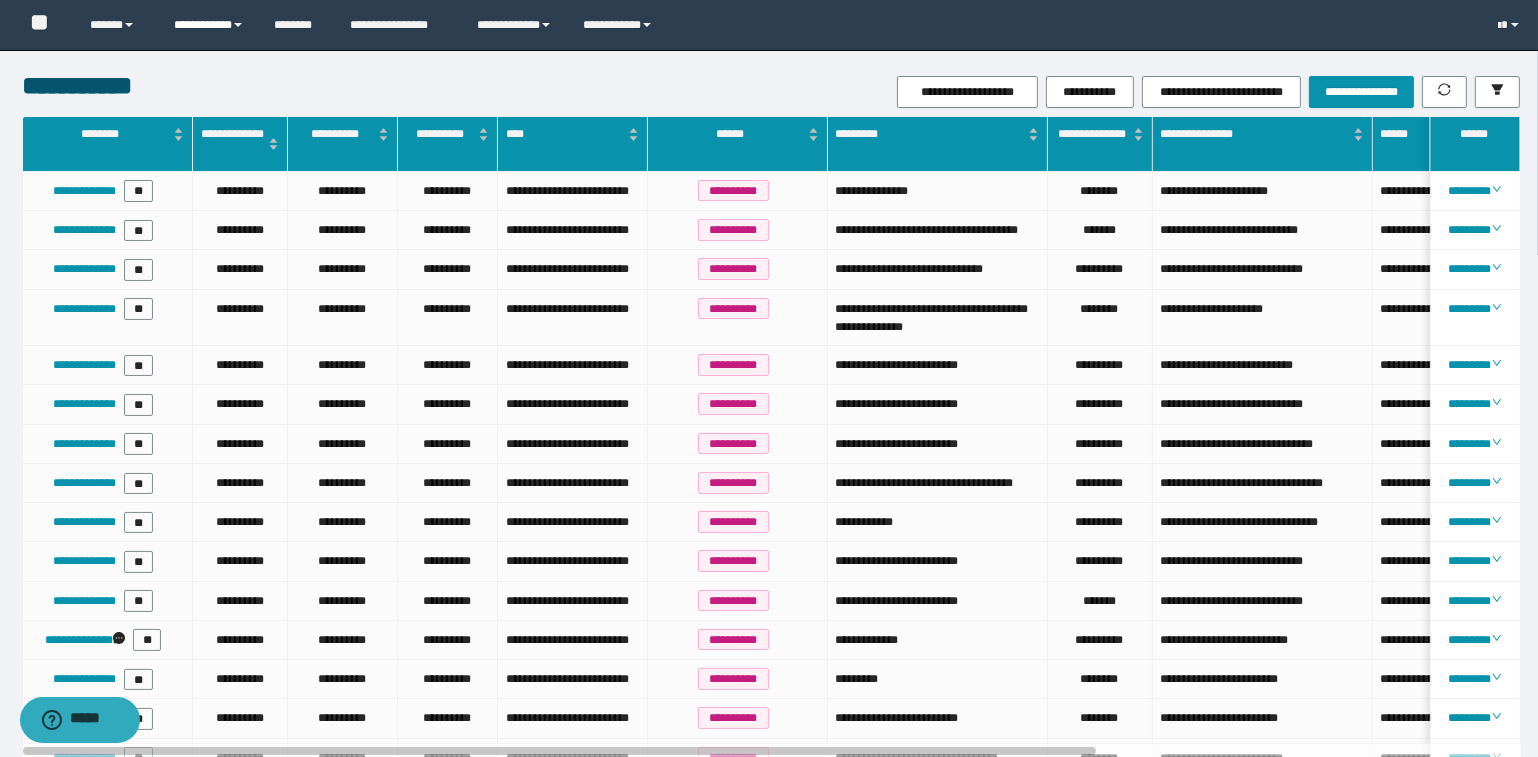 click on "**********" at bounding box center (209, 25) 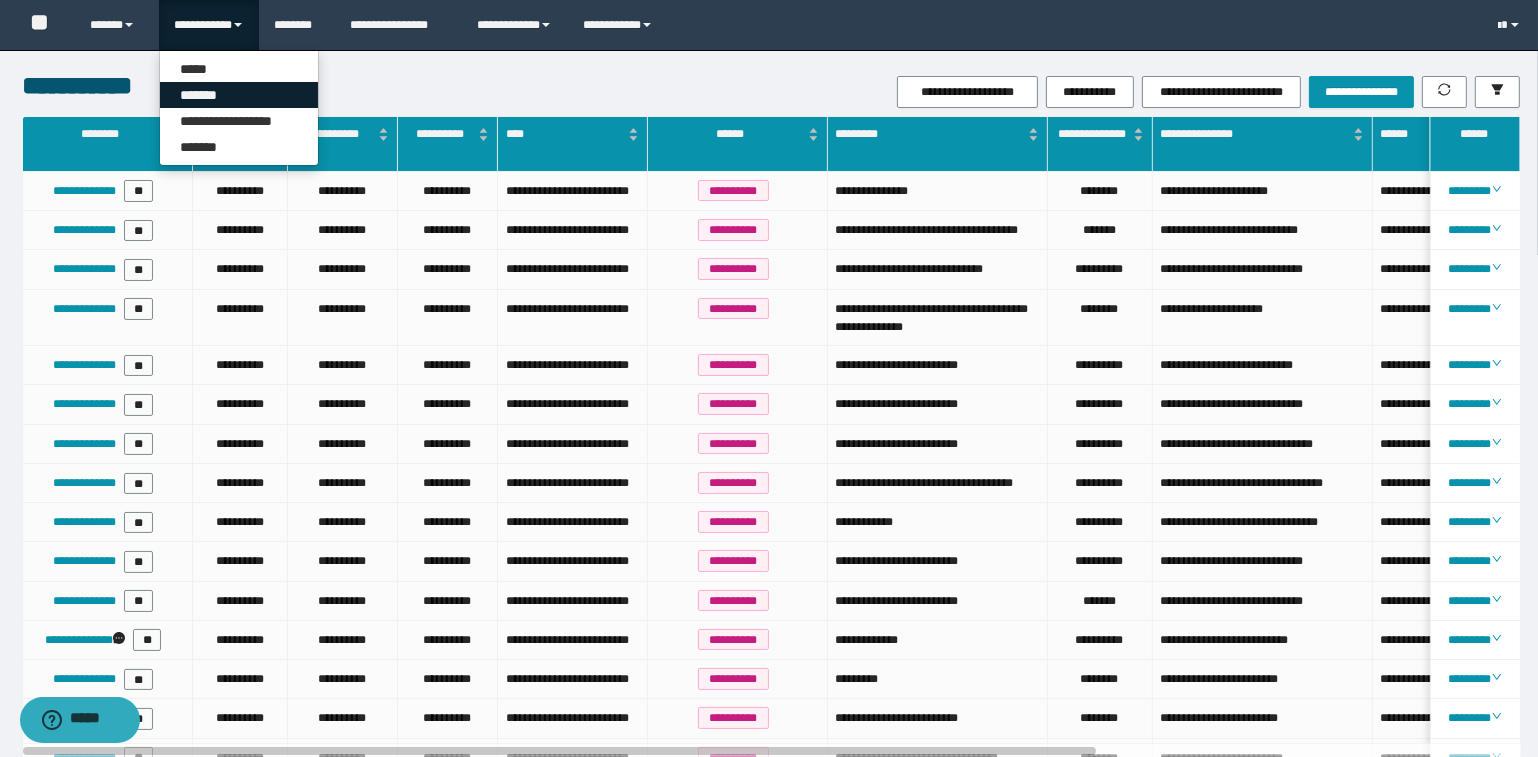 click on "*******" at bounding box center (239, 95) 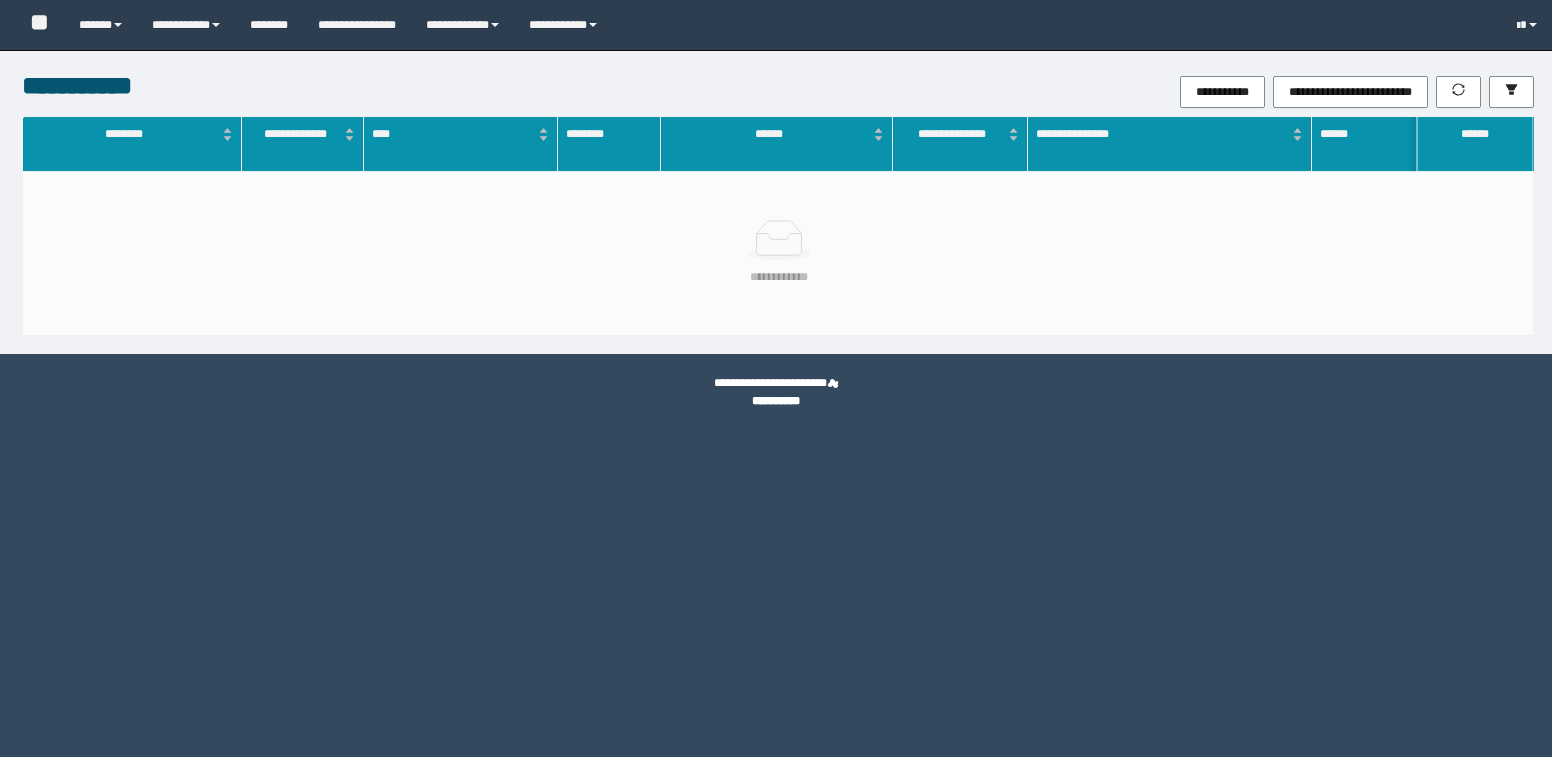 scroll, scrollTop: 0, scrollLeft: 0, axis: both 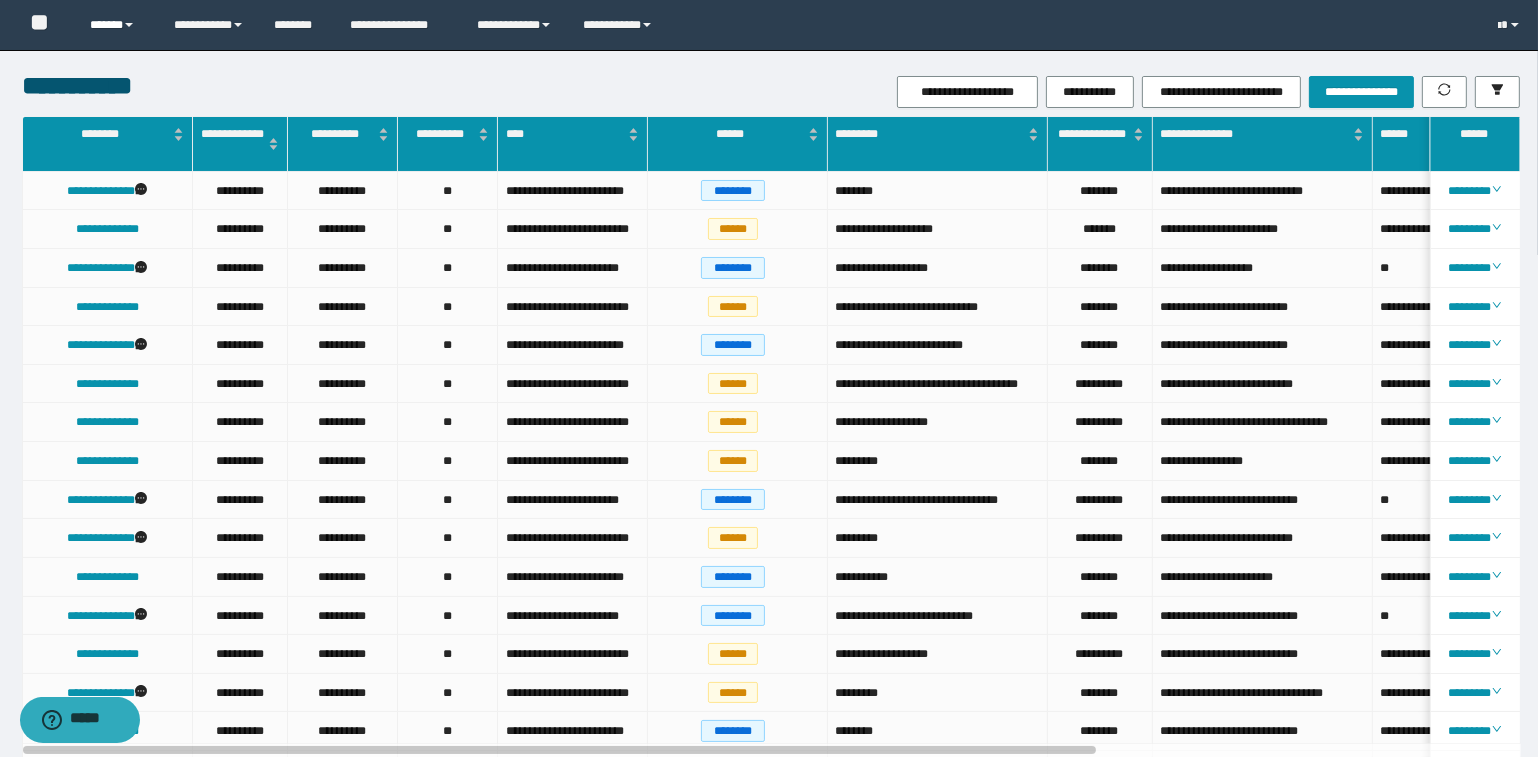 click on "******" at bounding box center (117, 25) 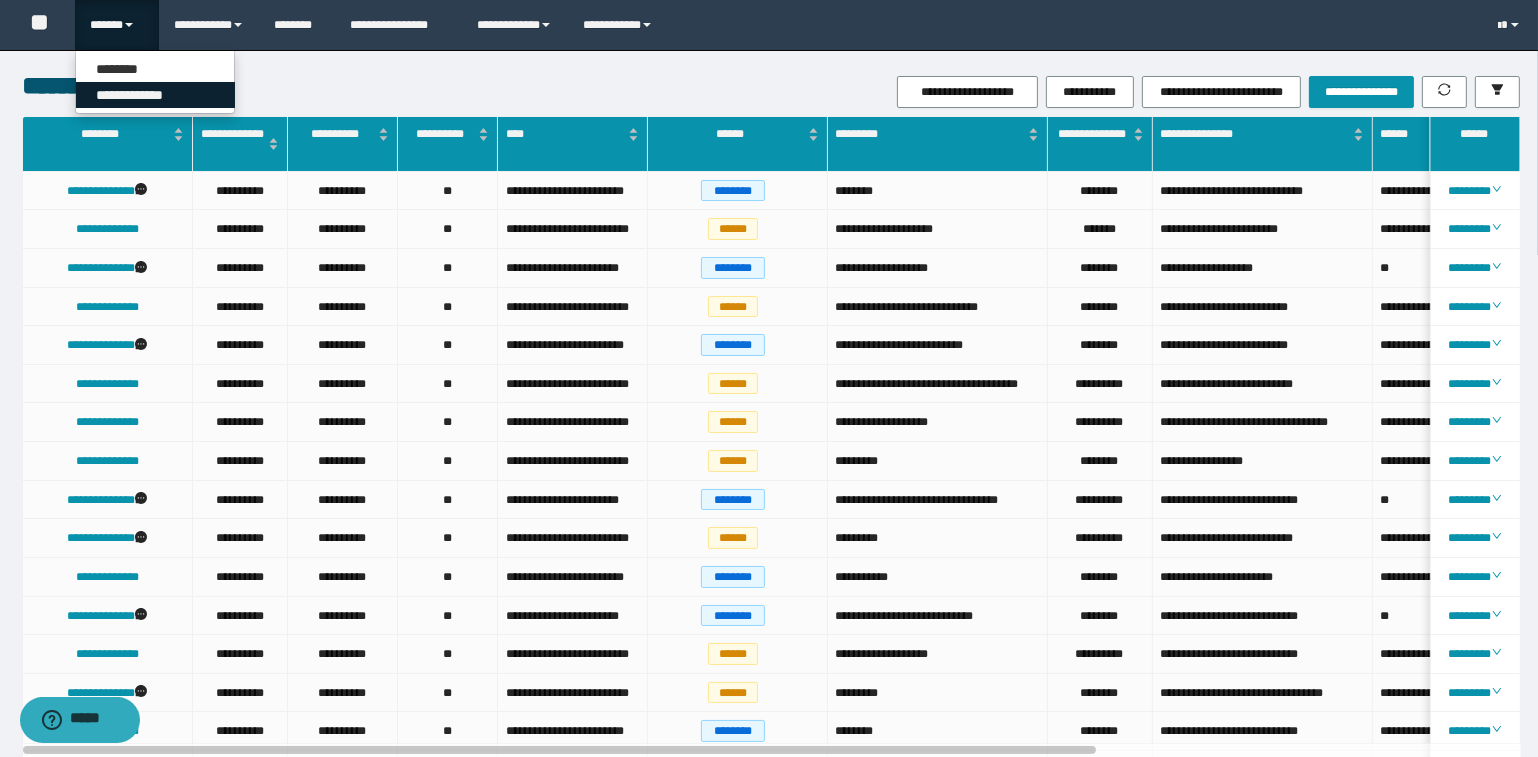 click on "**********" at bounding box center (155, 95) 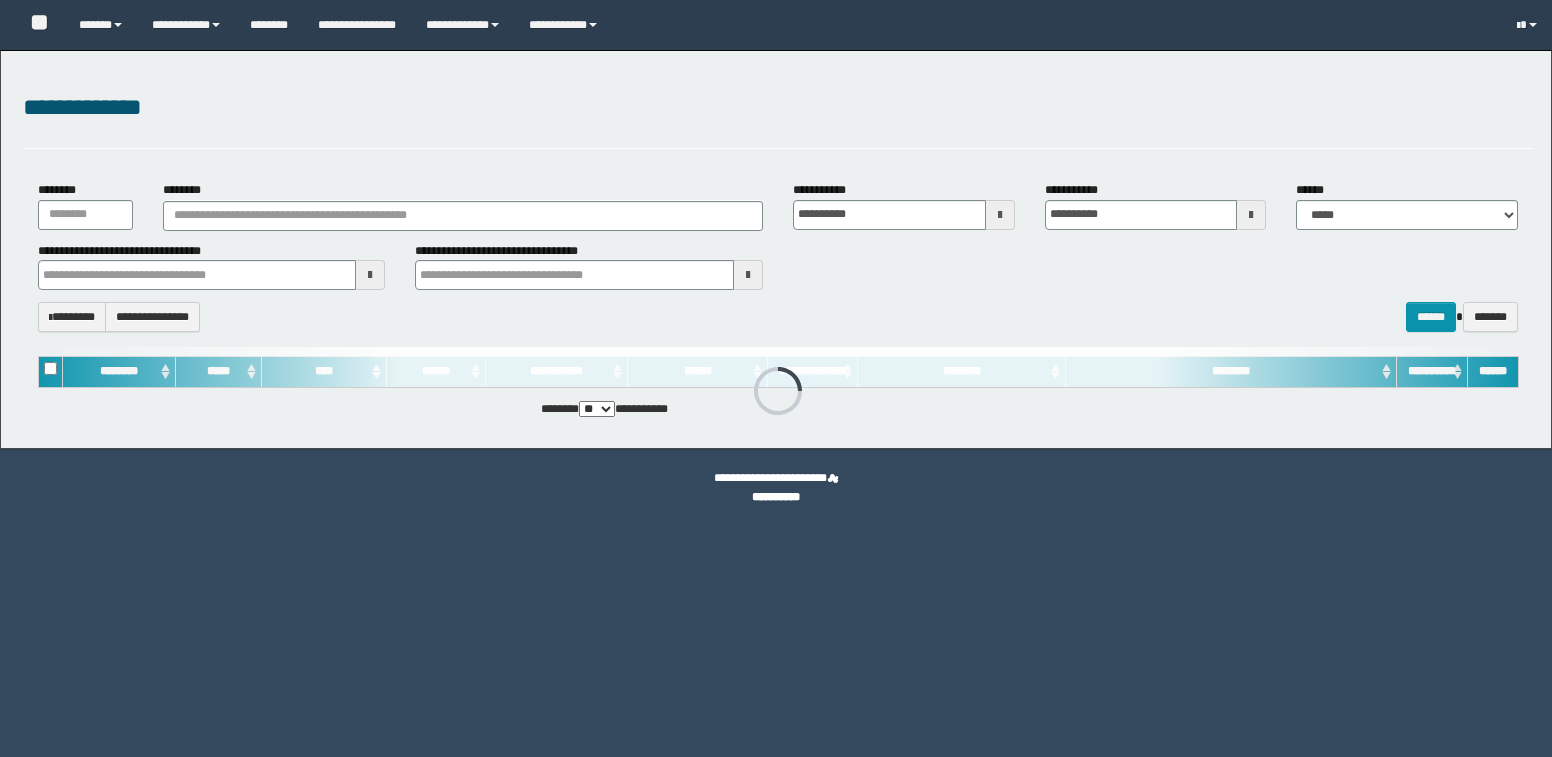 scroll, scrollTop: 0, scrollLeft: 0, axis: both 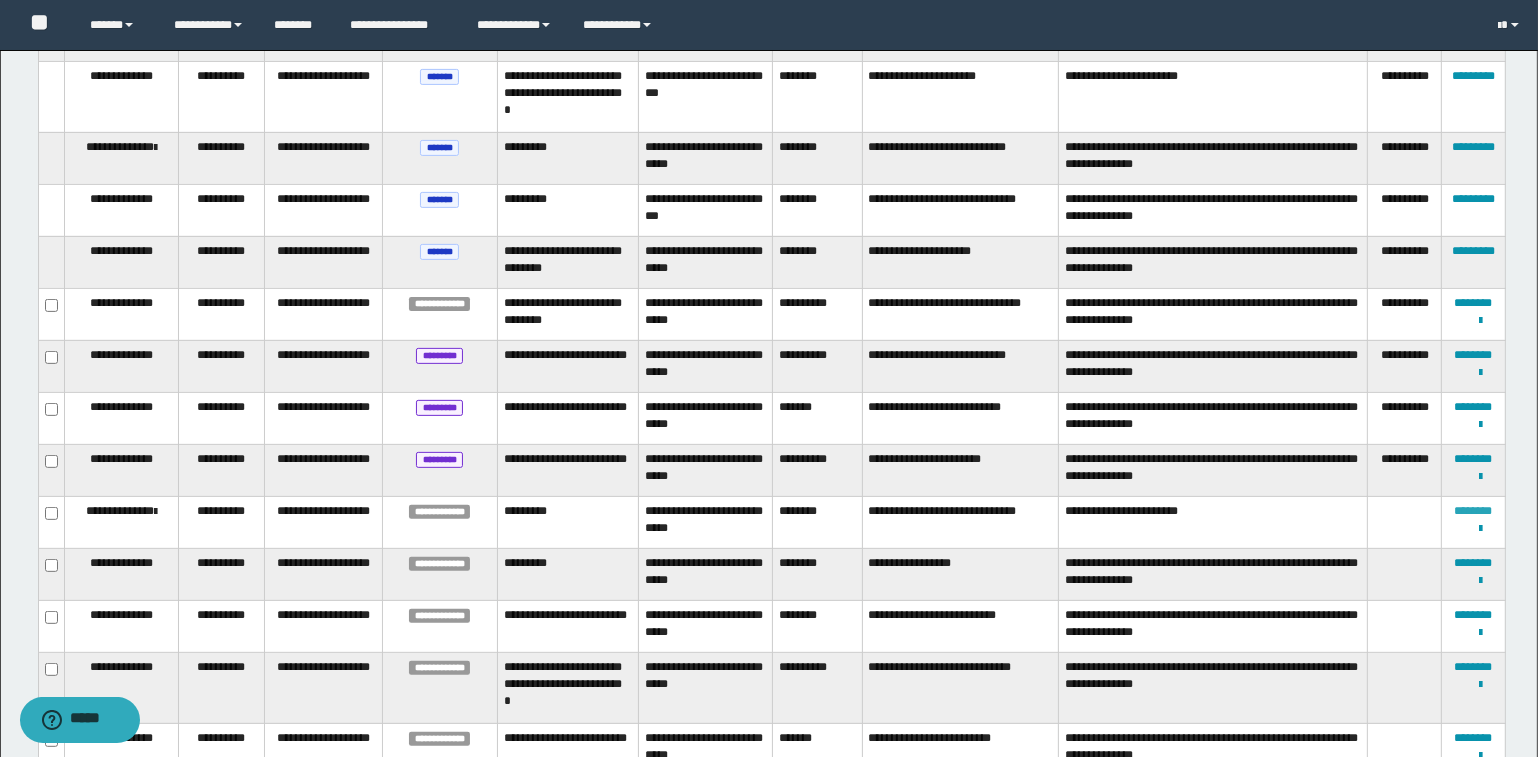click on "********" at bounding box center (1474, 511) 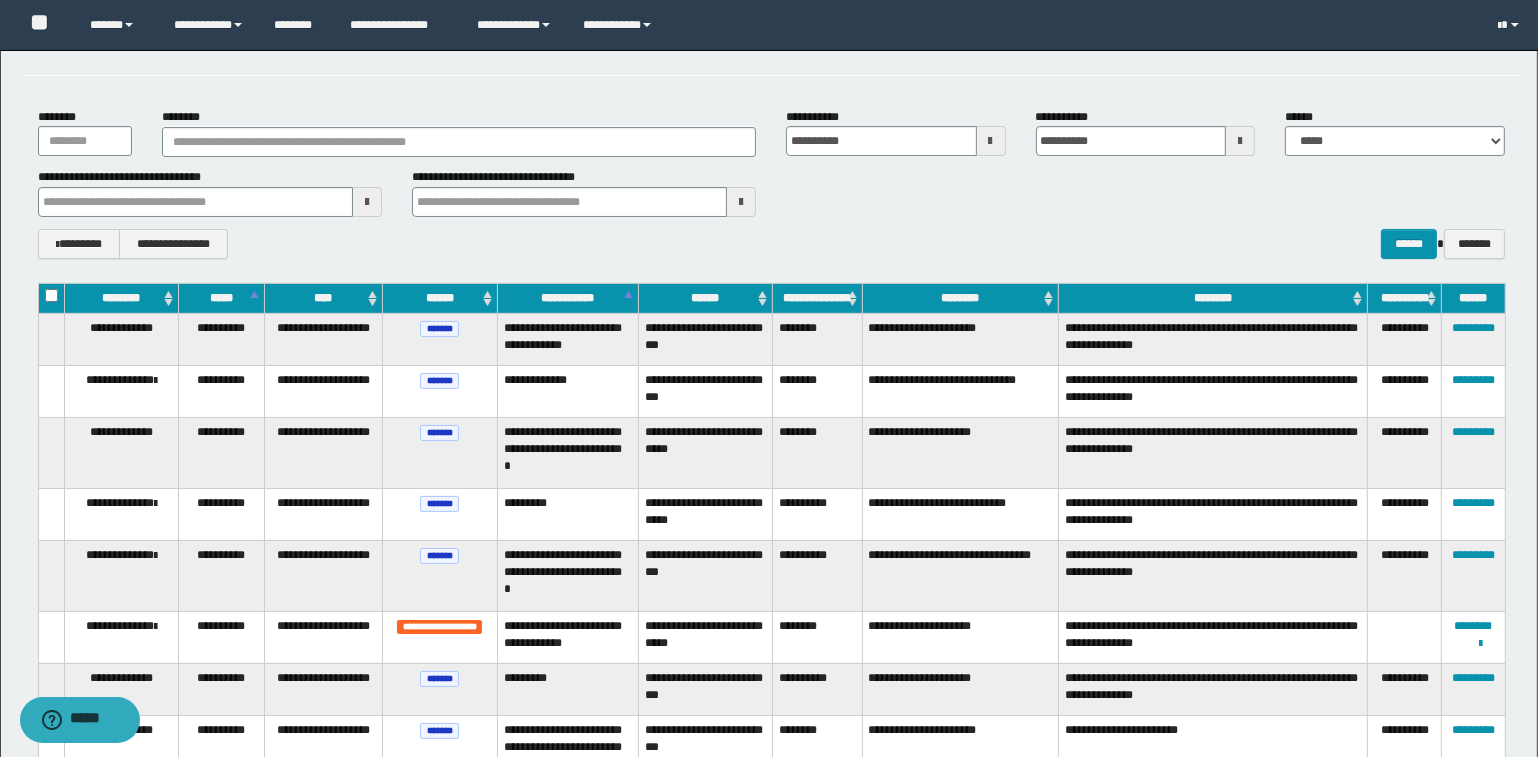 scroll, scrollTop: 90, scrollLeft: 0, axis: vertical 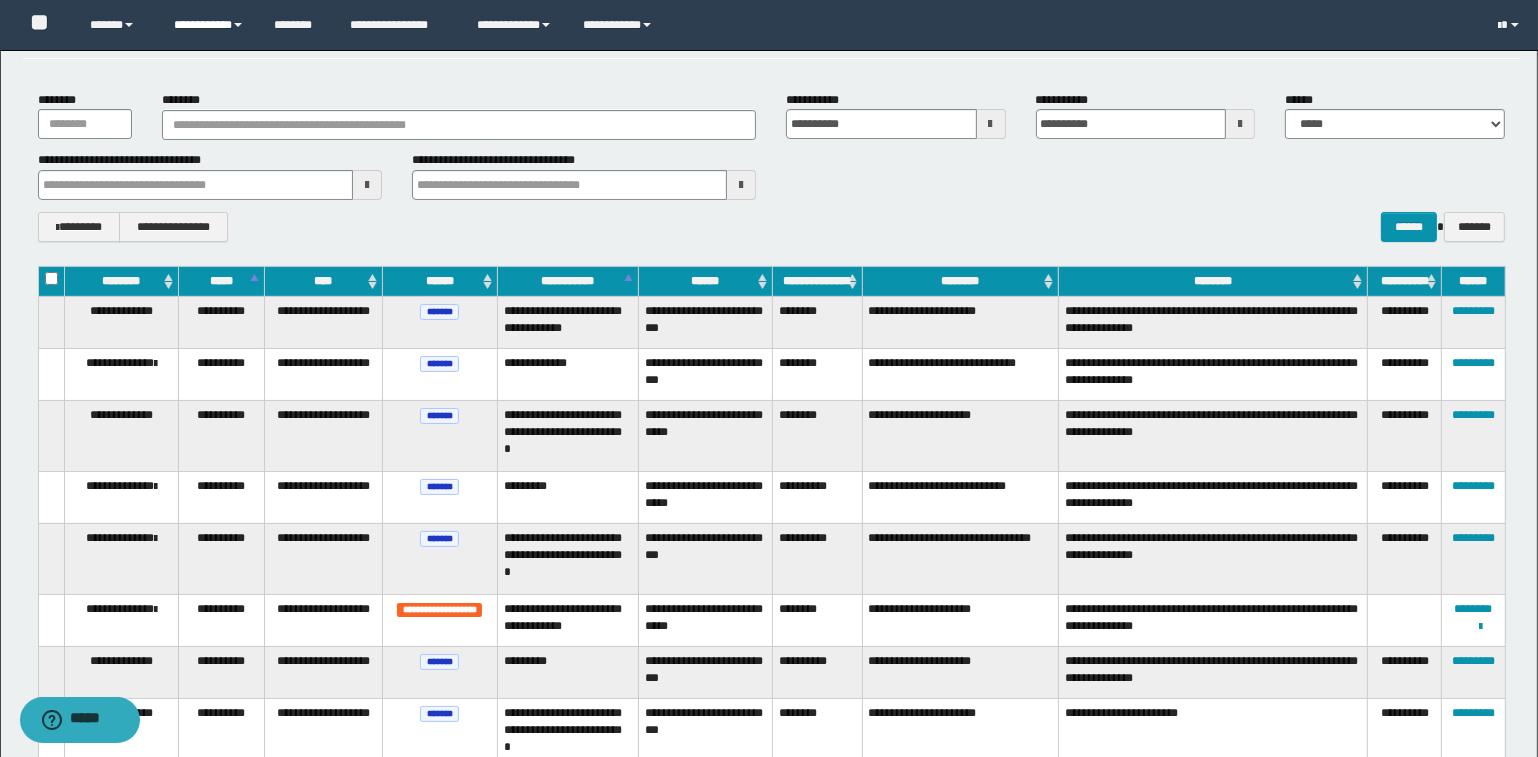 click on "**********" at bounding box center [209, 25] 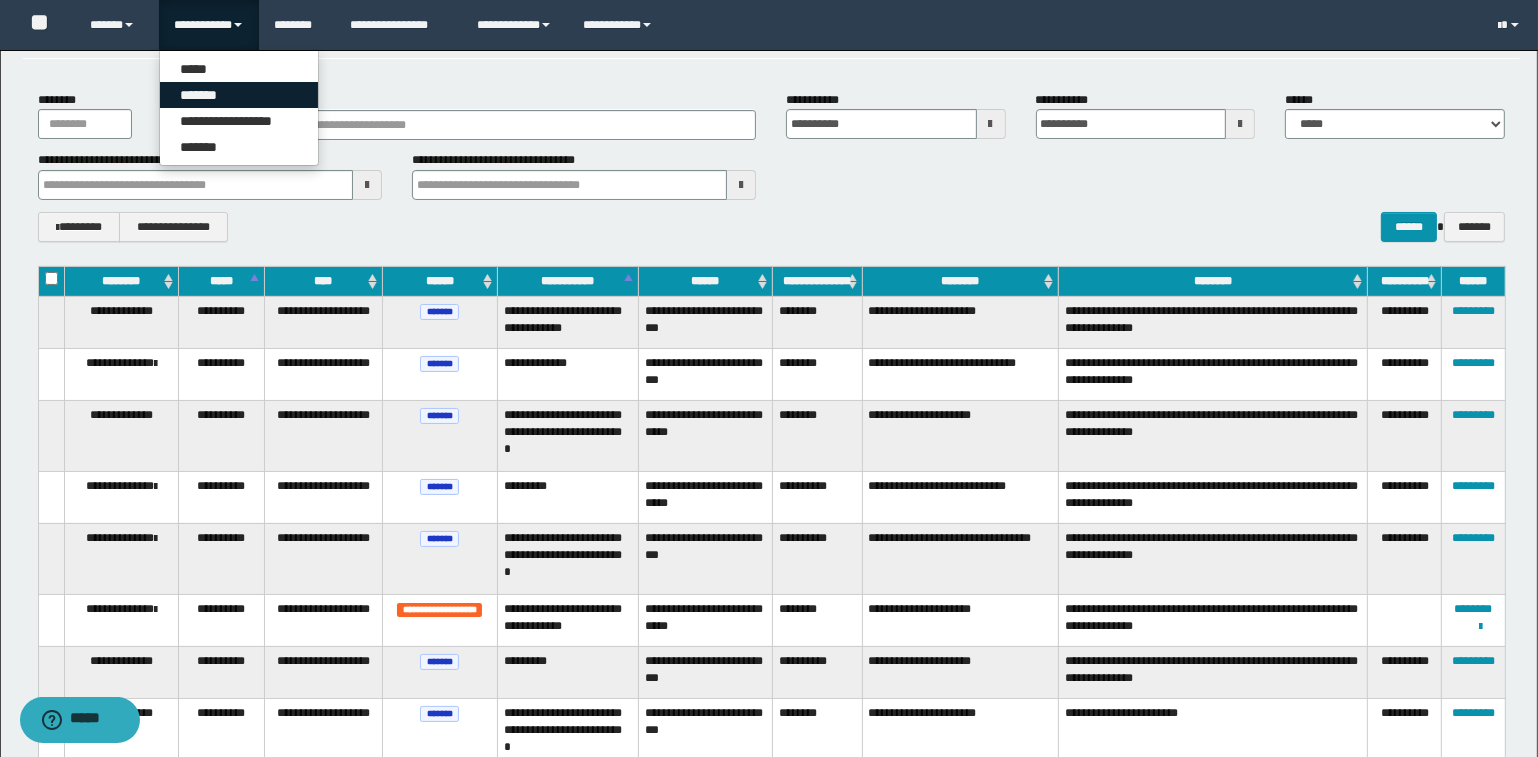 click on "*******" at bounding box center (239, 95) 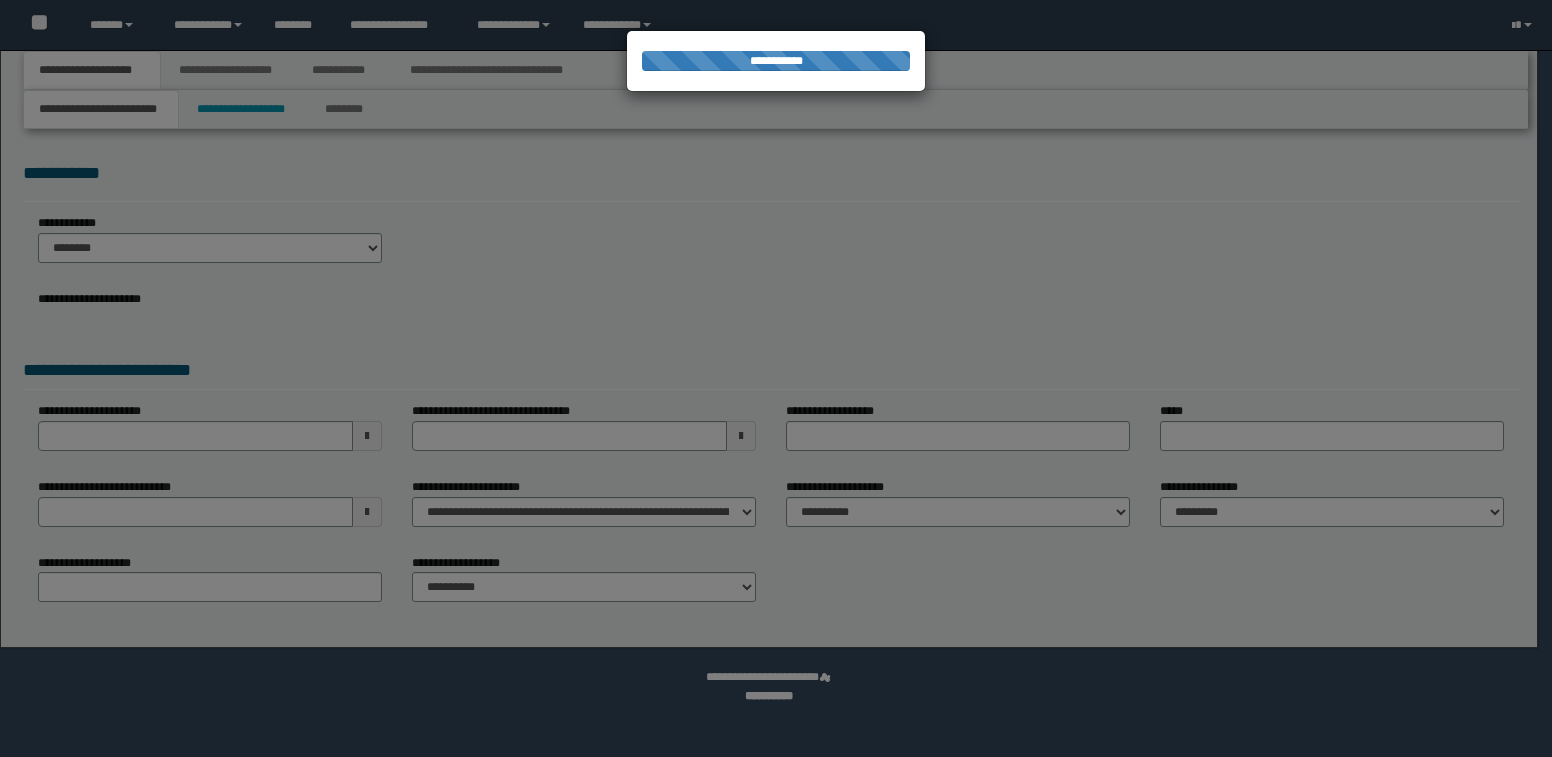 scroll, scrollTop: 0, scrollLeft: 0, axis: both 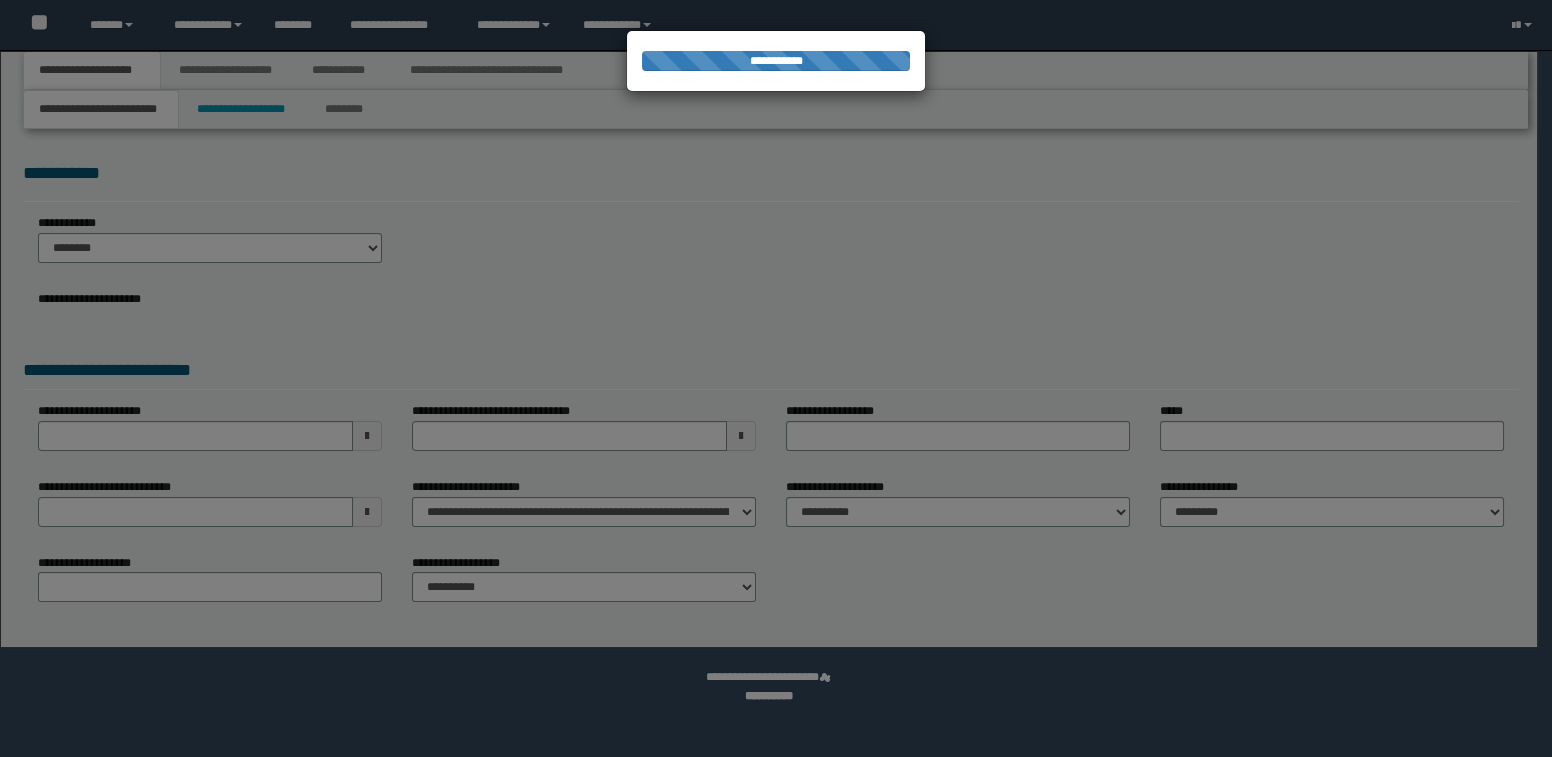 select on "*" 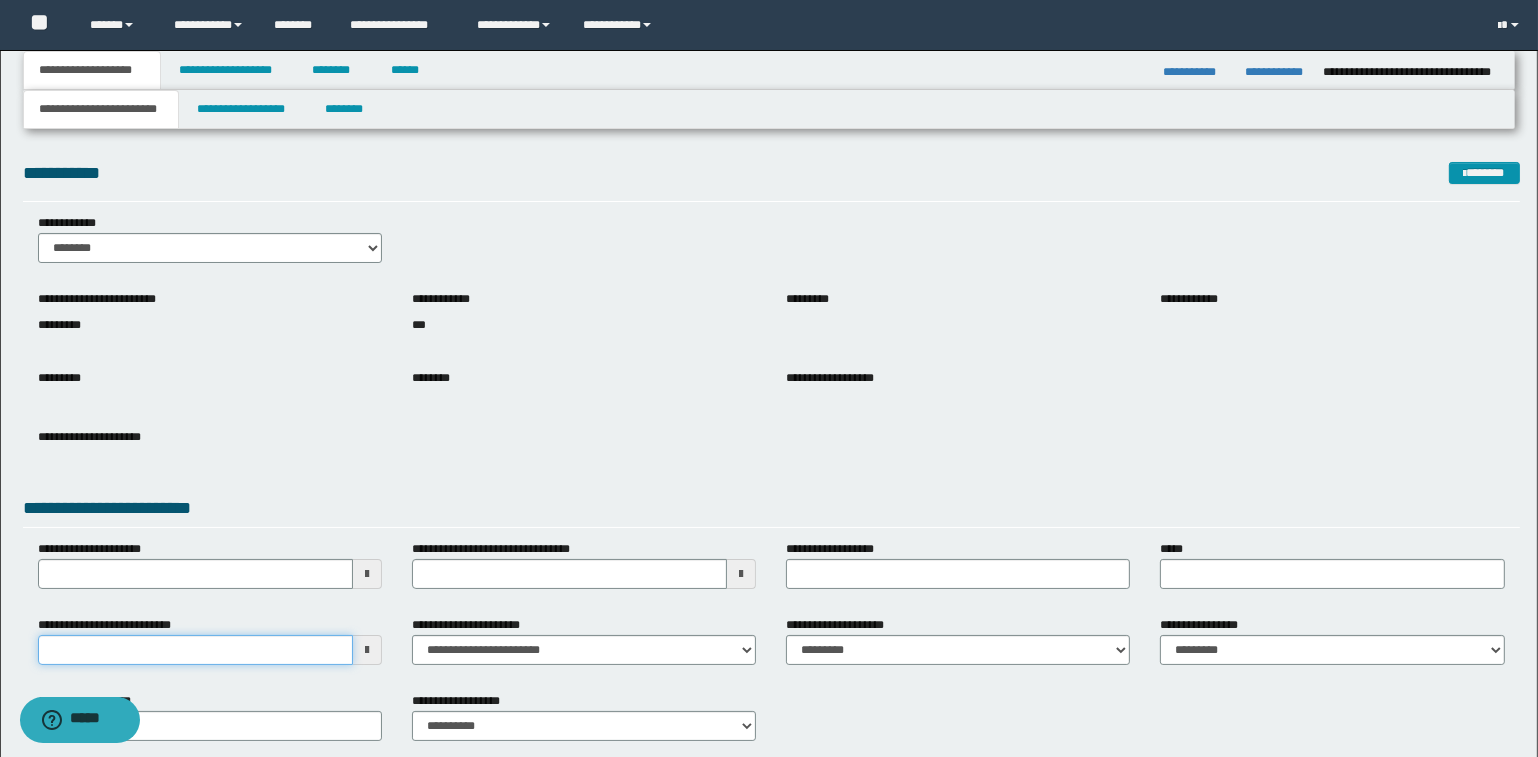 click on "**********" at bounding box center [195, 650] 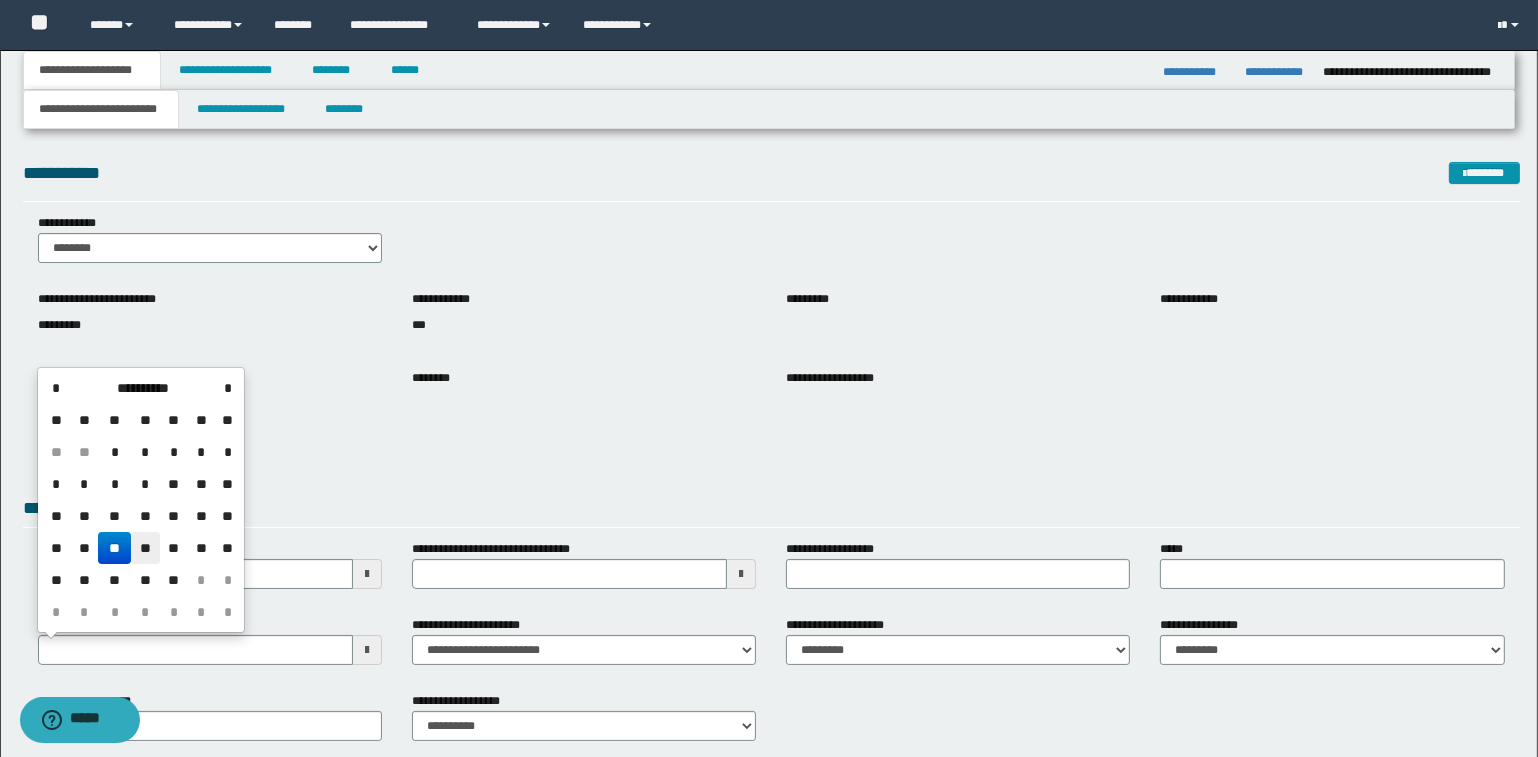 click on "**" at bounding box center [145, 548] 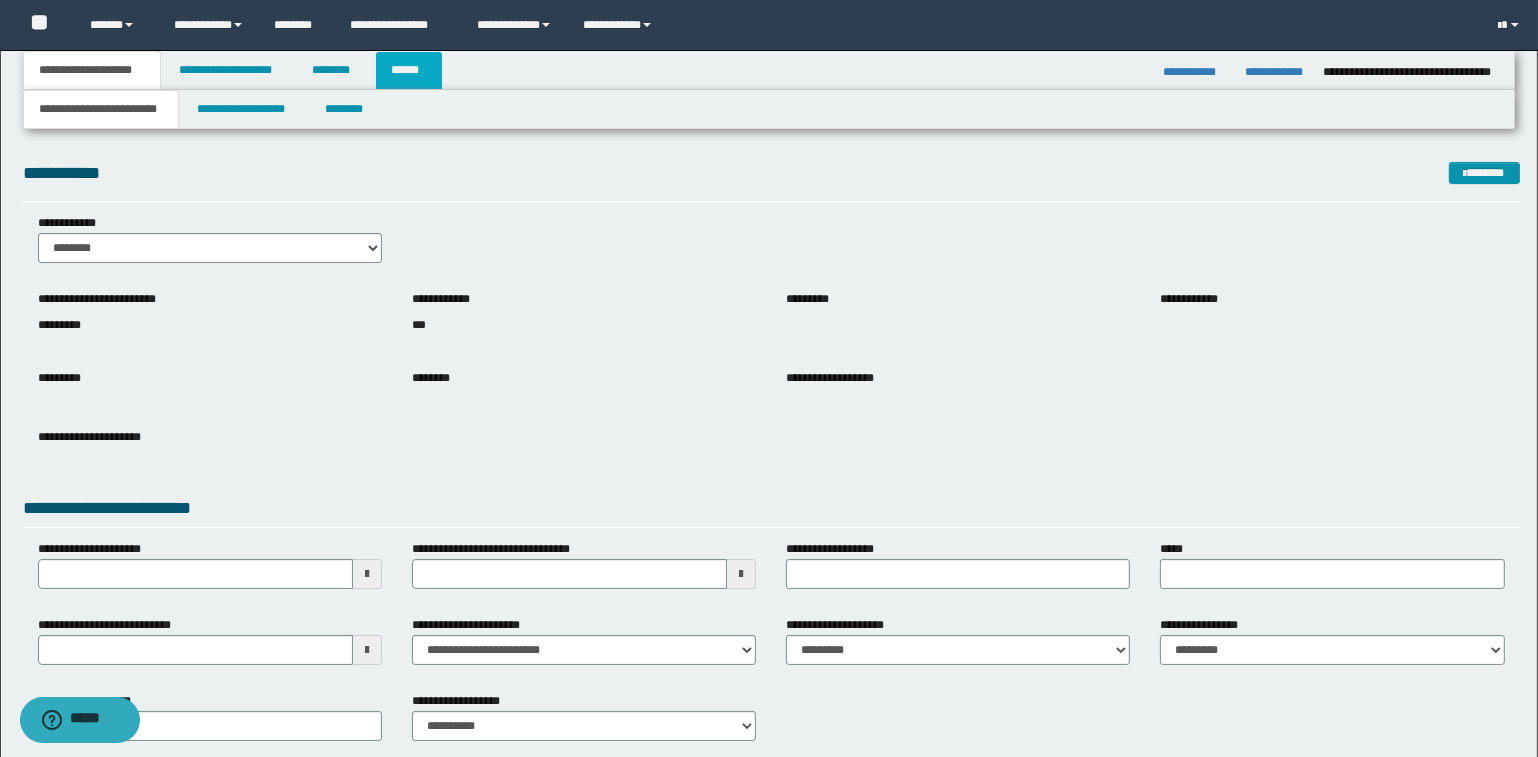 click on "******" at bounding box center [409, 70] 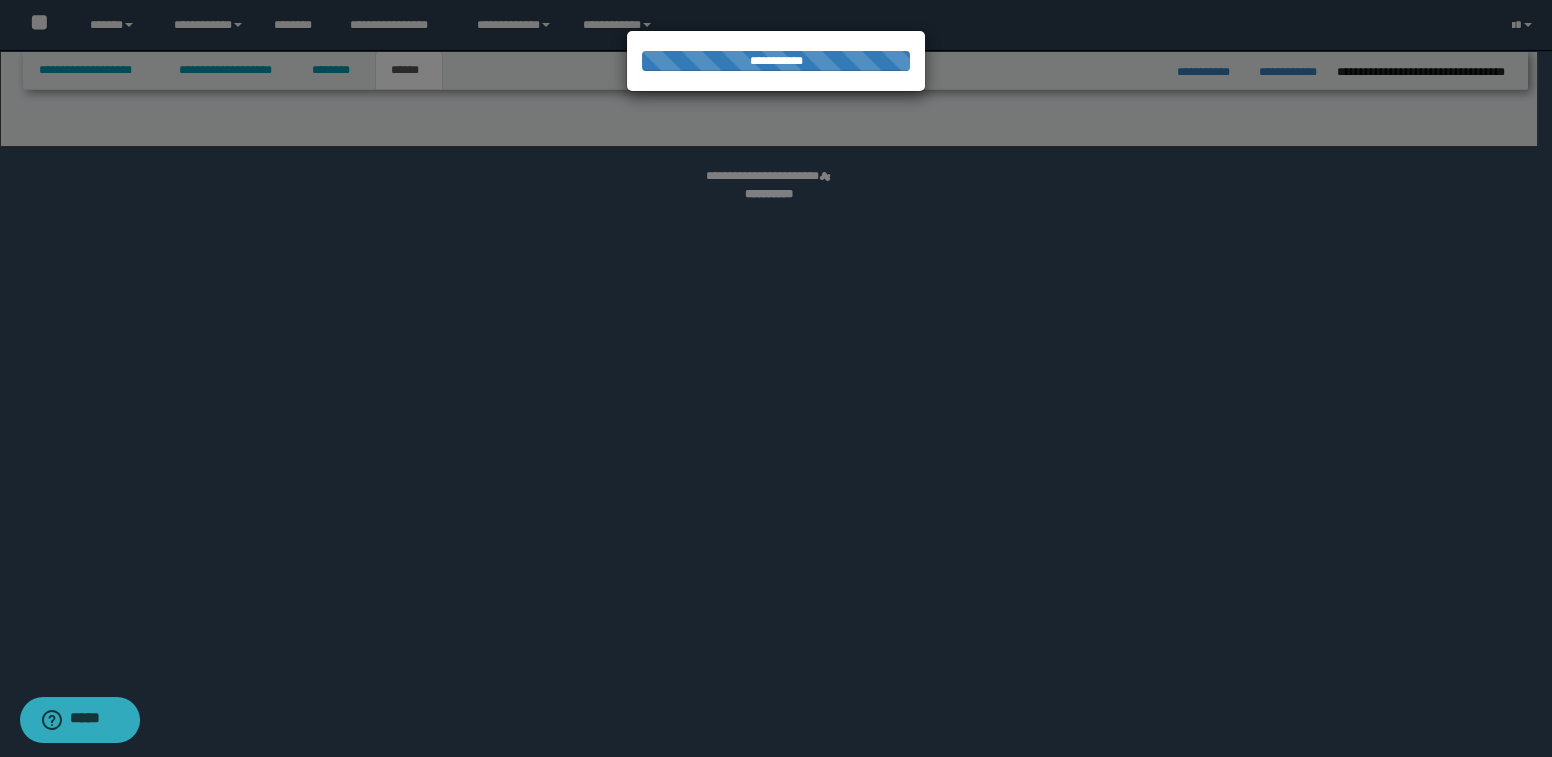 select on "*" 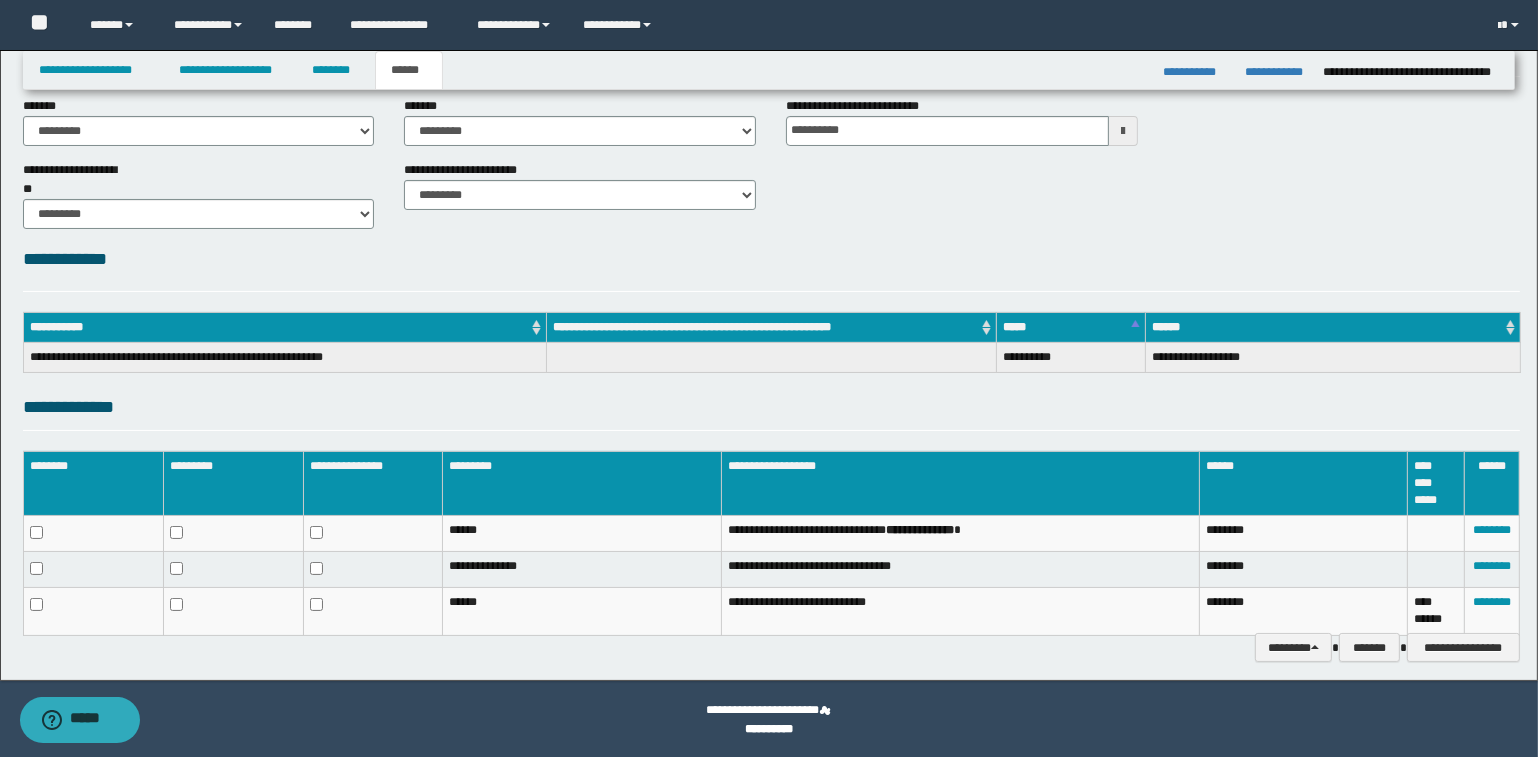 scroll, scrollTop: 99, scrollLeft: 0, axis: vertical 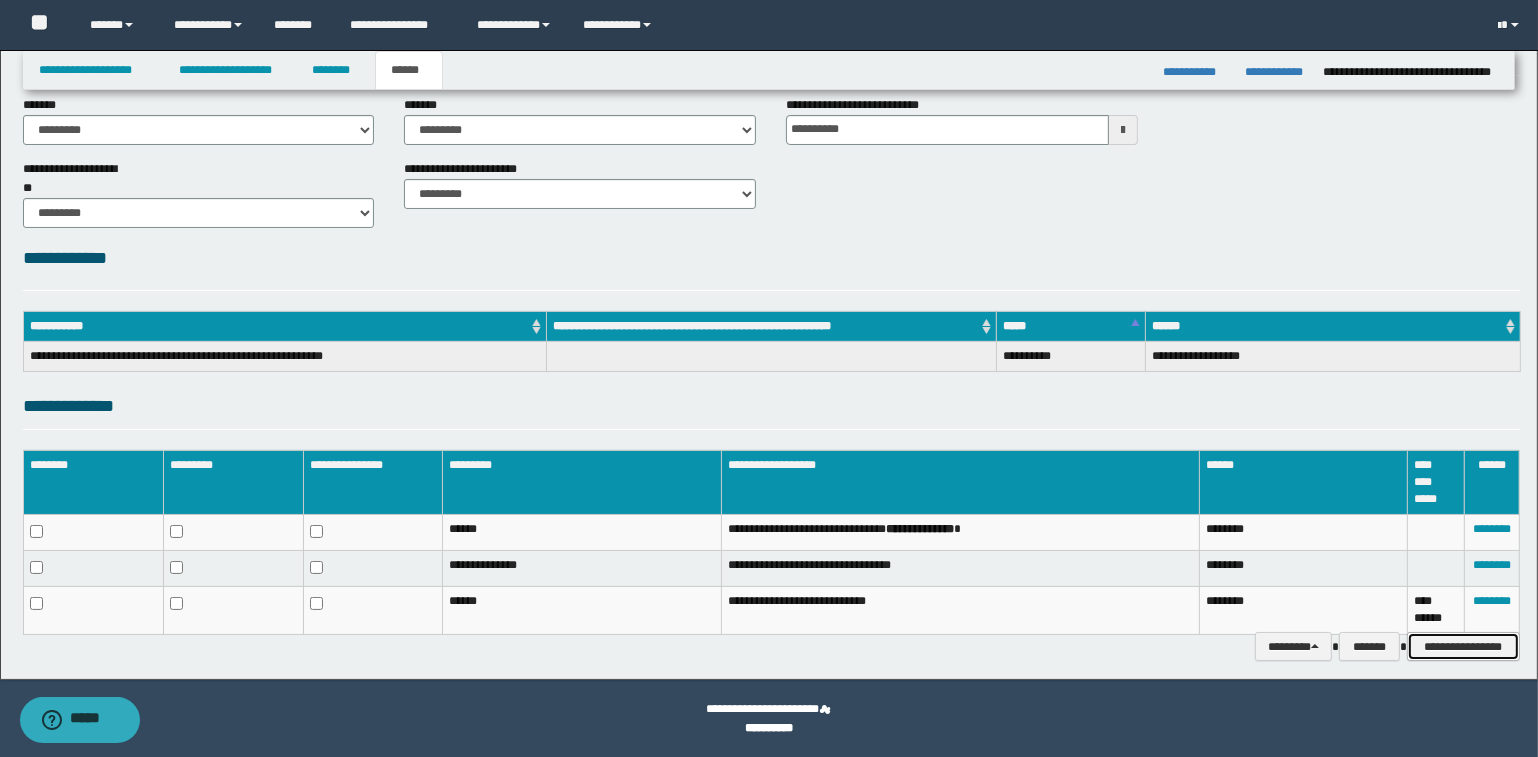 click on "**********" at bounding box center [1463, 647] 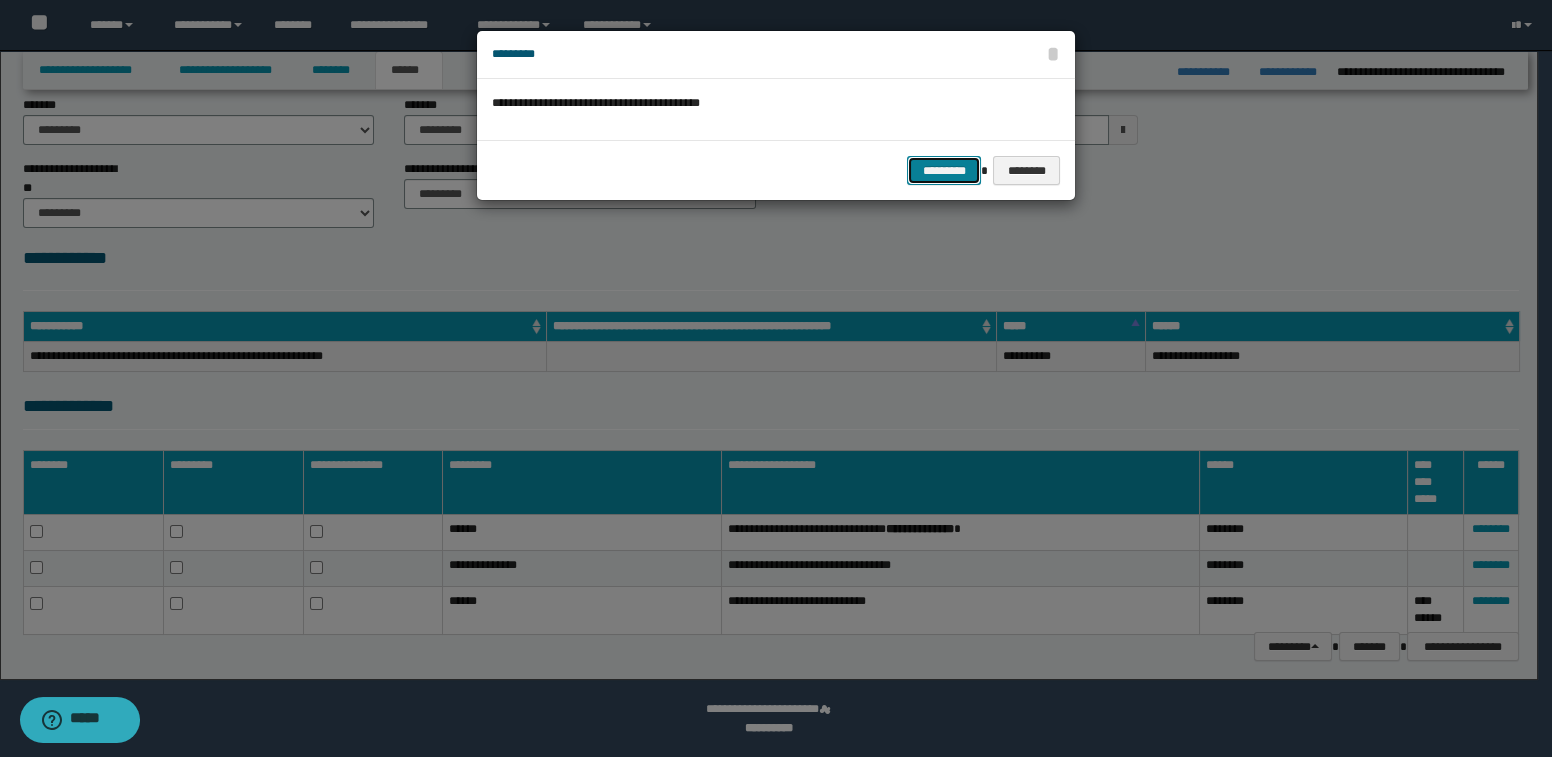 click on "*********" at bounding box center (944, 171) 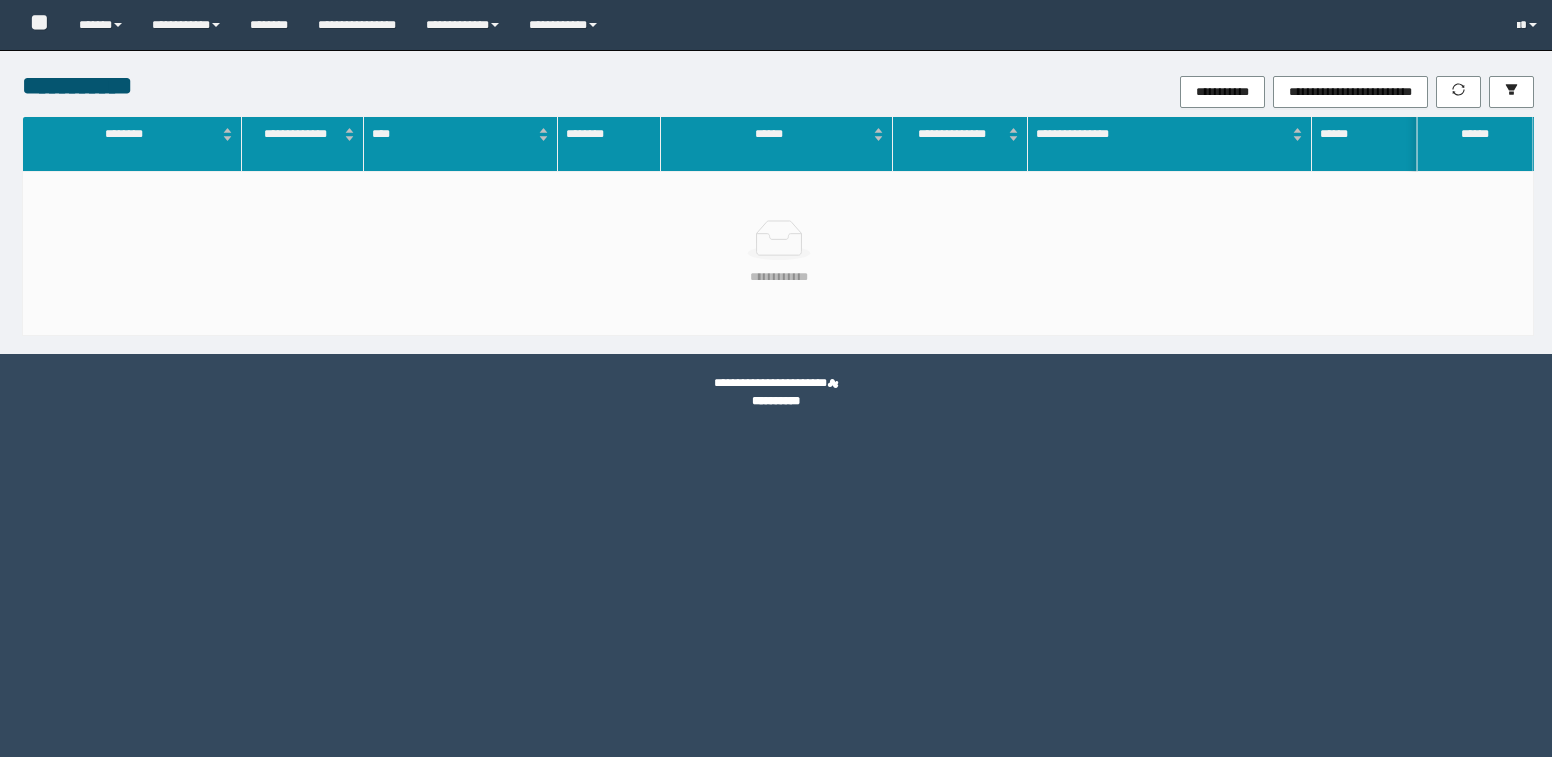 scroll, scrollTop: 0, scrollLeft: 0, axis: both 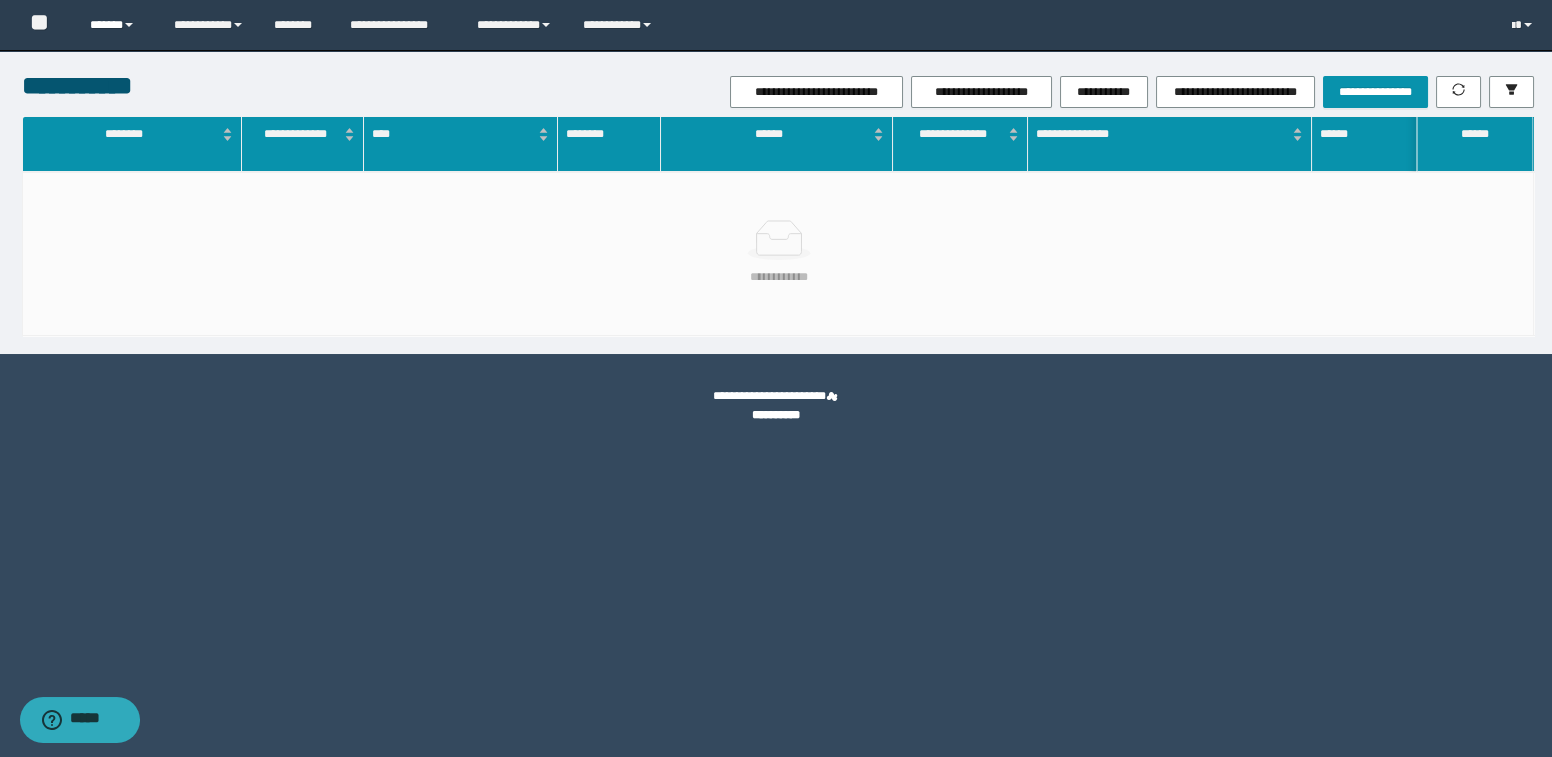 click on "******" at bounding box center [117, 25] 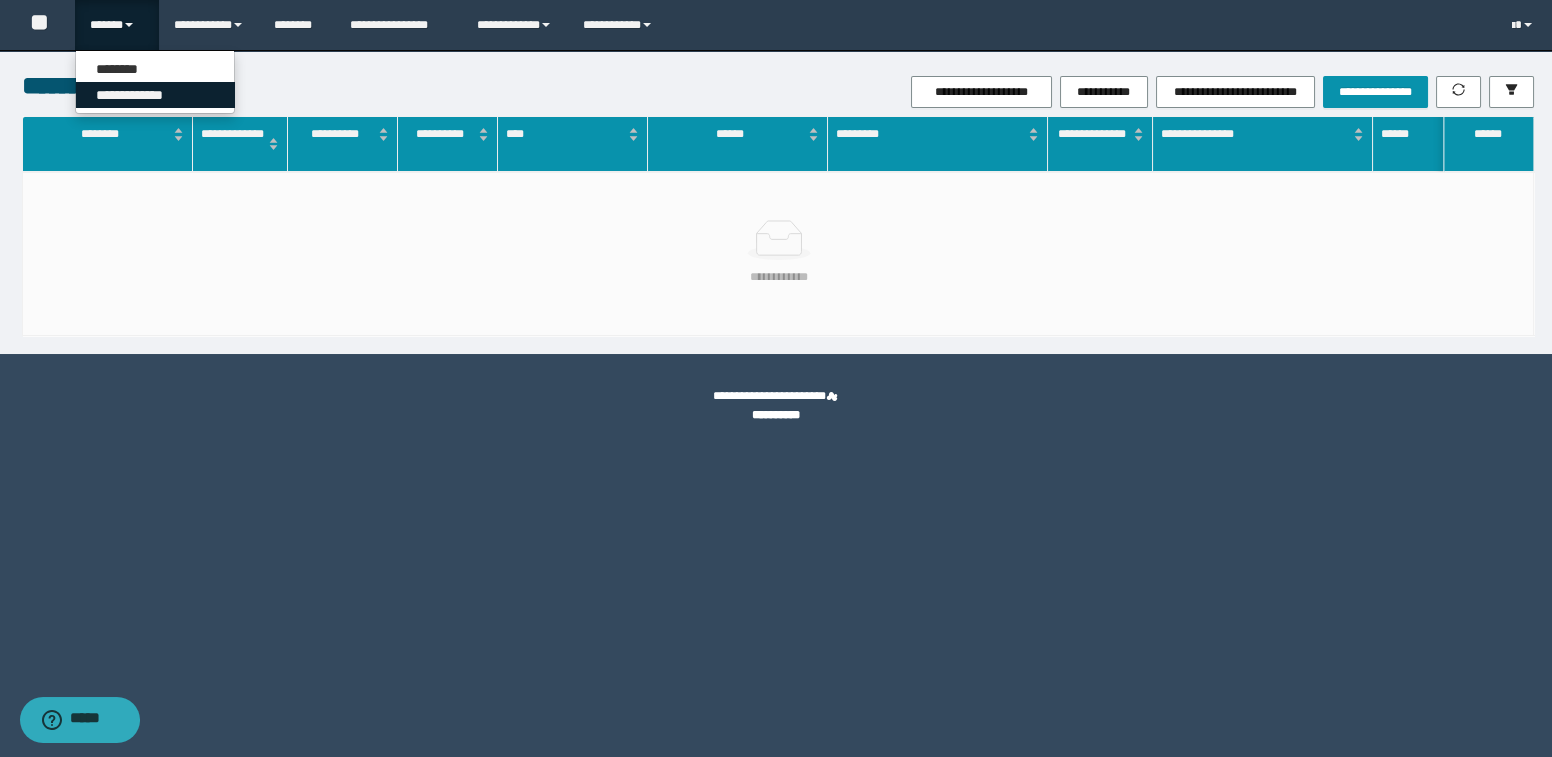 click on "**********" at bounding box center [155, 95] 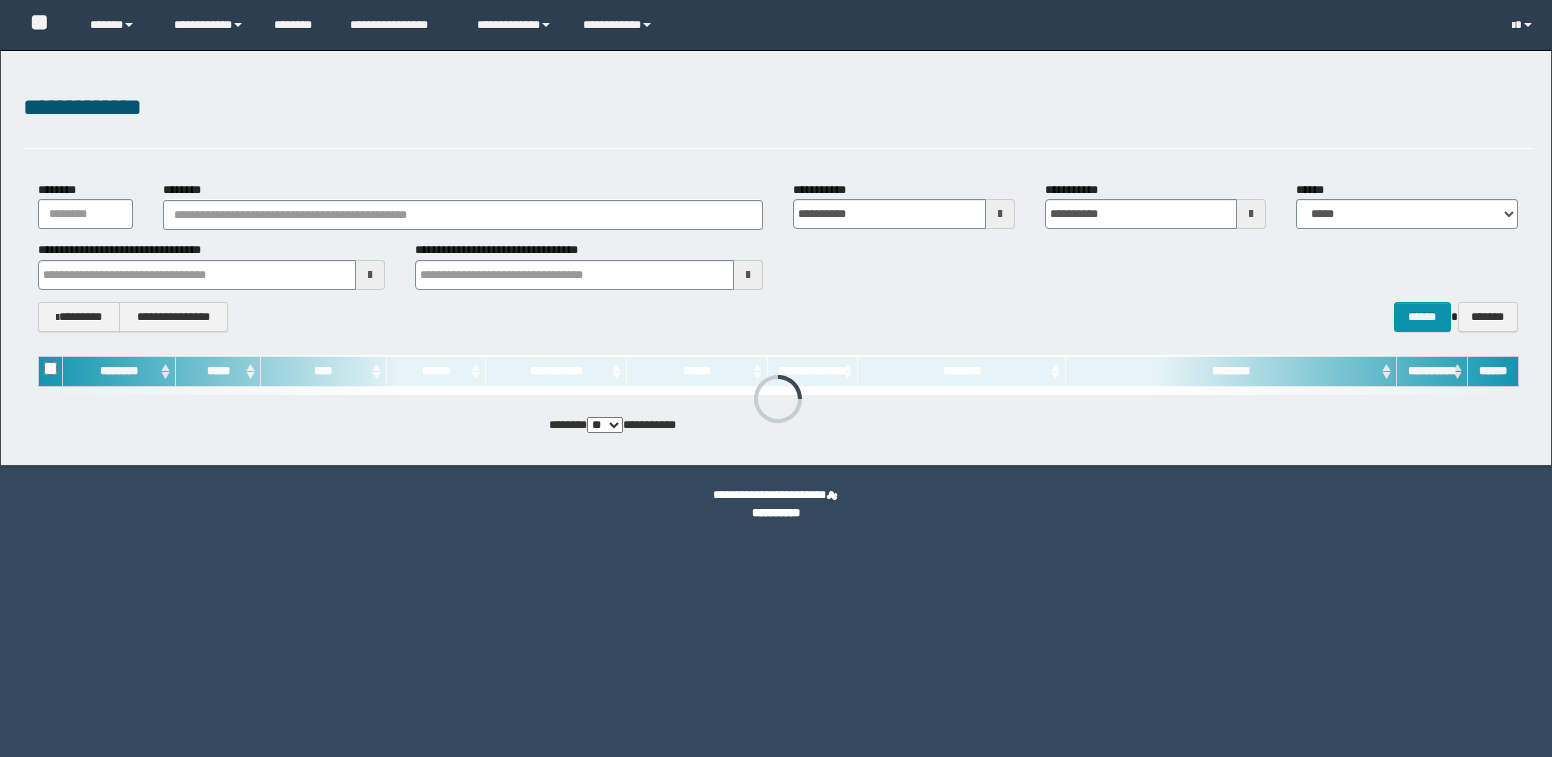 scroll, scrollTop: 0, scrollLeft: 0, axis: both 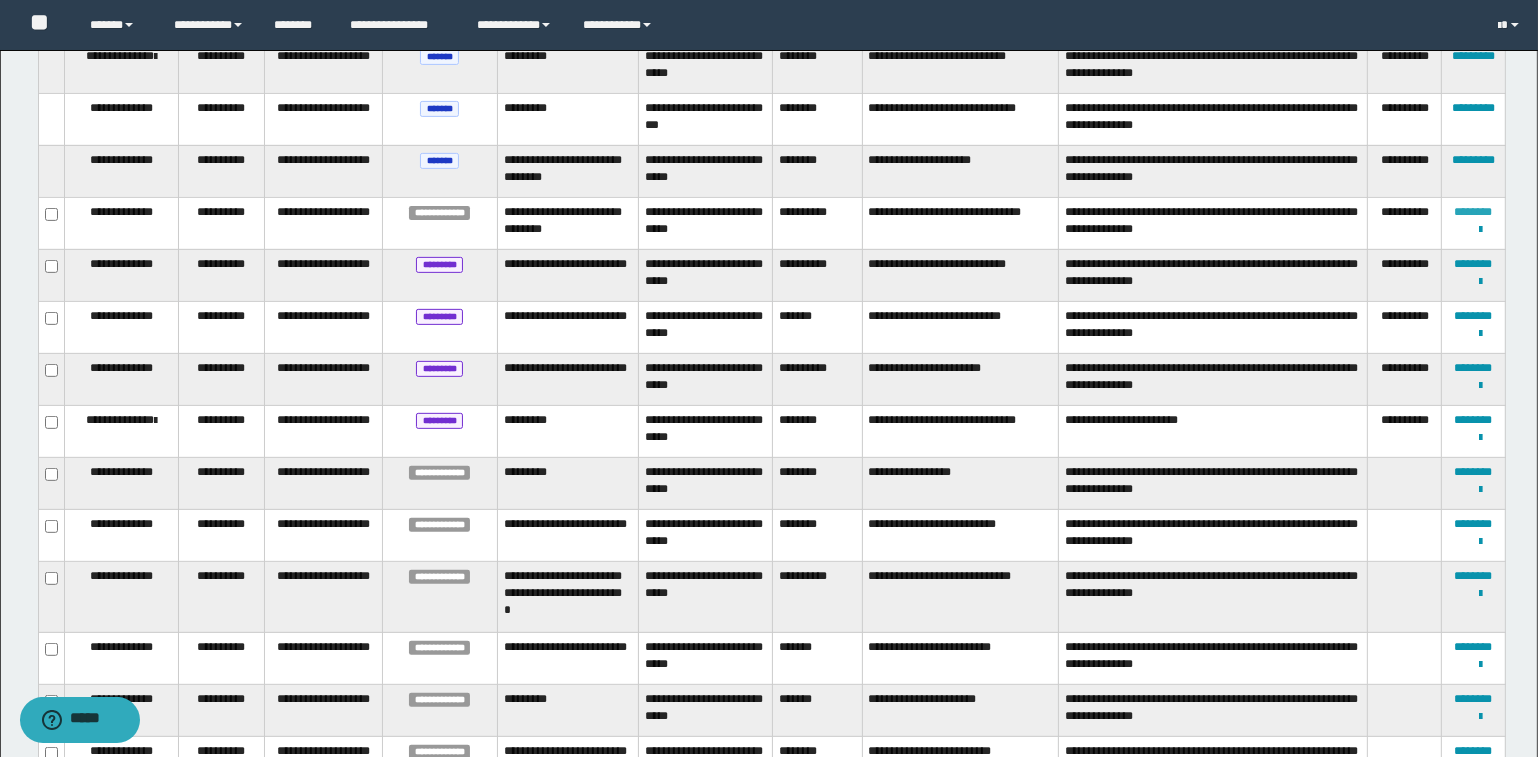 click on "********" at bounding box center (1474, 212) 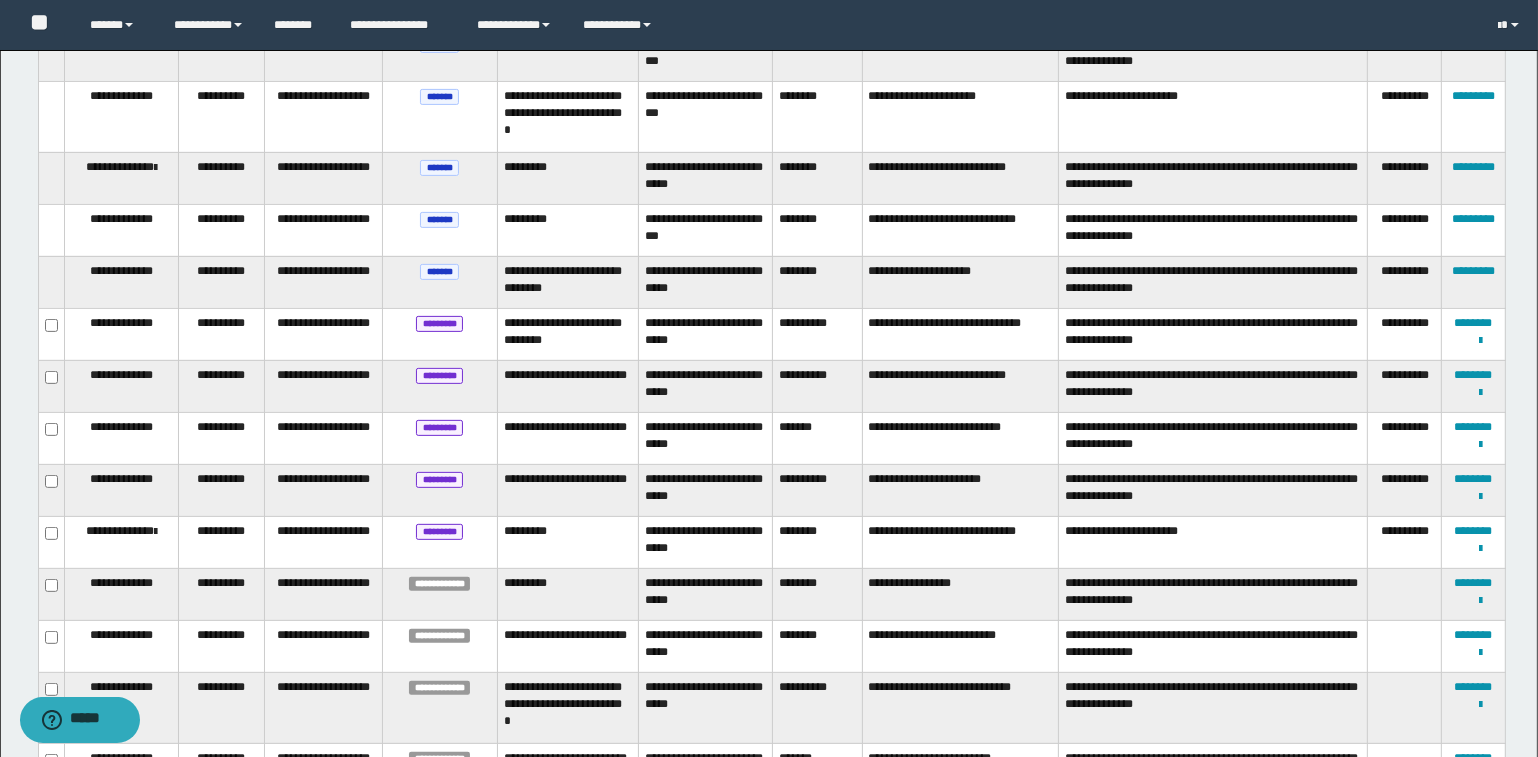 scroll, scrollTop: 725, scrollLeft: 0, axis: vertical 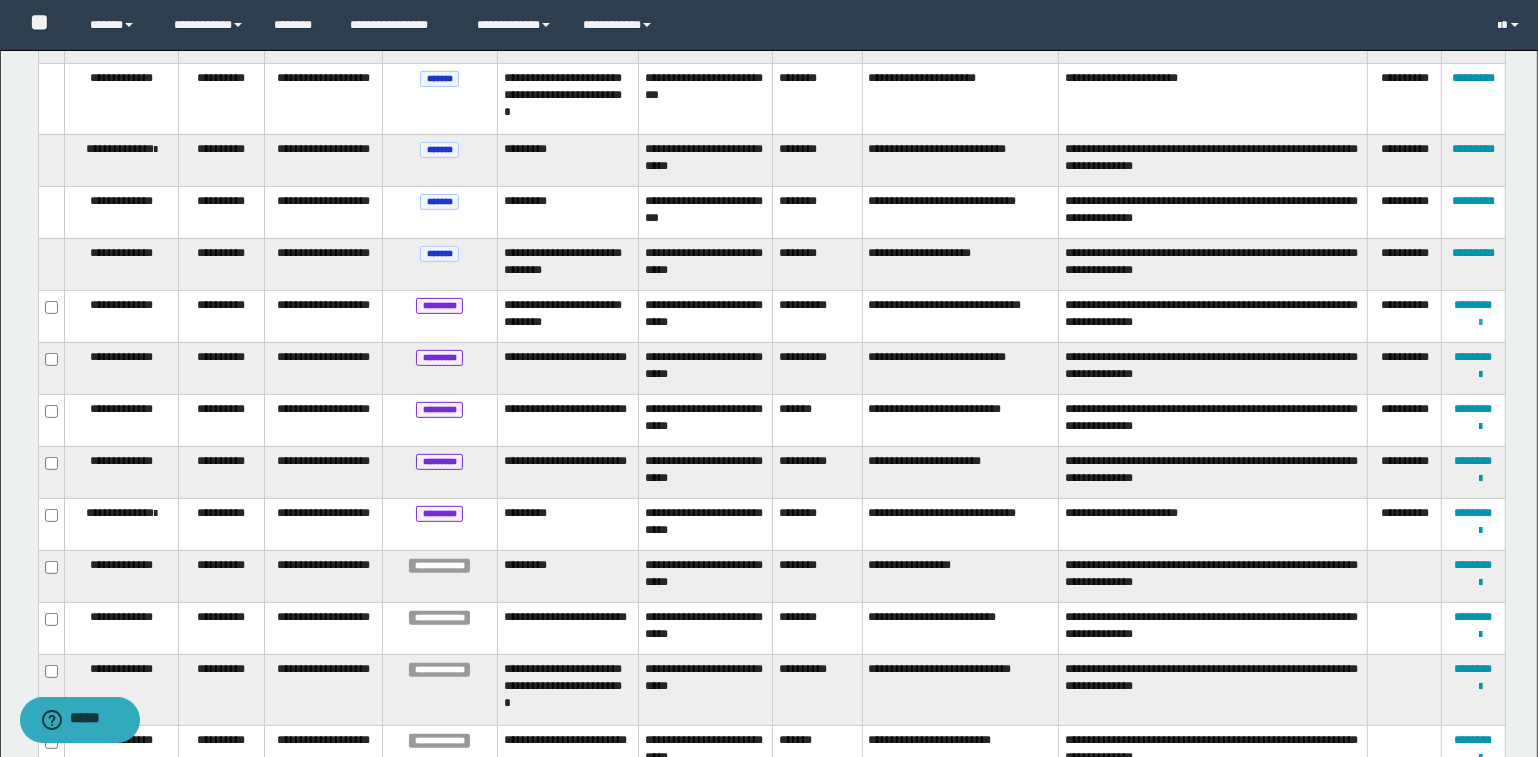 click at bounding box center [1481, 323] 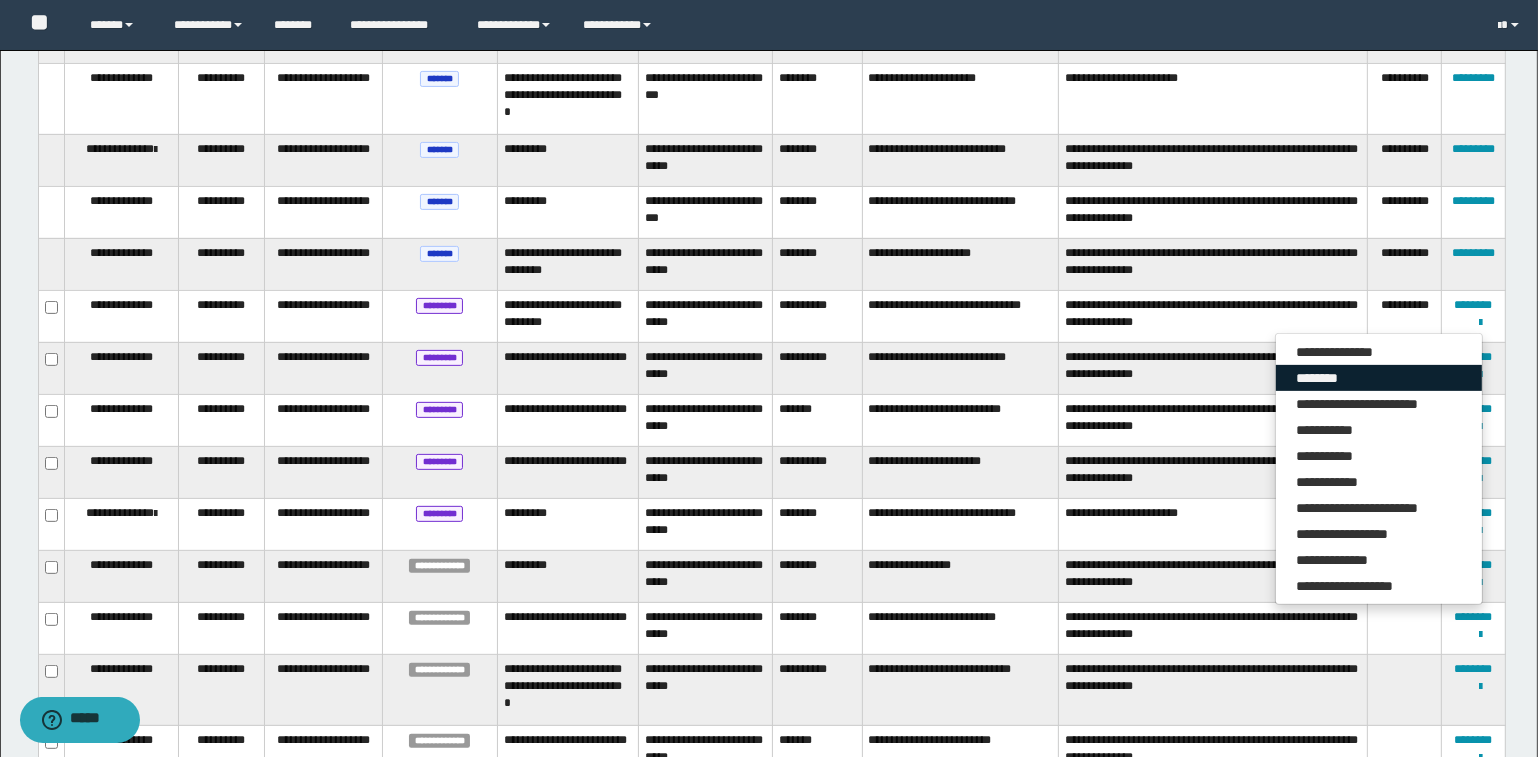 click on "********" at bounding box center (1379, 378) 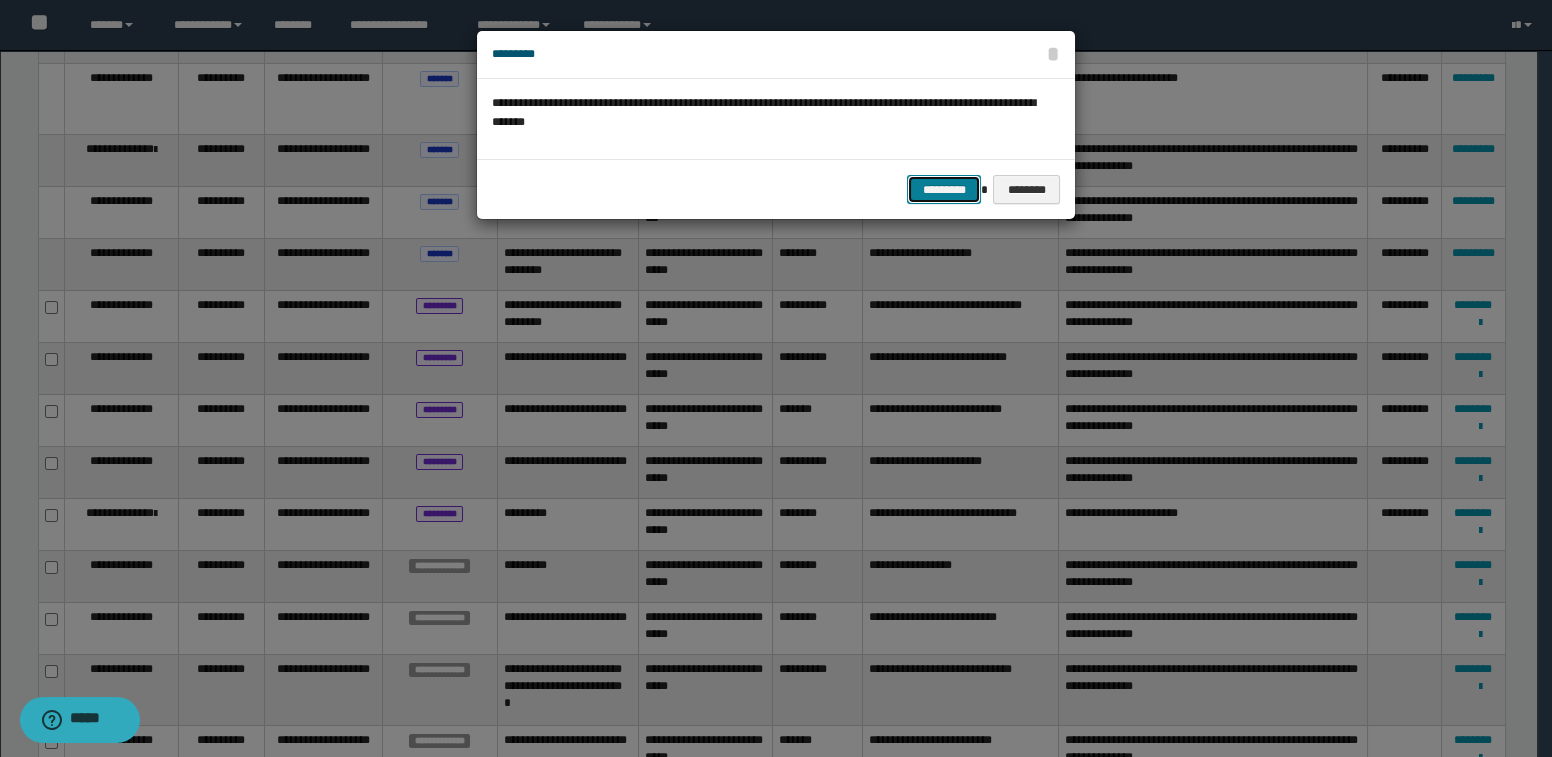 click on "*********" at bounding box center [944, 190] 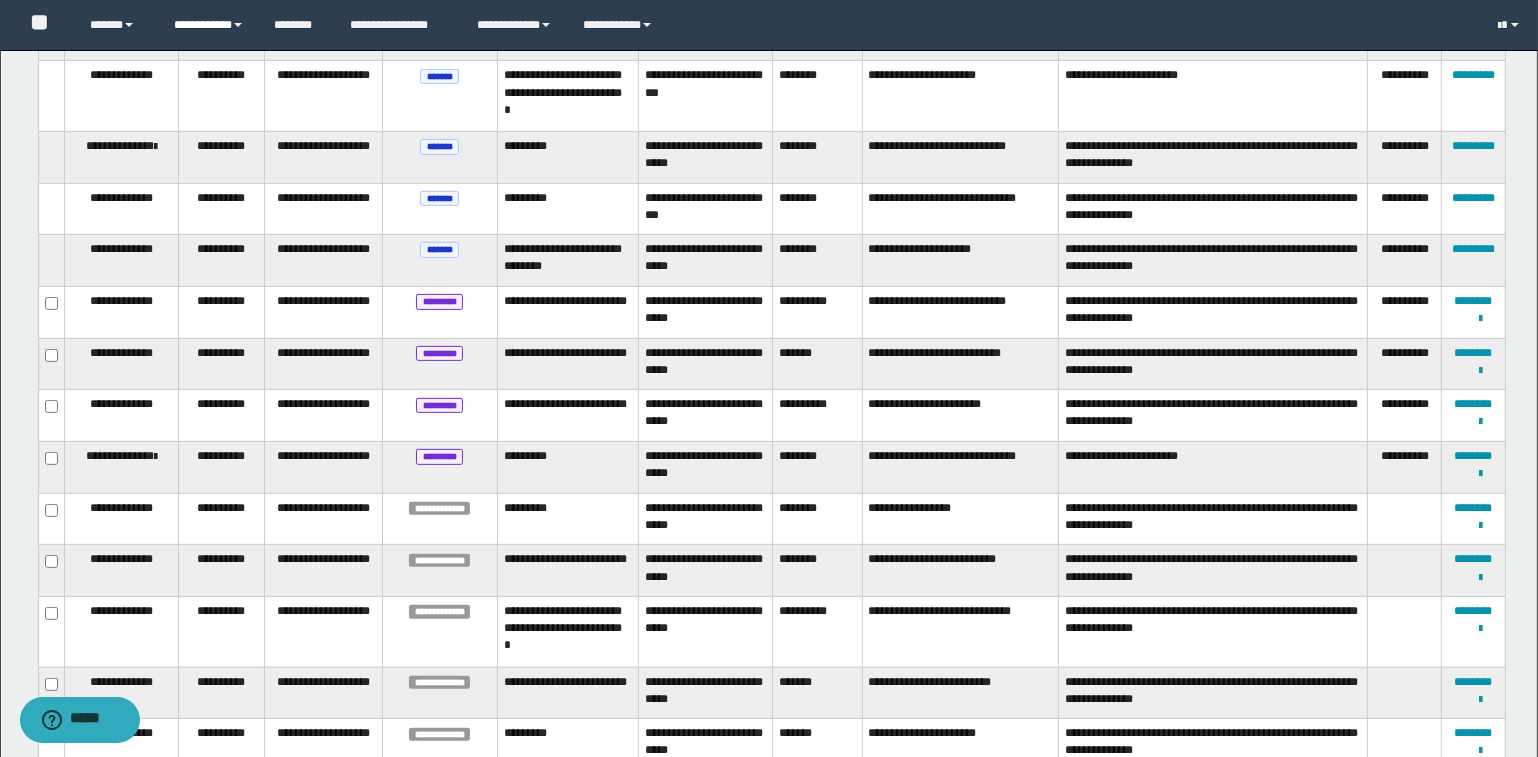 click on "**********" at bounding box center (209, 25) 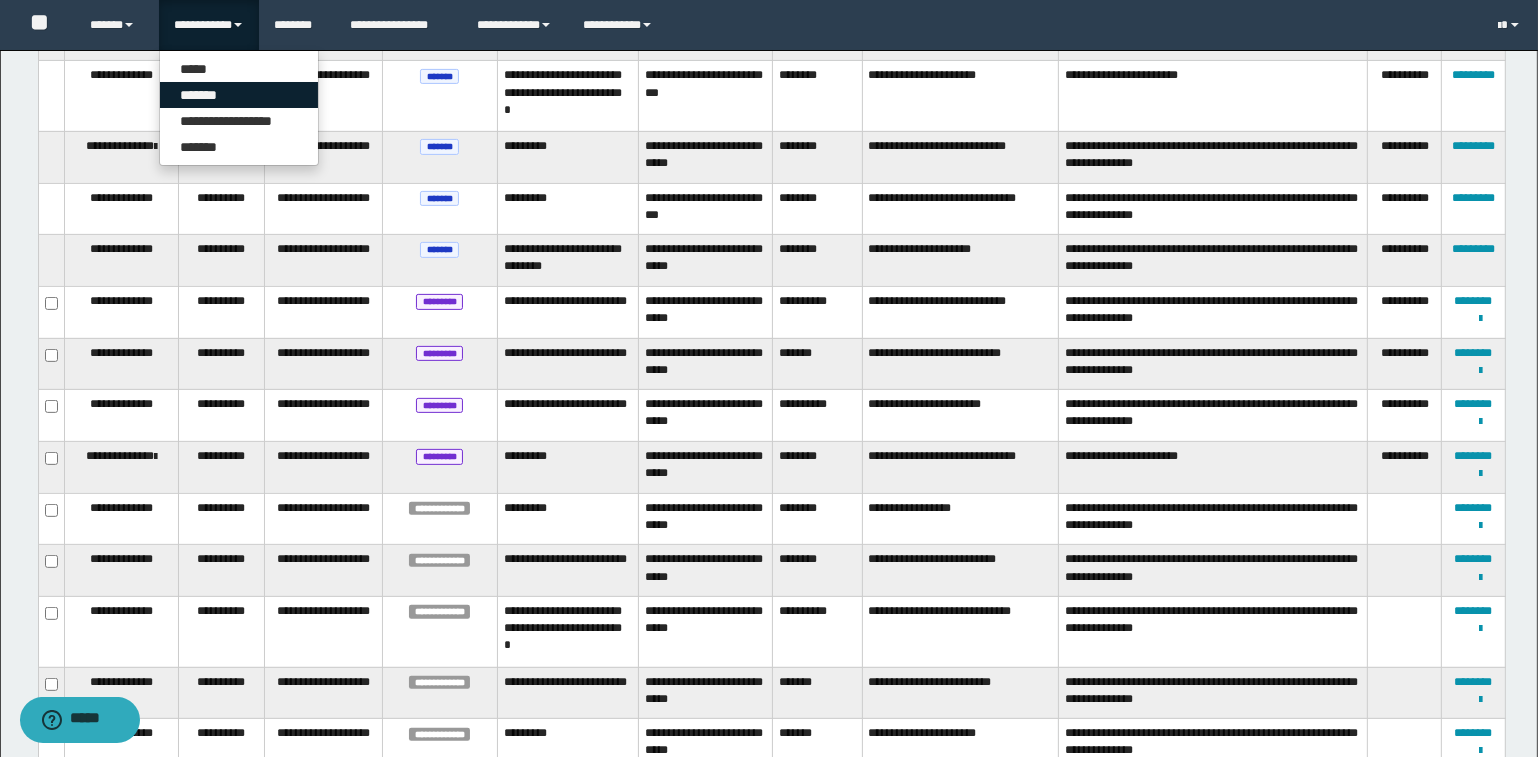 click on "*******" at bounding box center (239, 95) 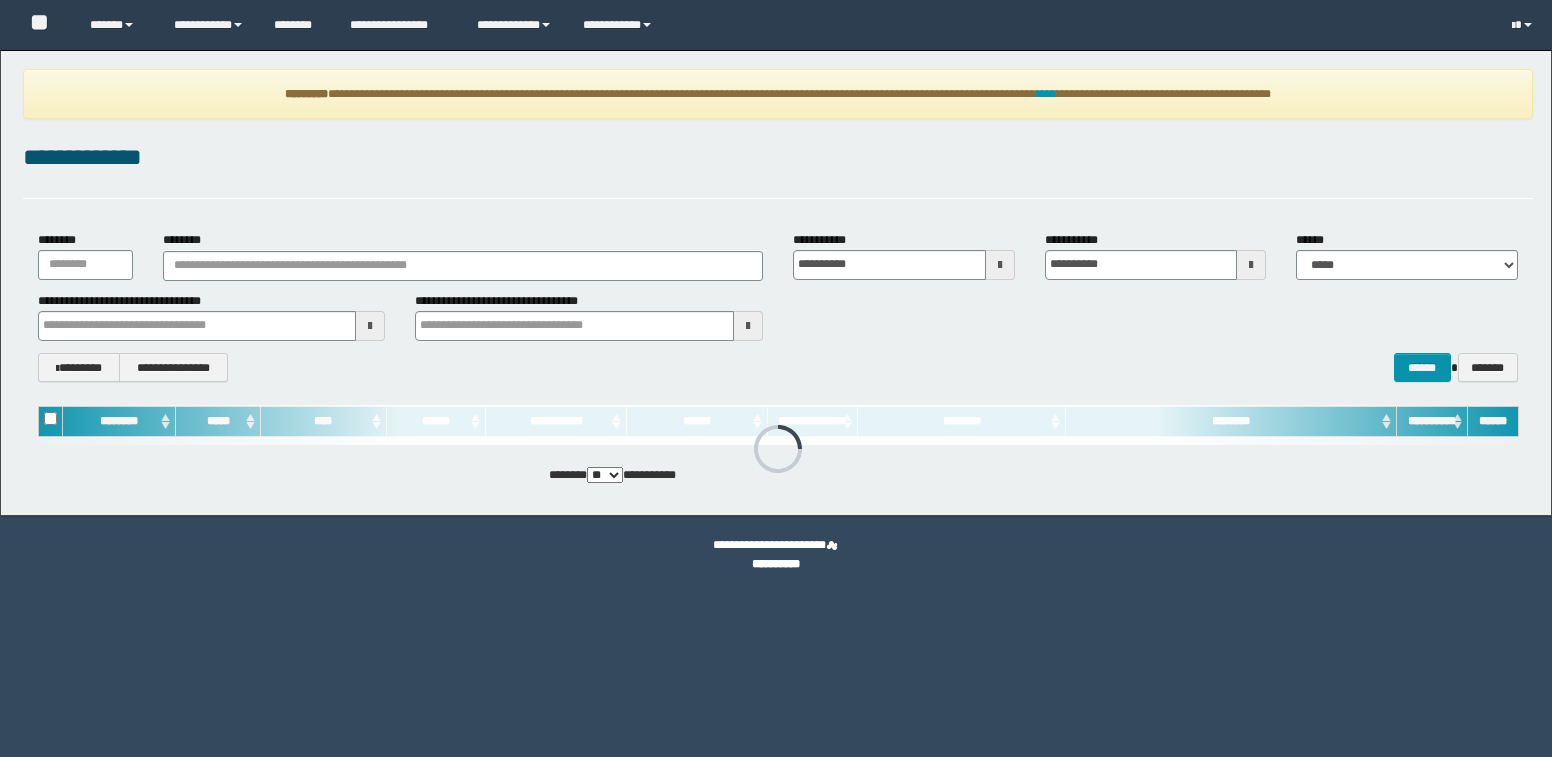 scroll, scrollTop: 0, scrollLeft: 0, axis: both 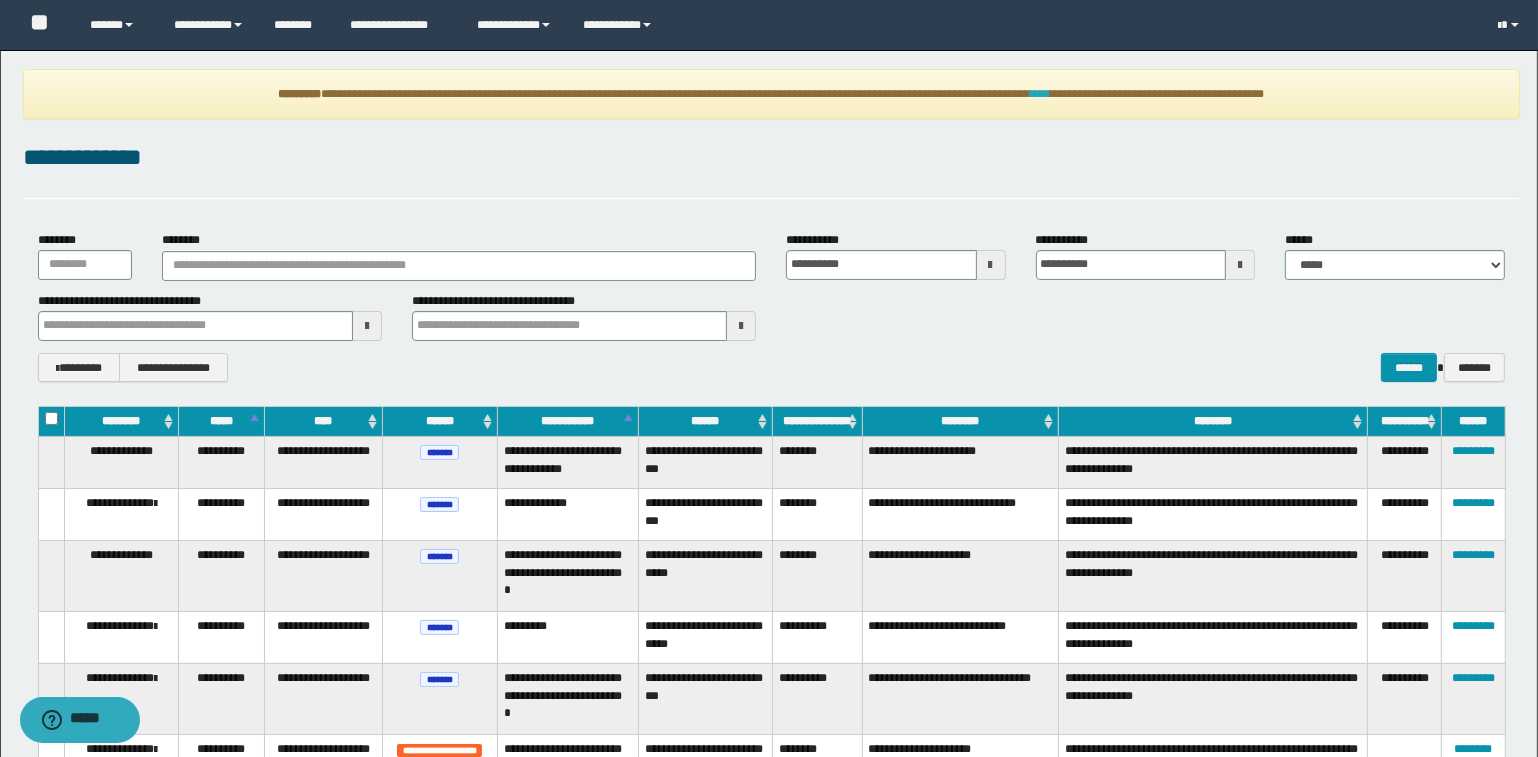 click on "****" at bounding box center (1040, 94) 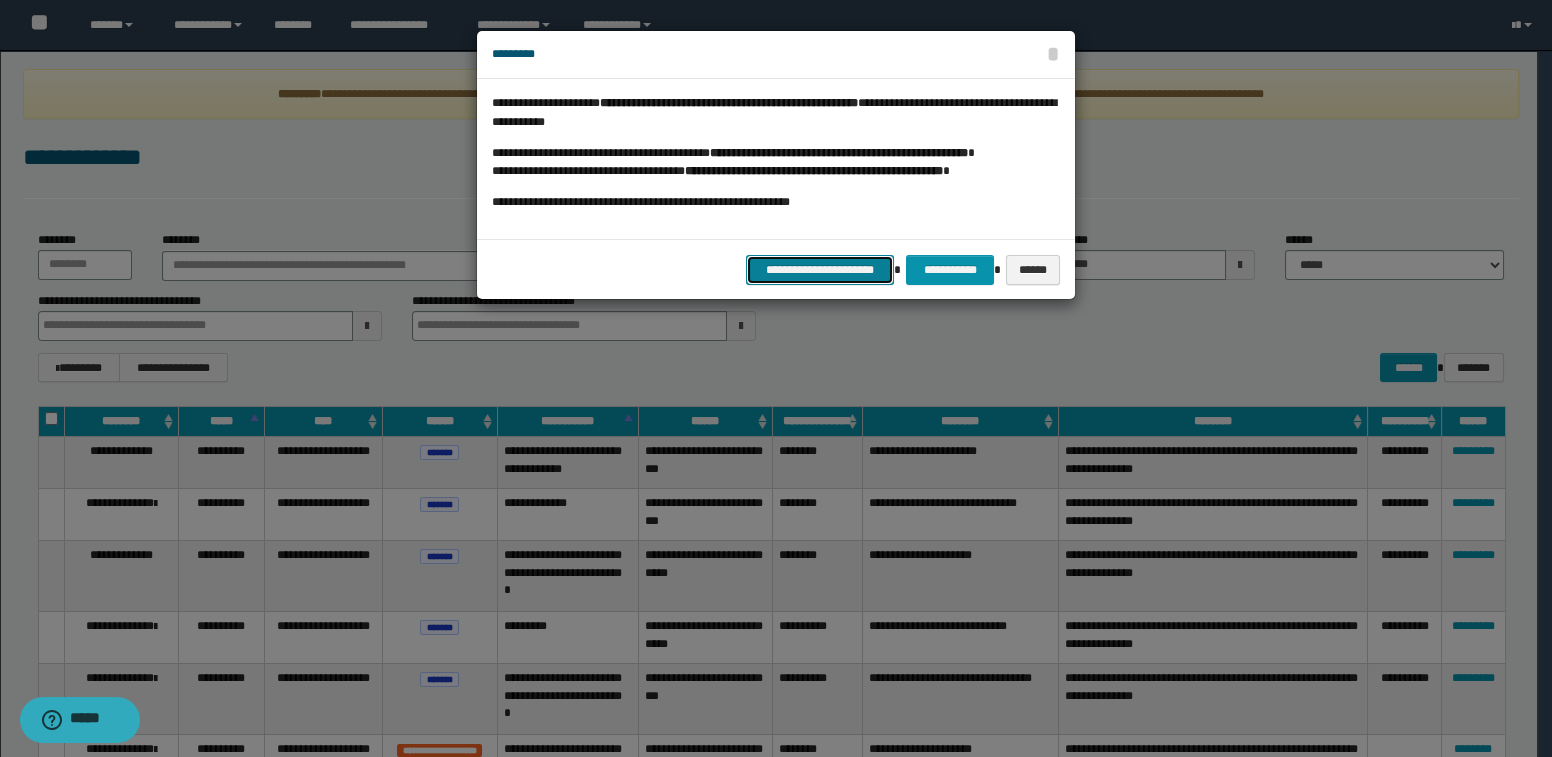 click on "**********" at bounding box center [820, 270] 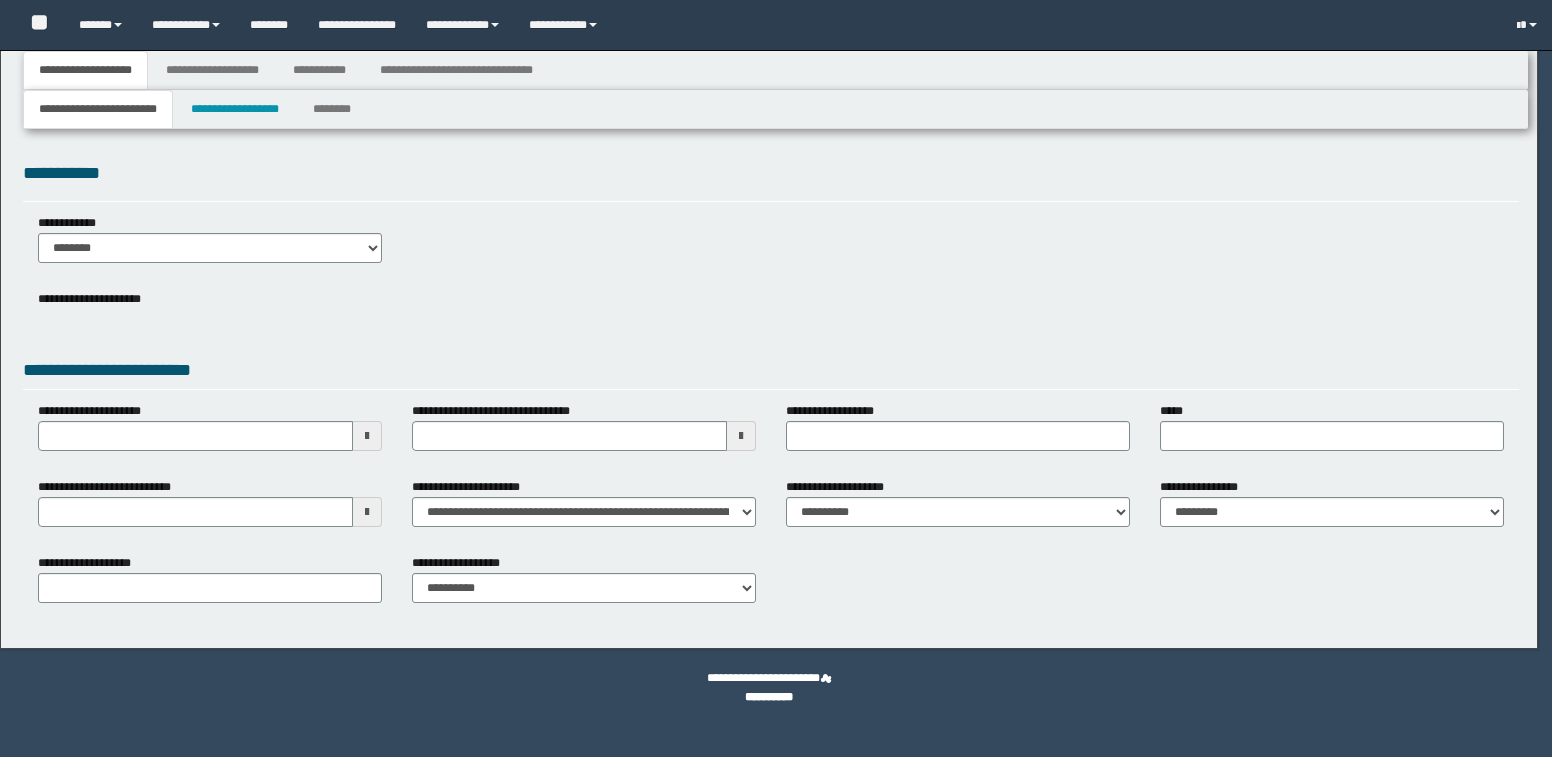 scroll, scrollTop: 0, scrollLeft: 0, axis: both 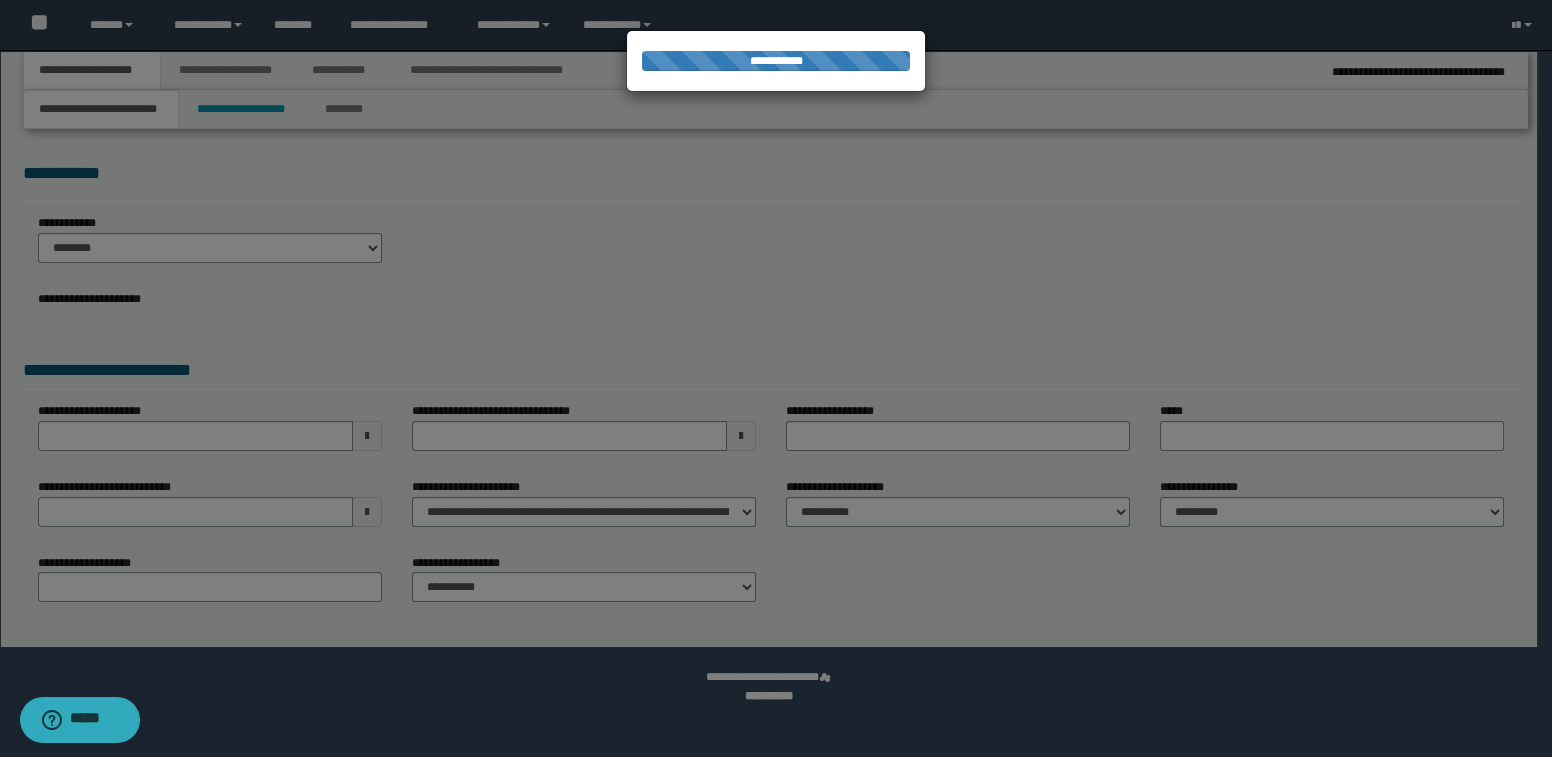select on "*" 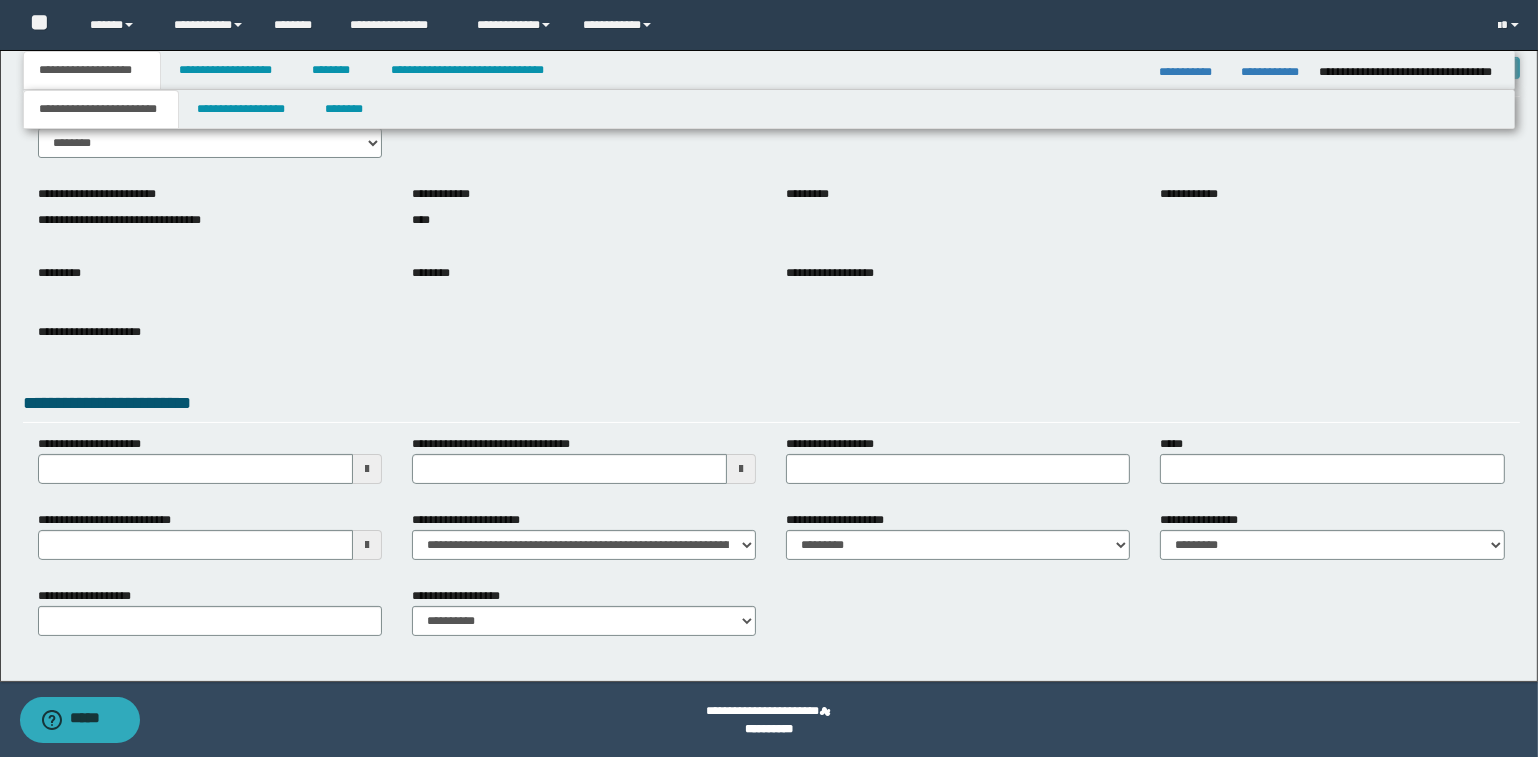 scroll, scrollTop: 106, scrollLeft: 0, axis: vertical 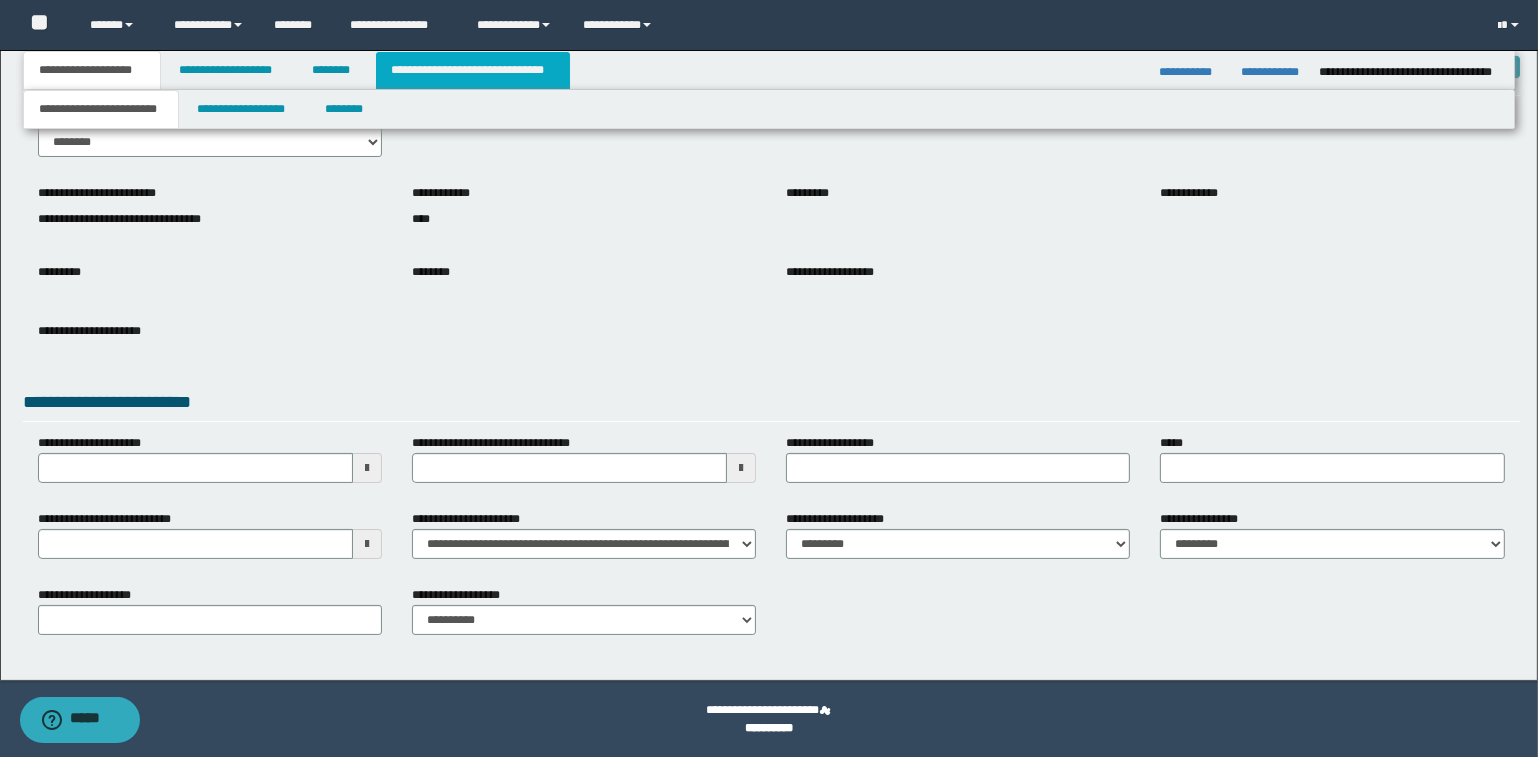 click on "**********" at bounding box center [473, 70] 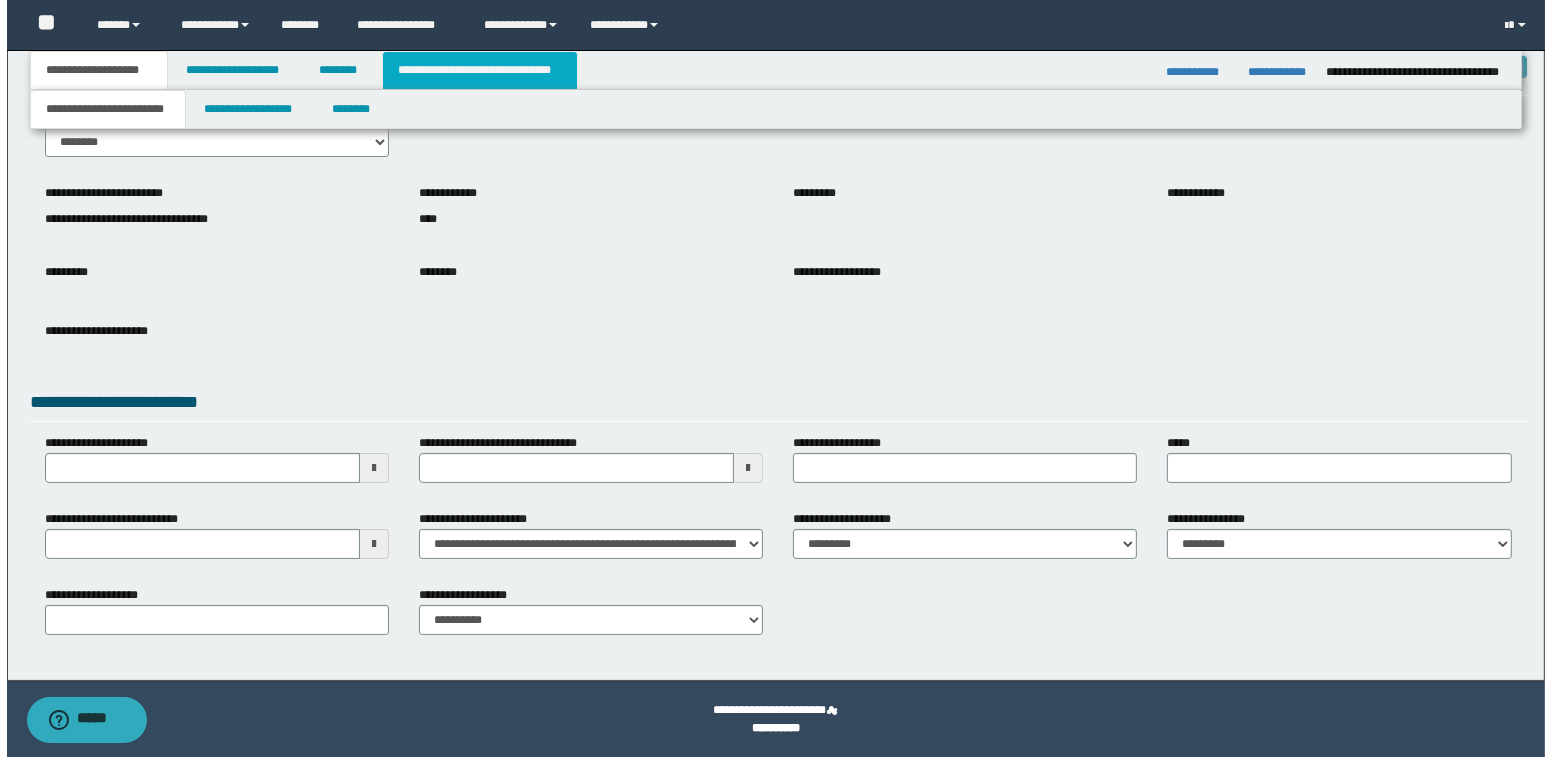 scroll, scrollTop: 0, scrollLeft: 0, axis: both 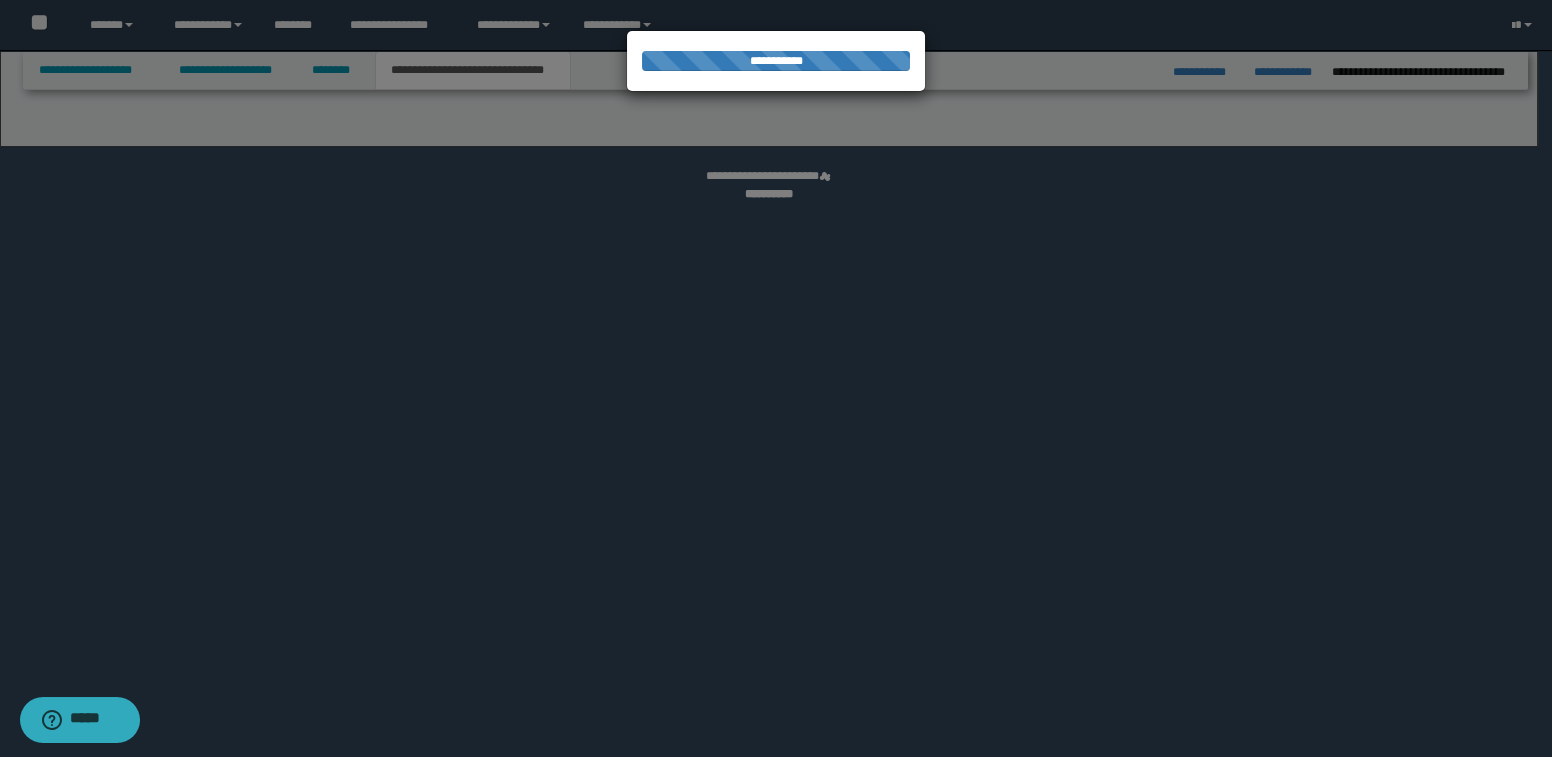 select on "*" 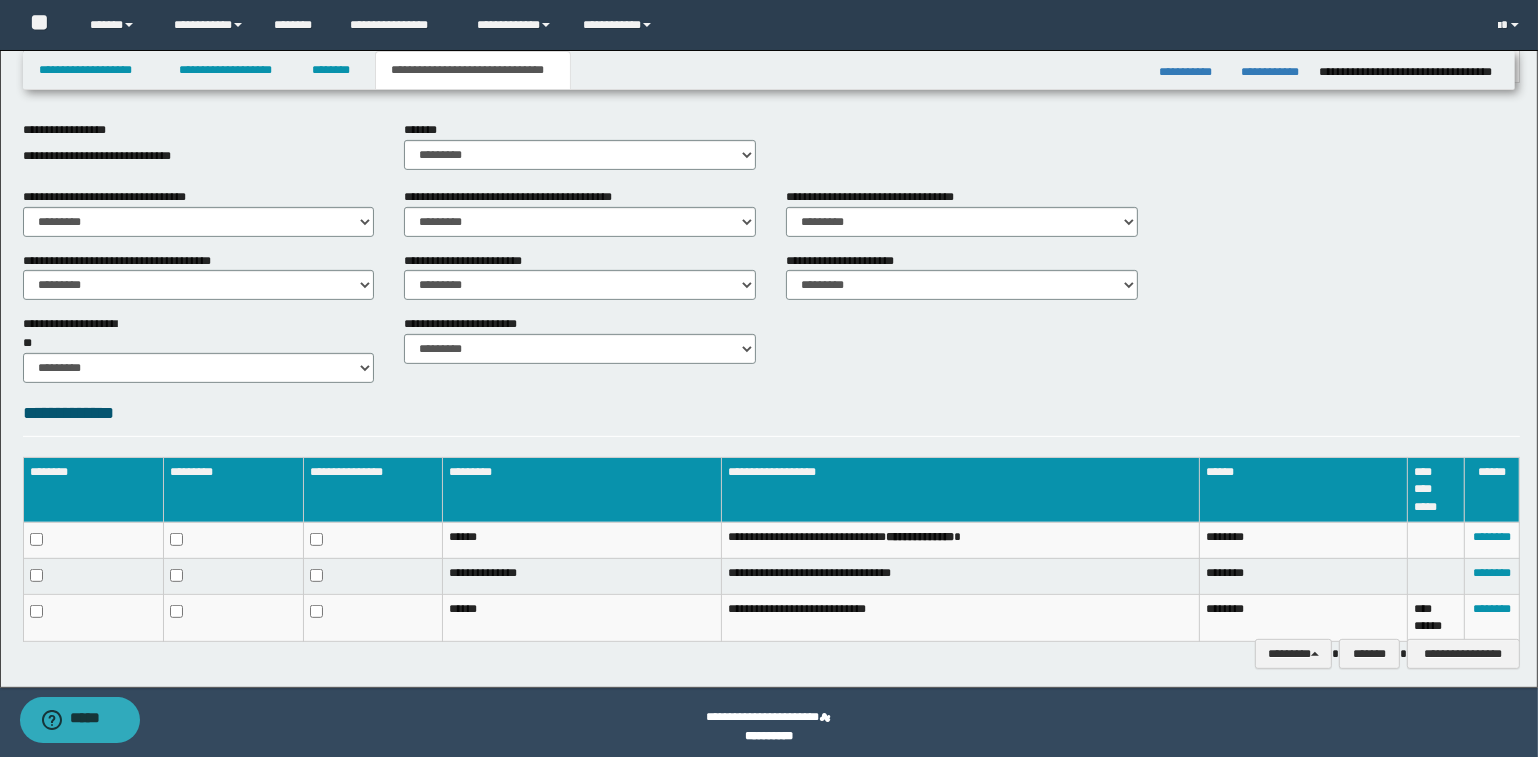 scroll, scrollTop: 752, scrollLeft: 0, axis: vertical 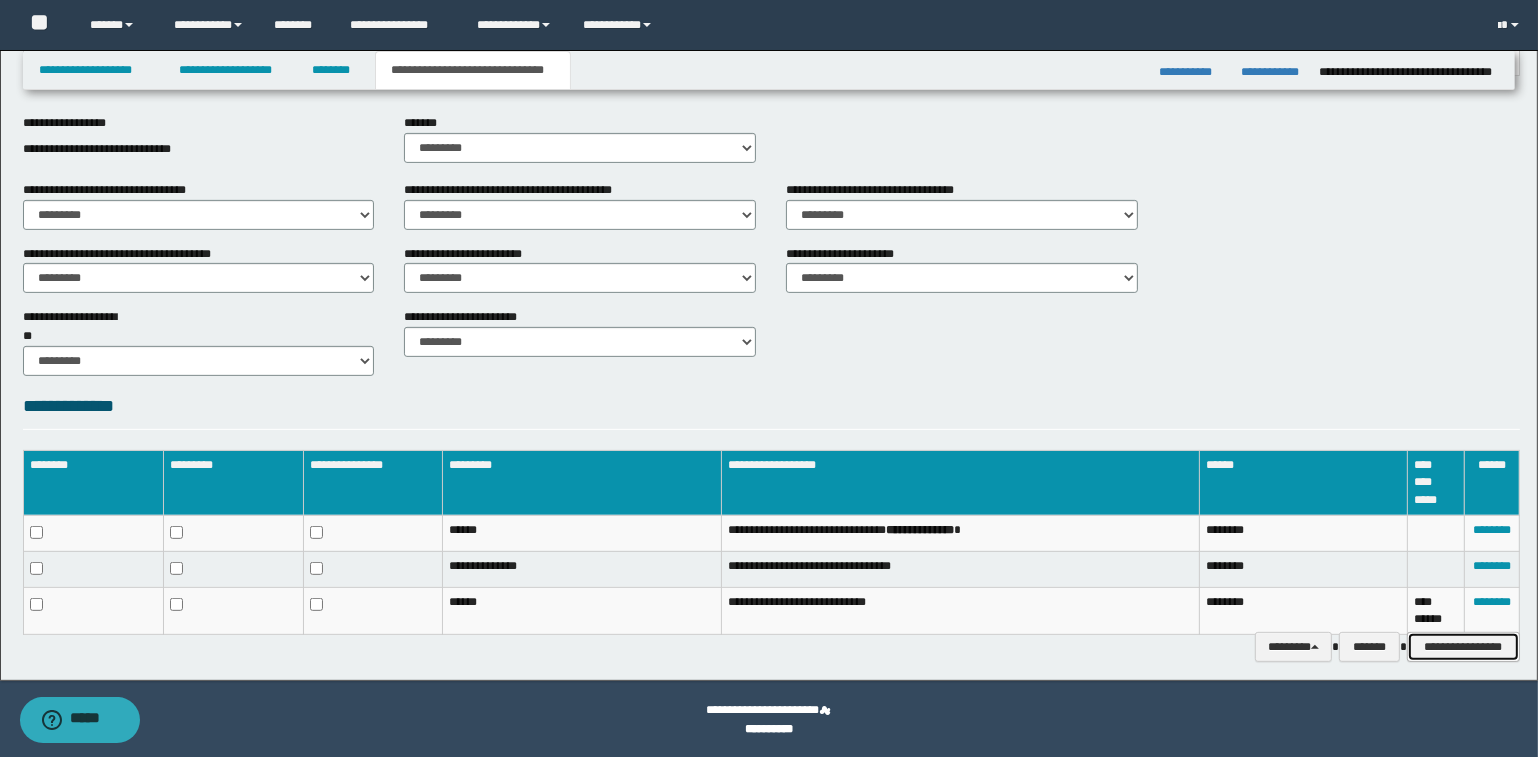 click on "**********" at bounding box center [1463, 647] 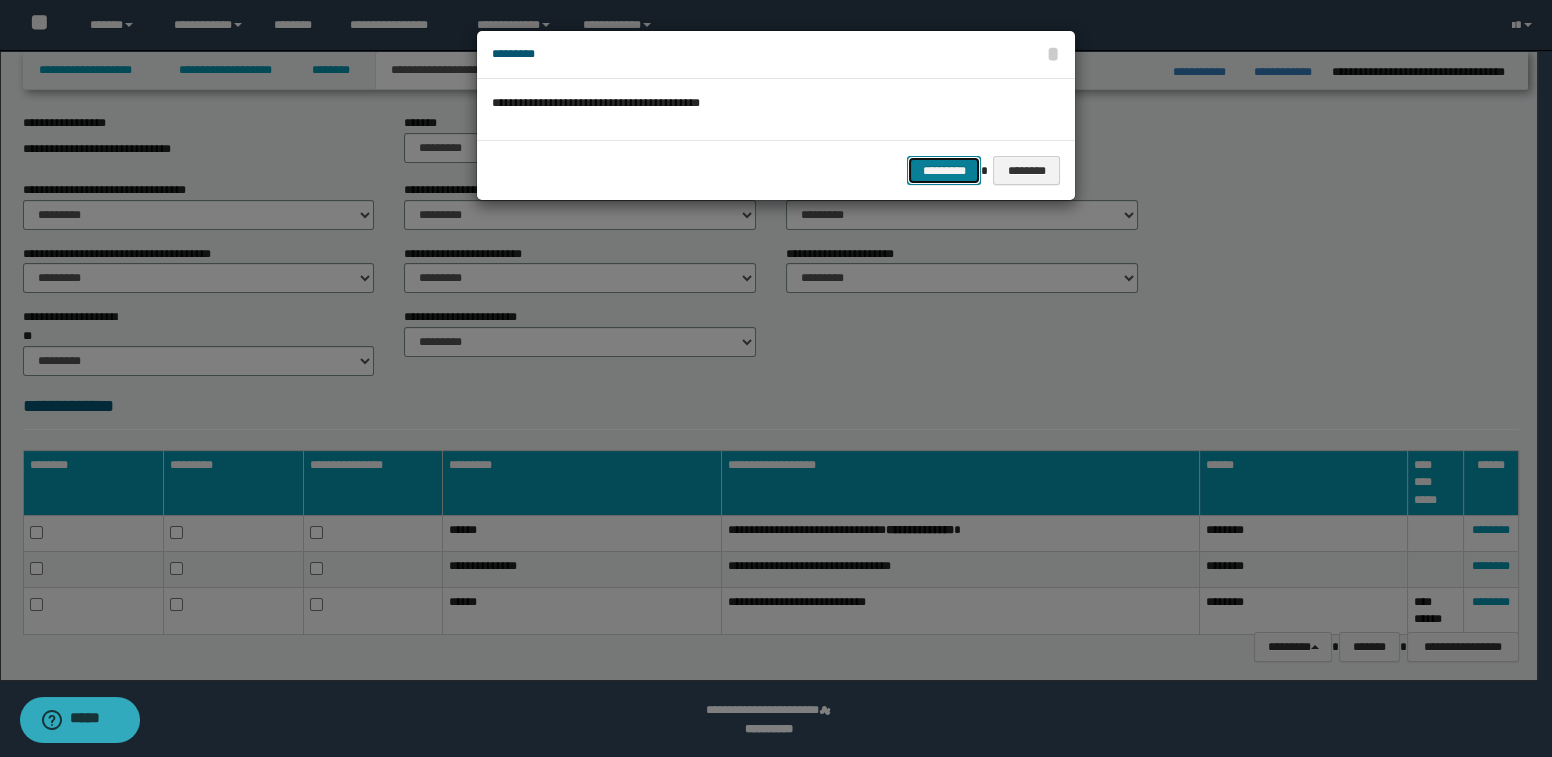 click on "*********" at bounding box center [944, 171] 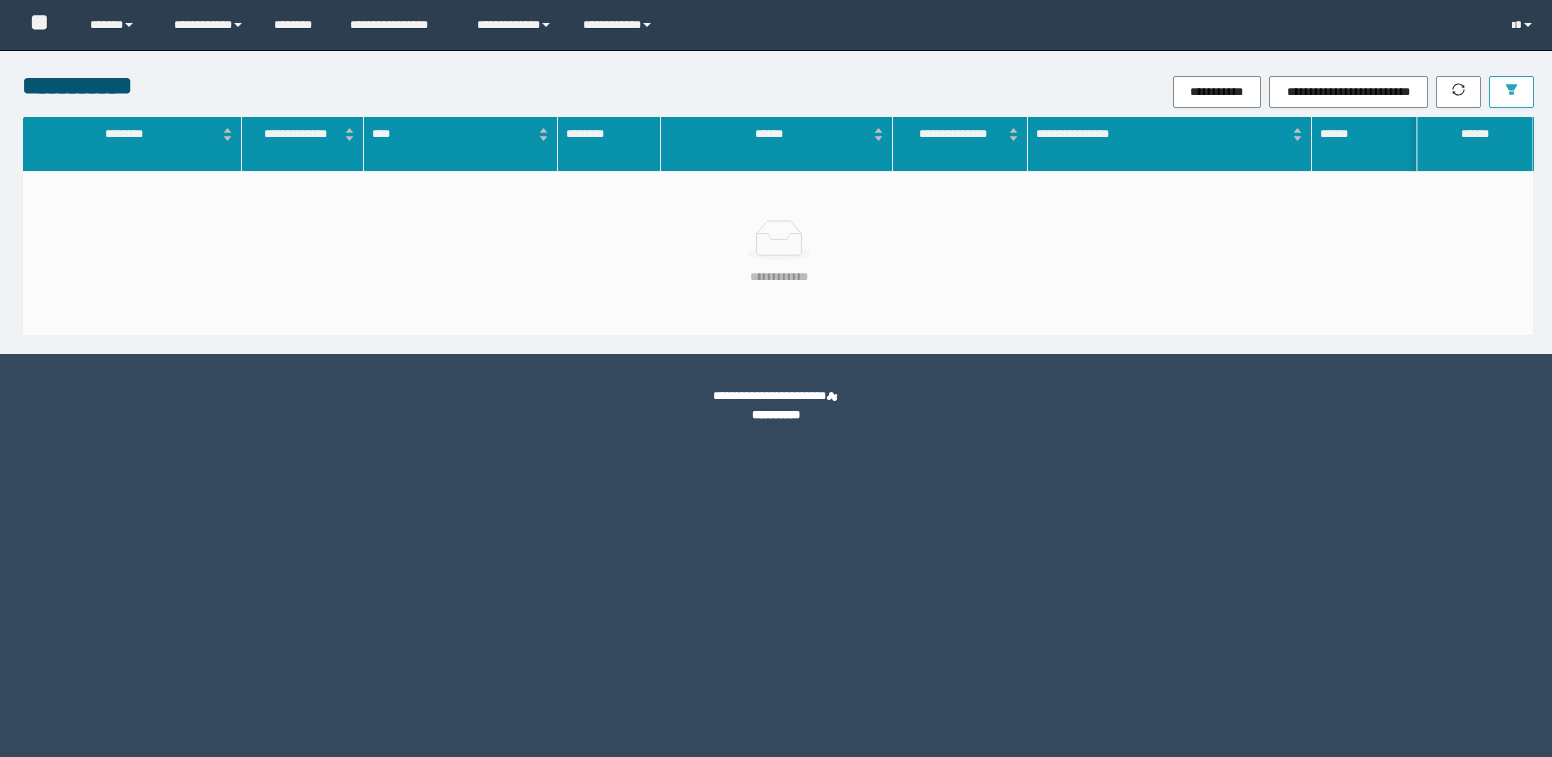 scroll, scrollTop: 0, scrollLeft: 0, axis: both 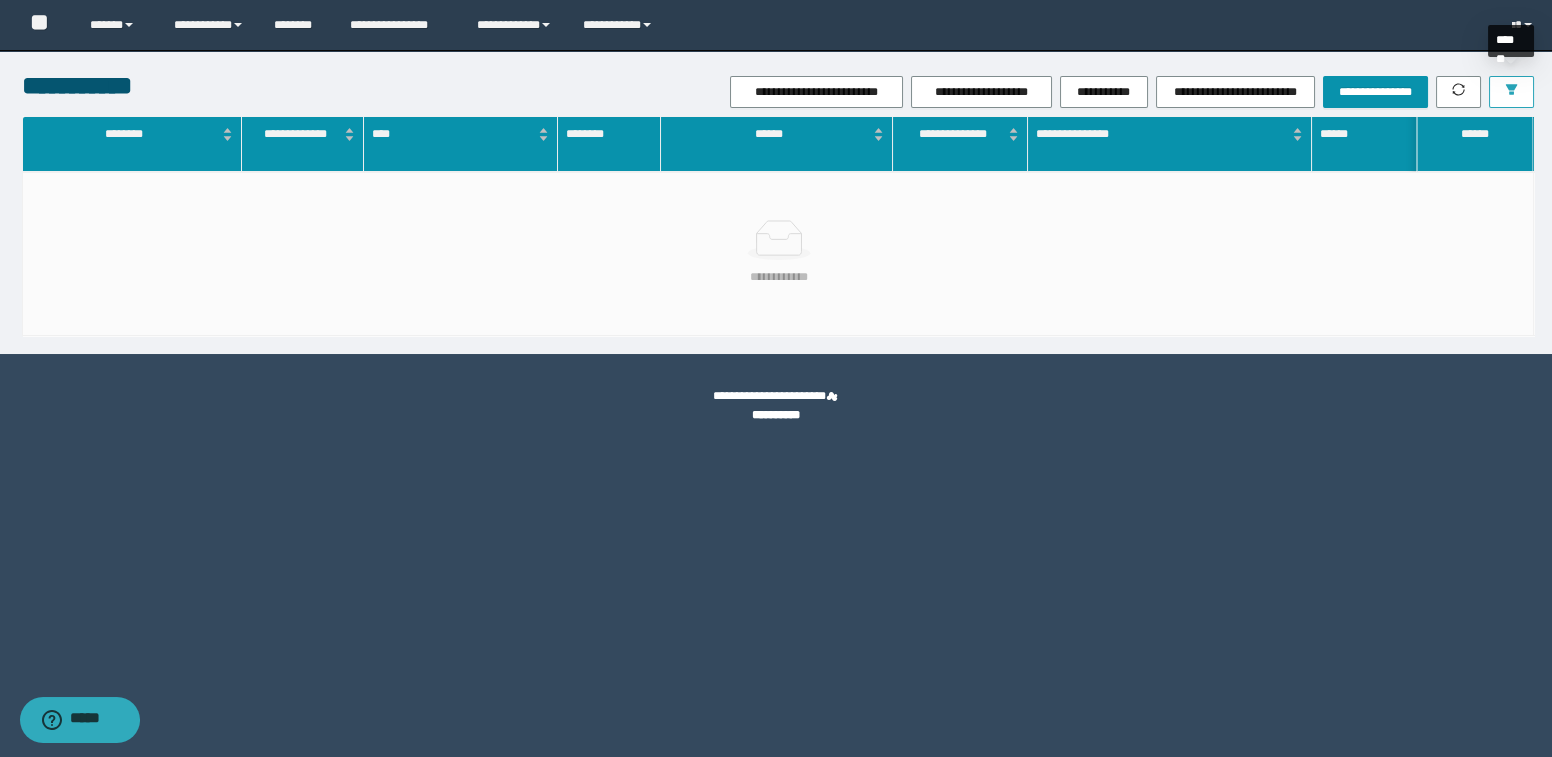 click 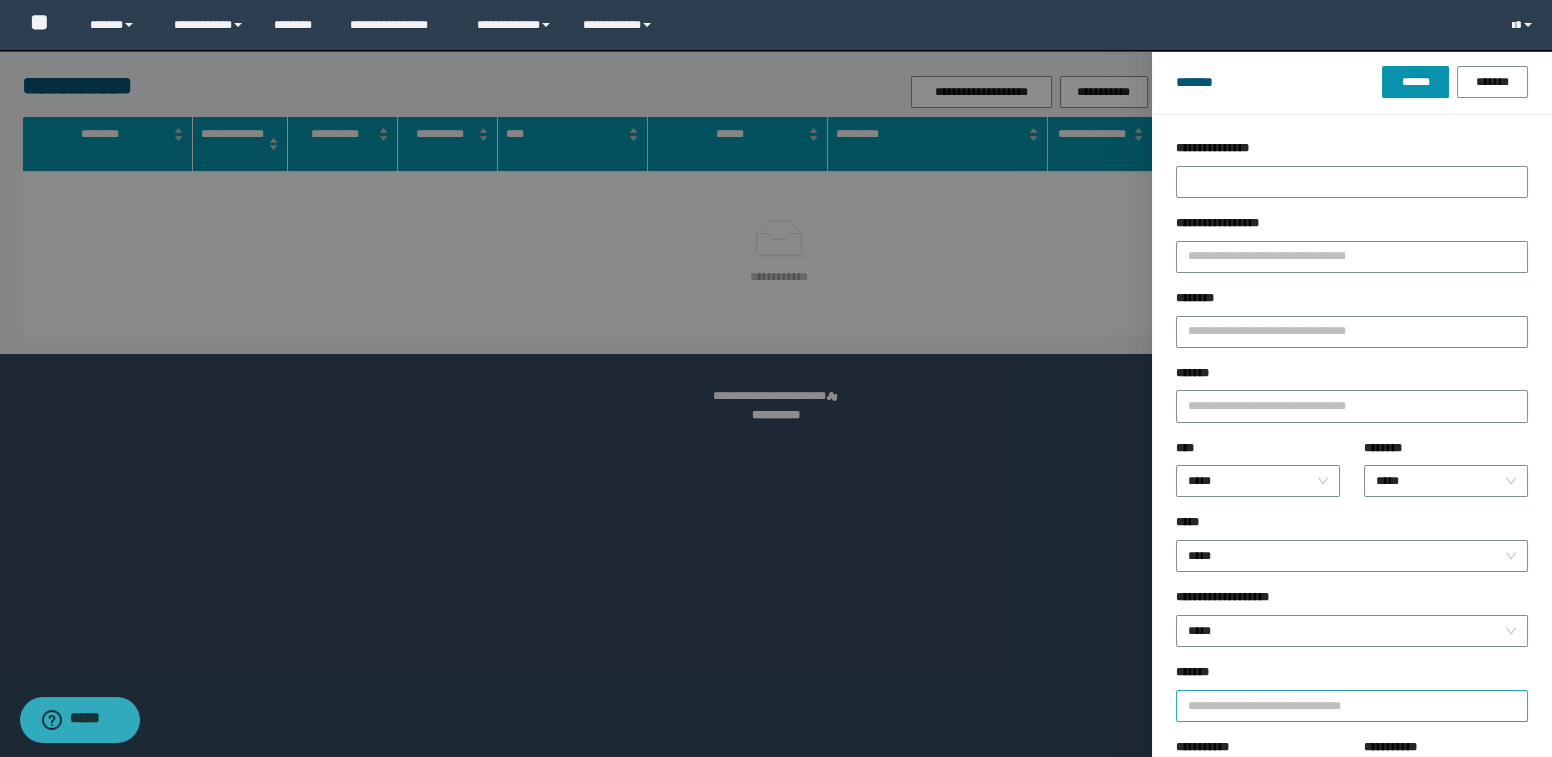 click at bounding box center (1343, 705) 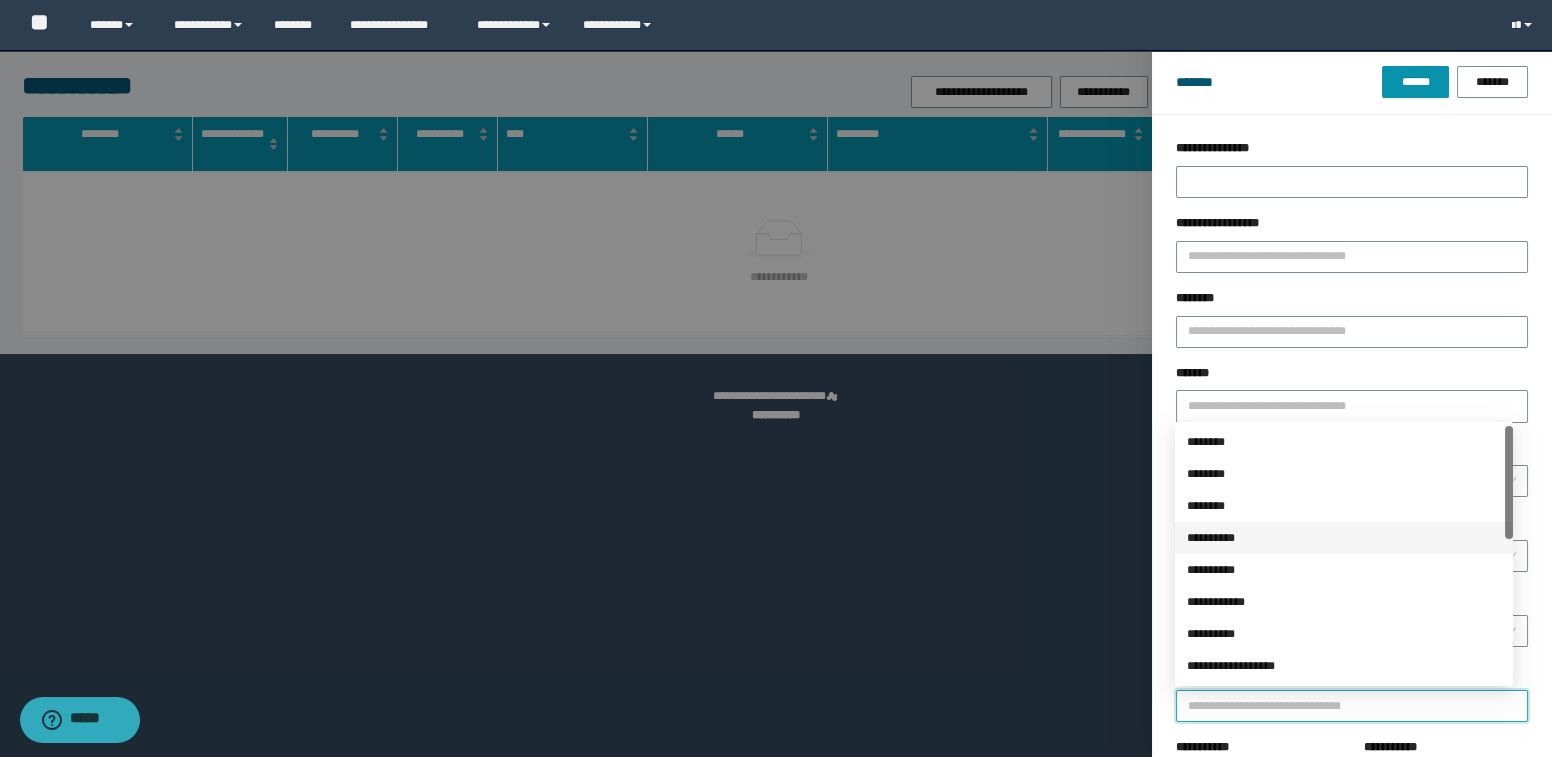 click on "**********" at bounding box center (1344, 538) 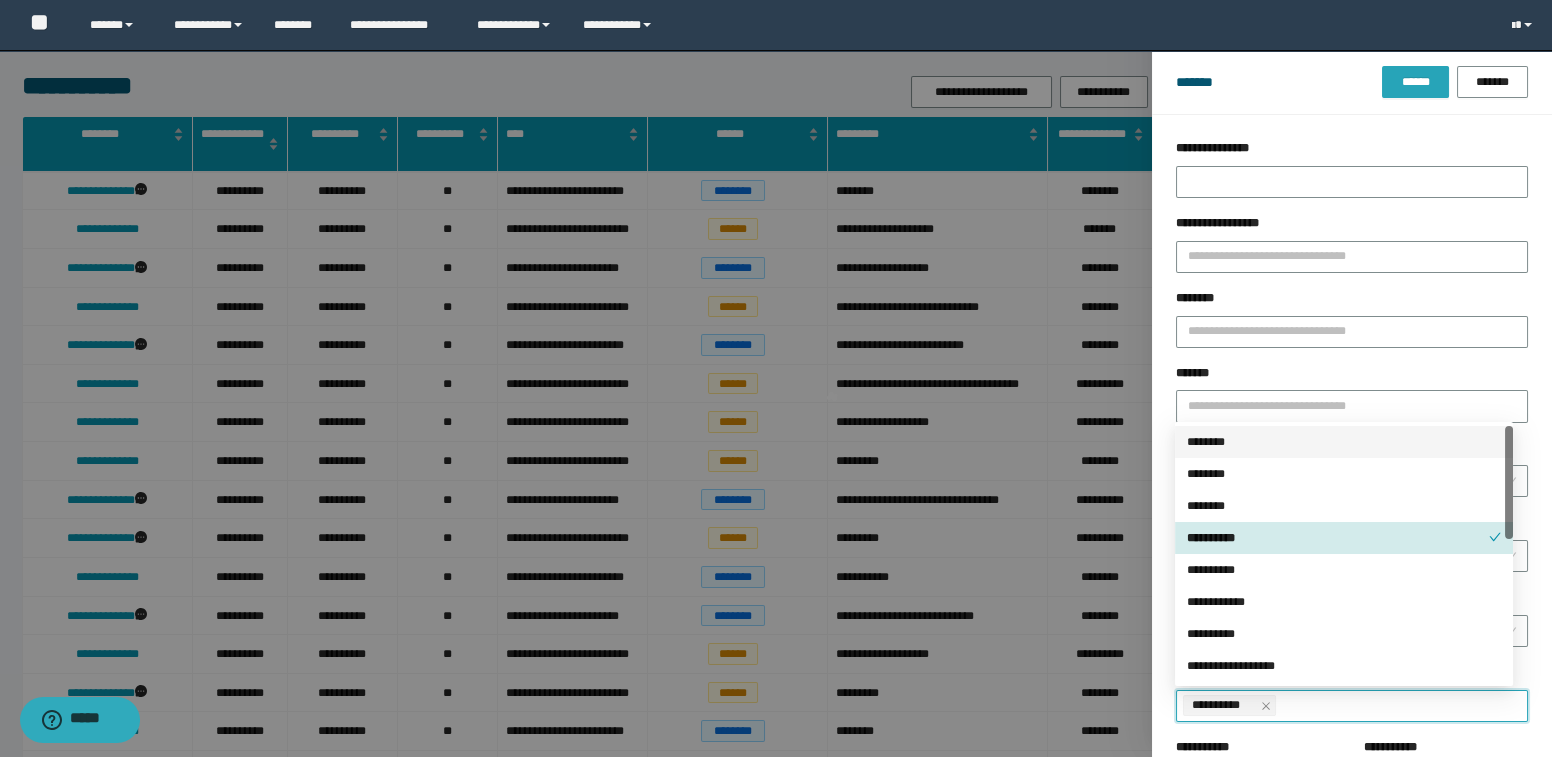 click on "******" at bounding box center (1415, 82) 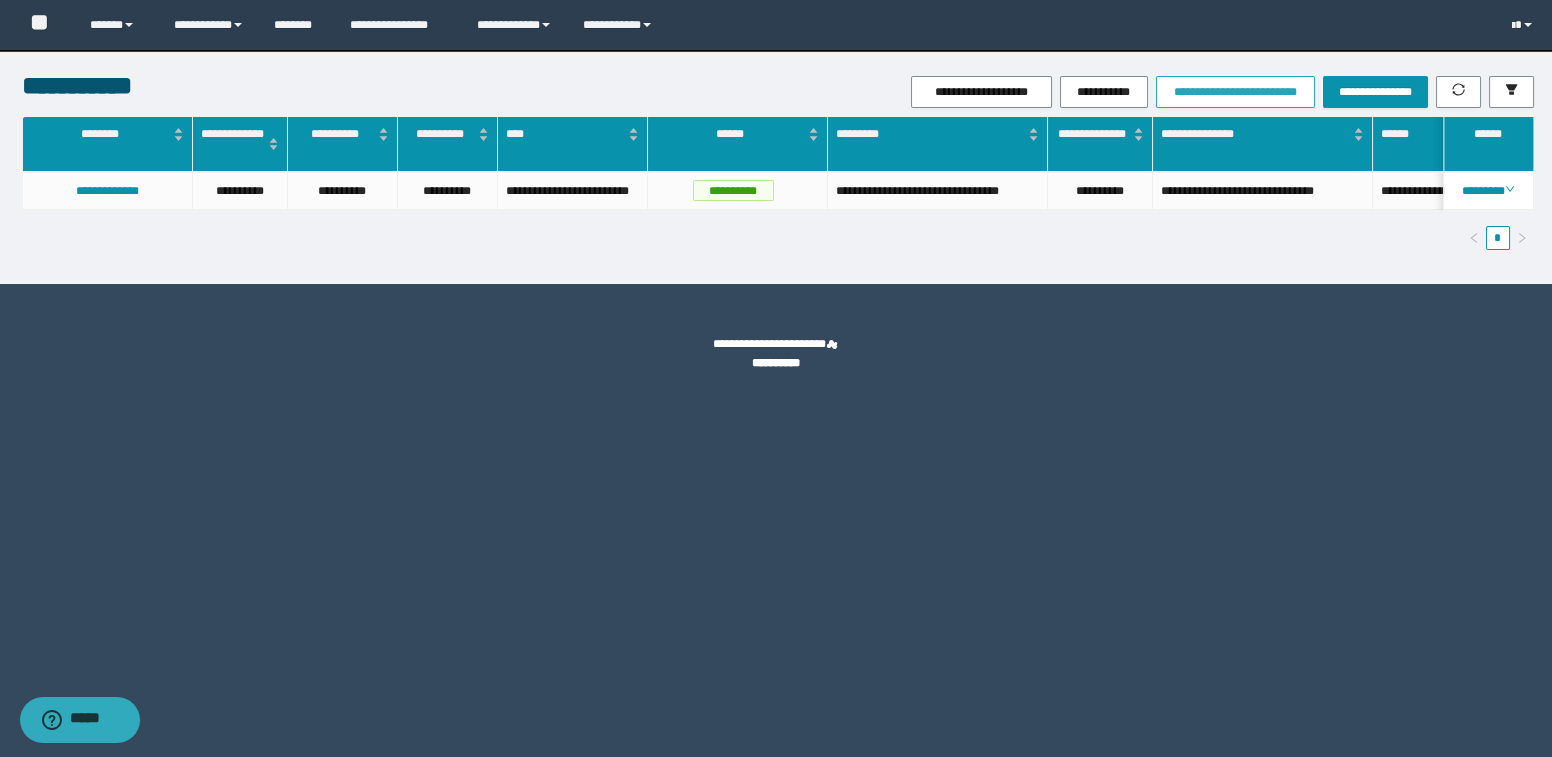 click on "**********" at bounding box center (1235, 92) 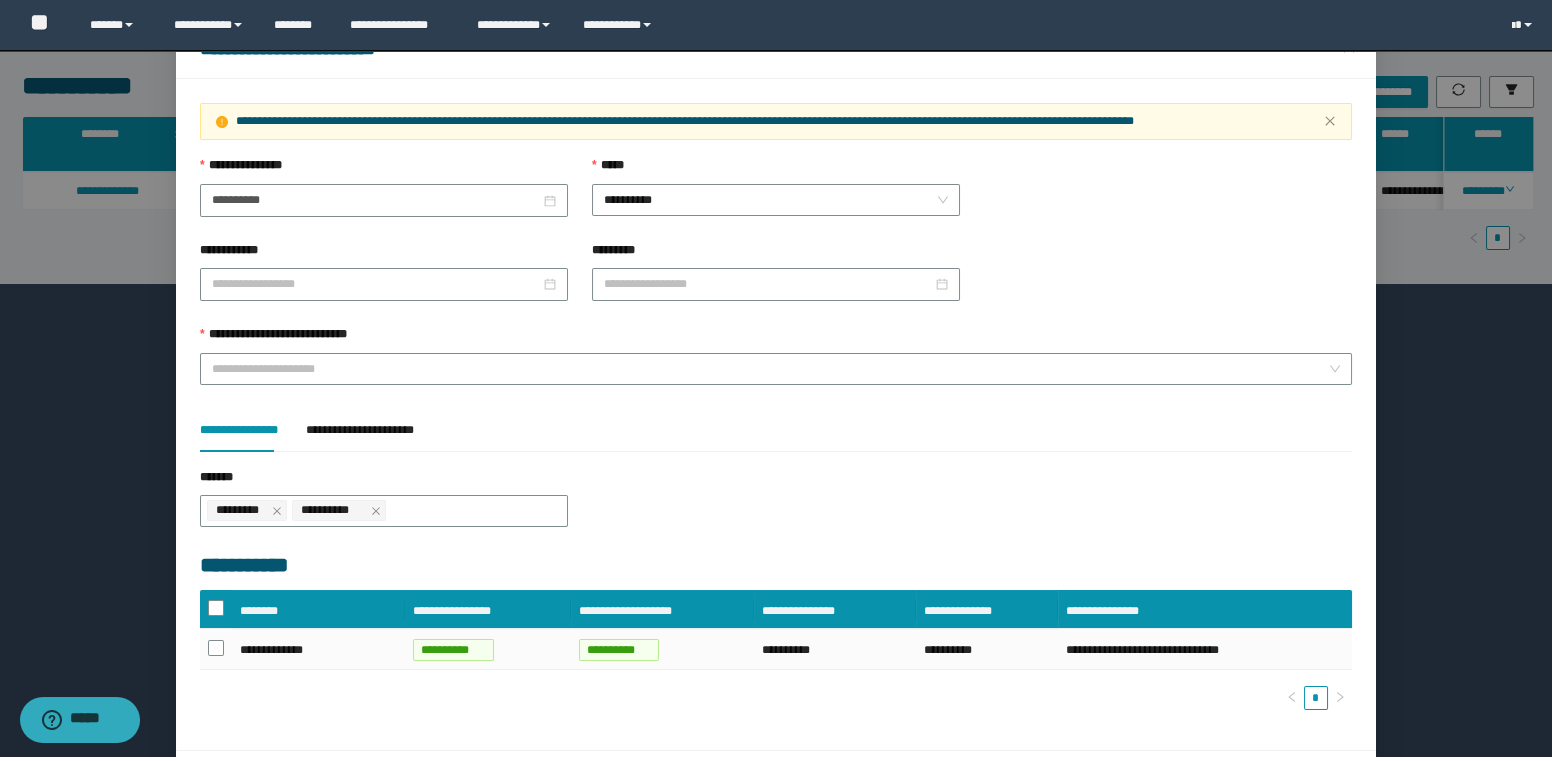 scroll, scrollTop: 0, scrollLeft: 0, axis: both 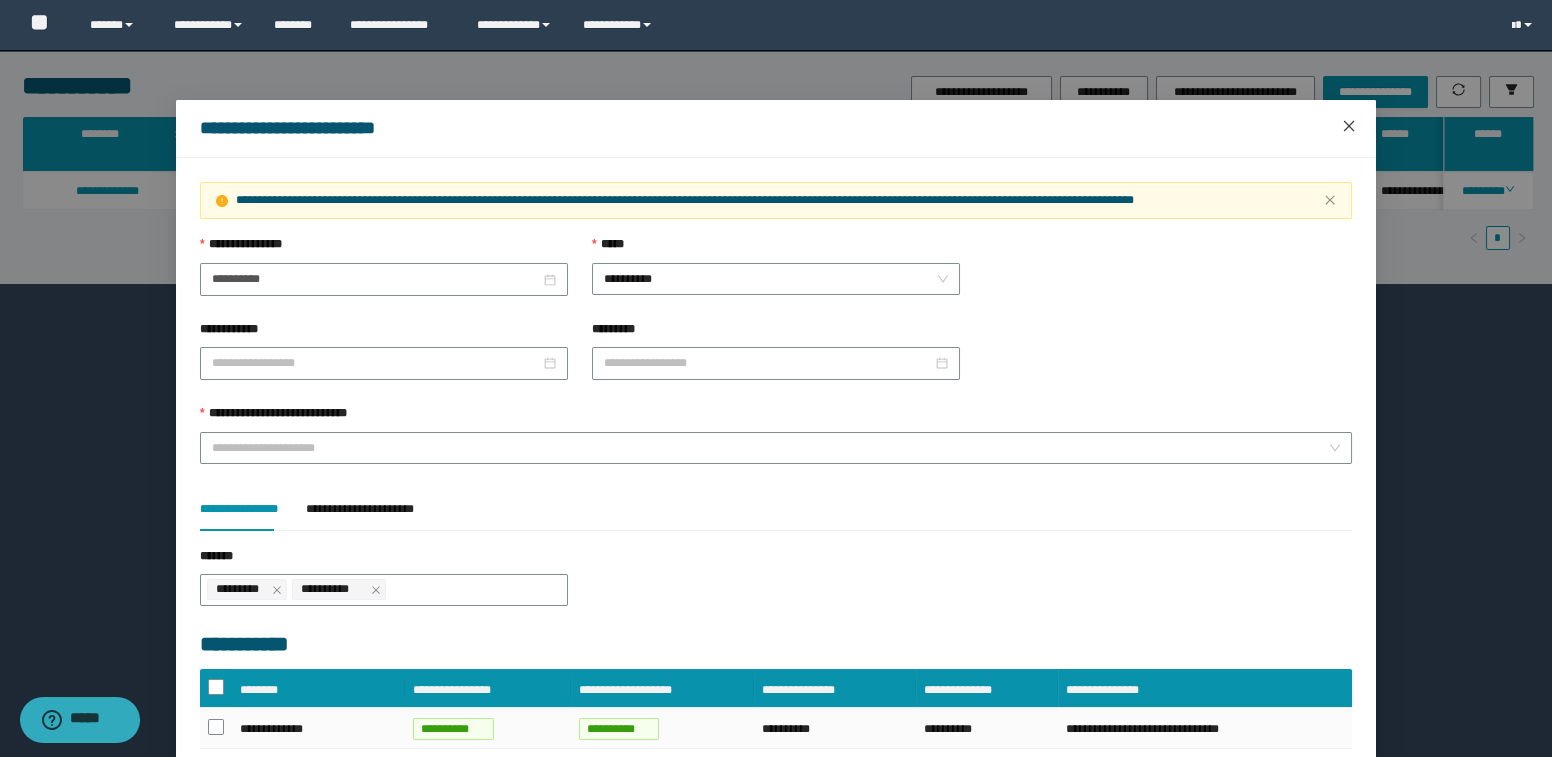 click 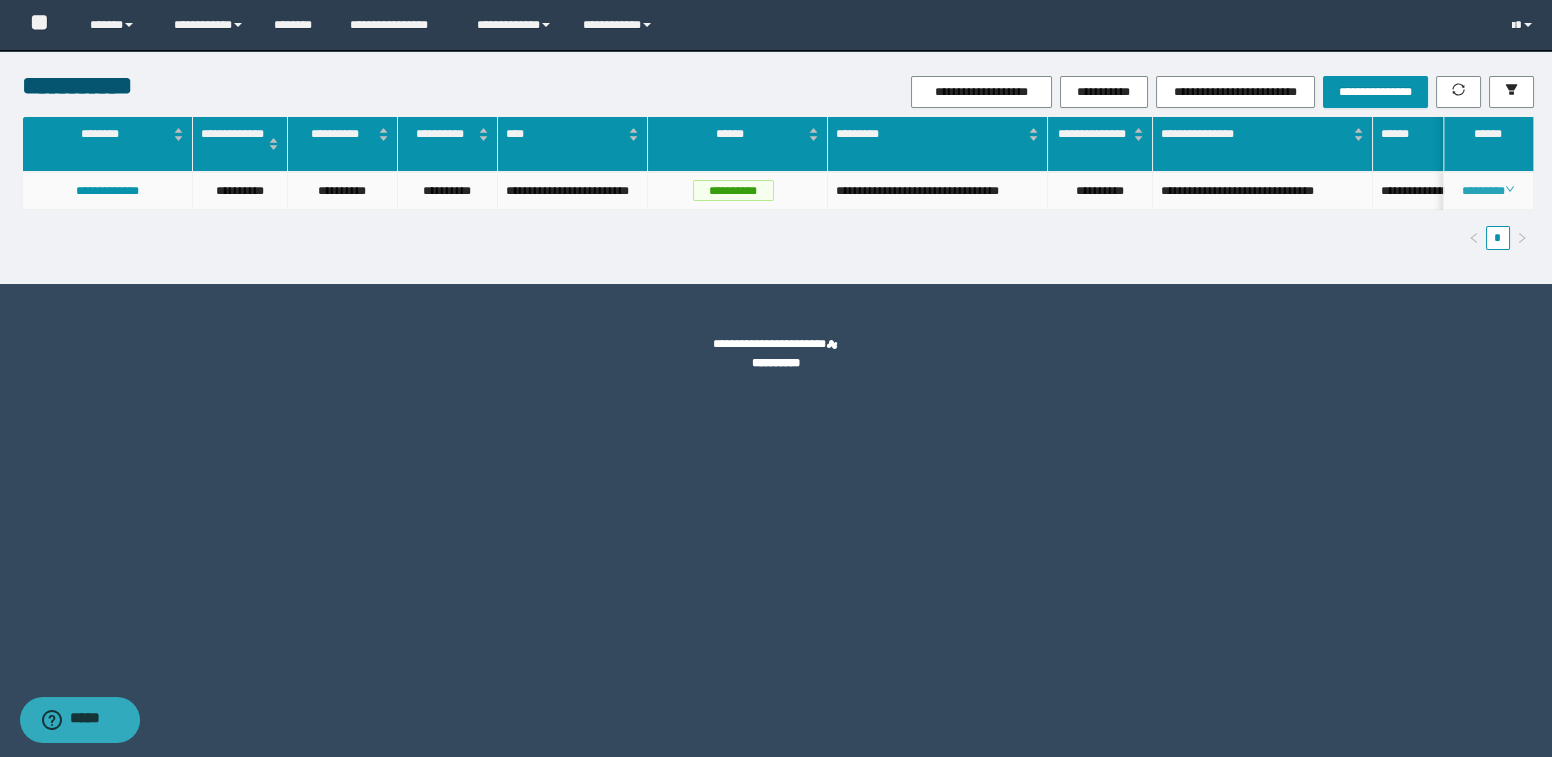 click on "********" at bounding box center (1488, 191) 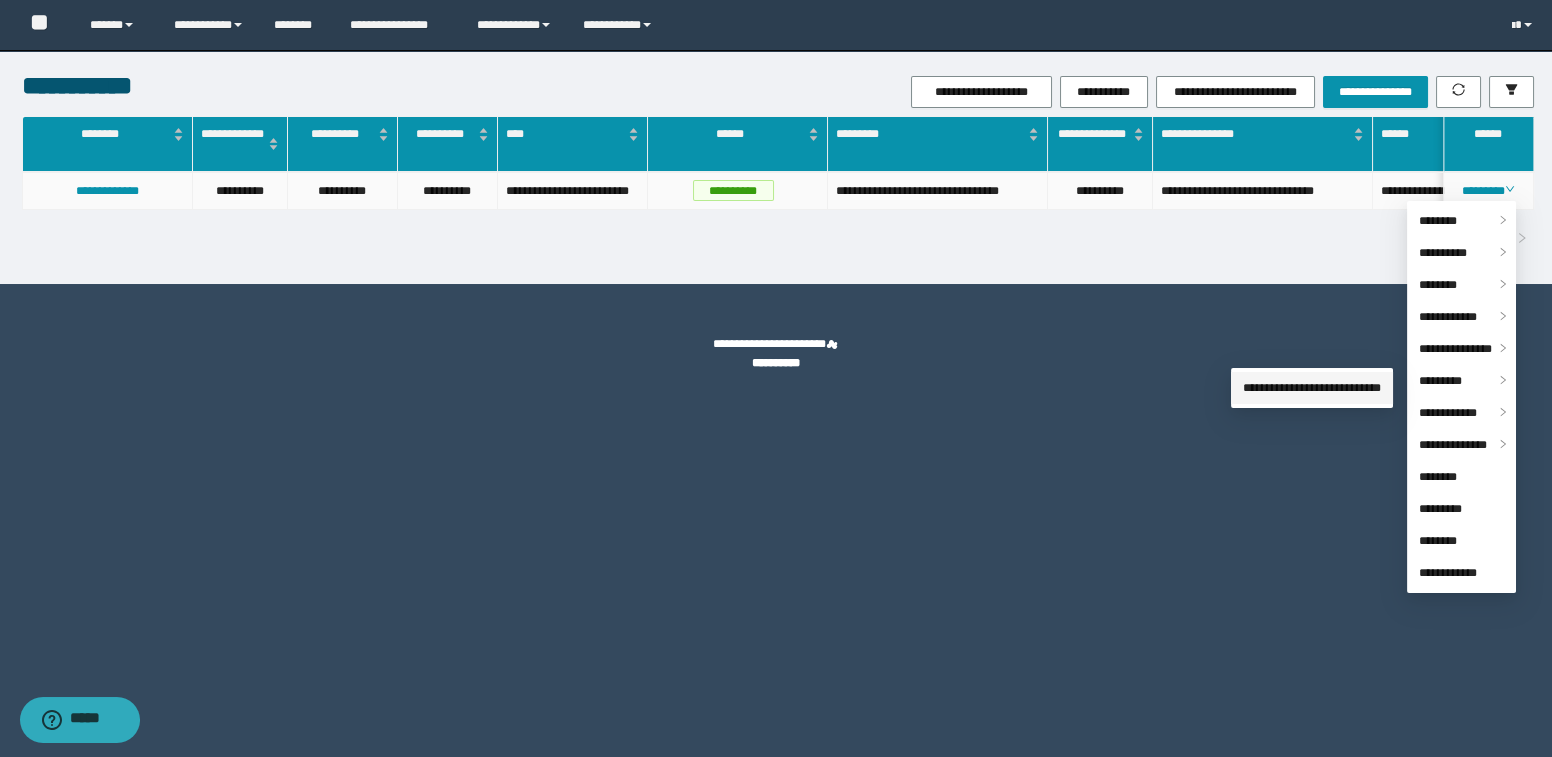 click on "**********" at bounding box center [1312, 388] 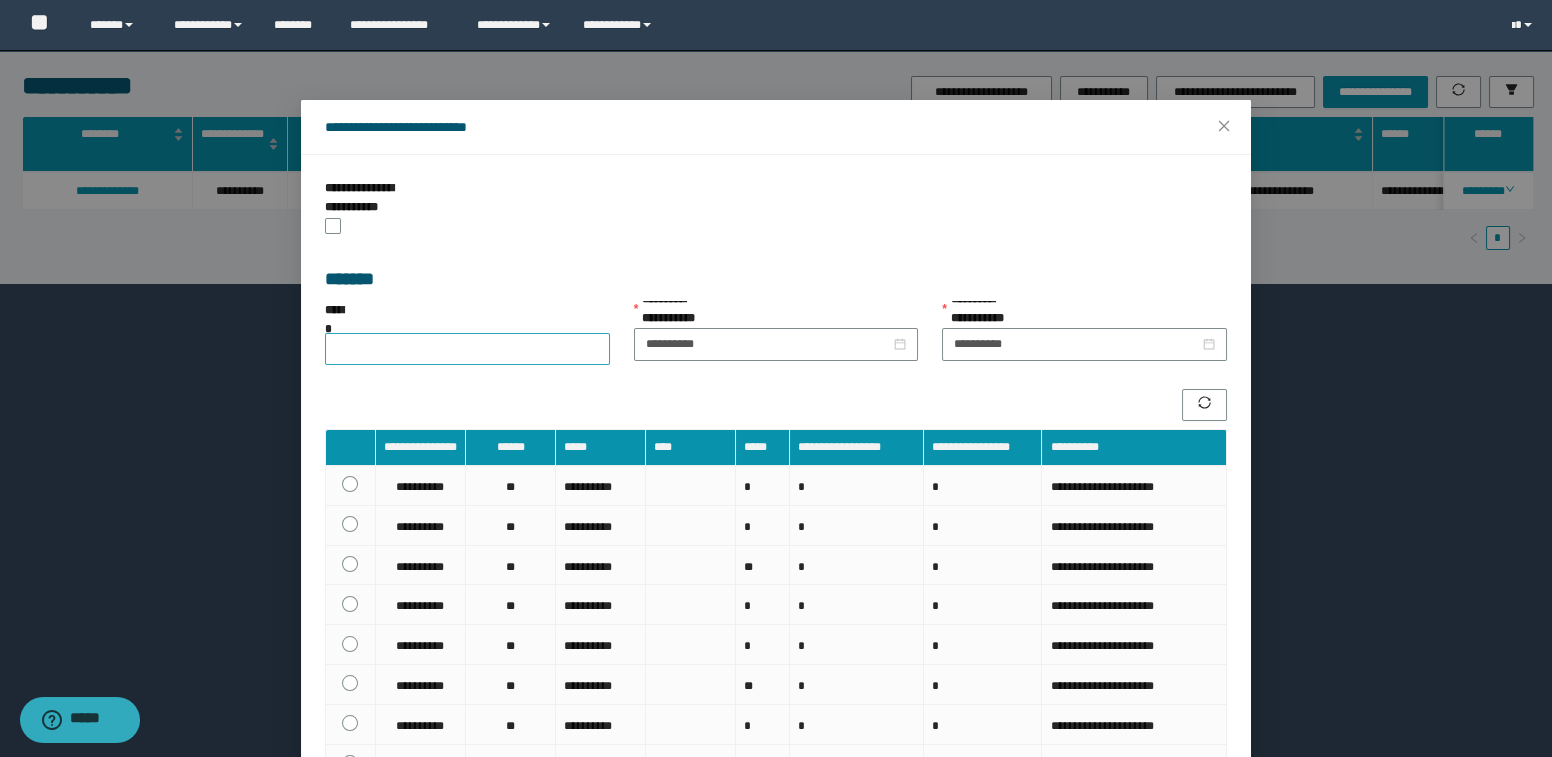 scroll, scrollTop: 90, scrollLeft: 0, axis: vertical 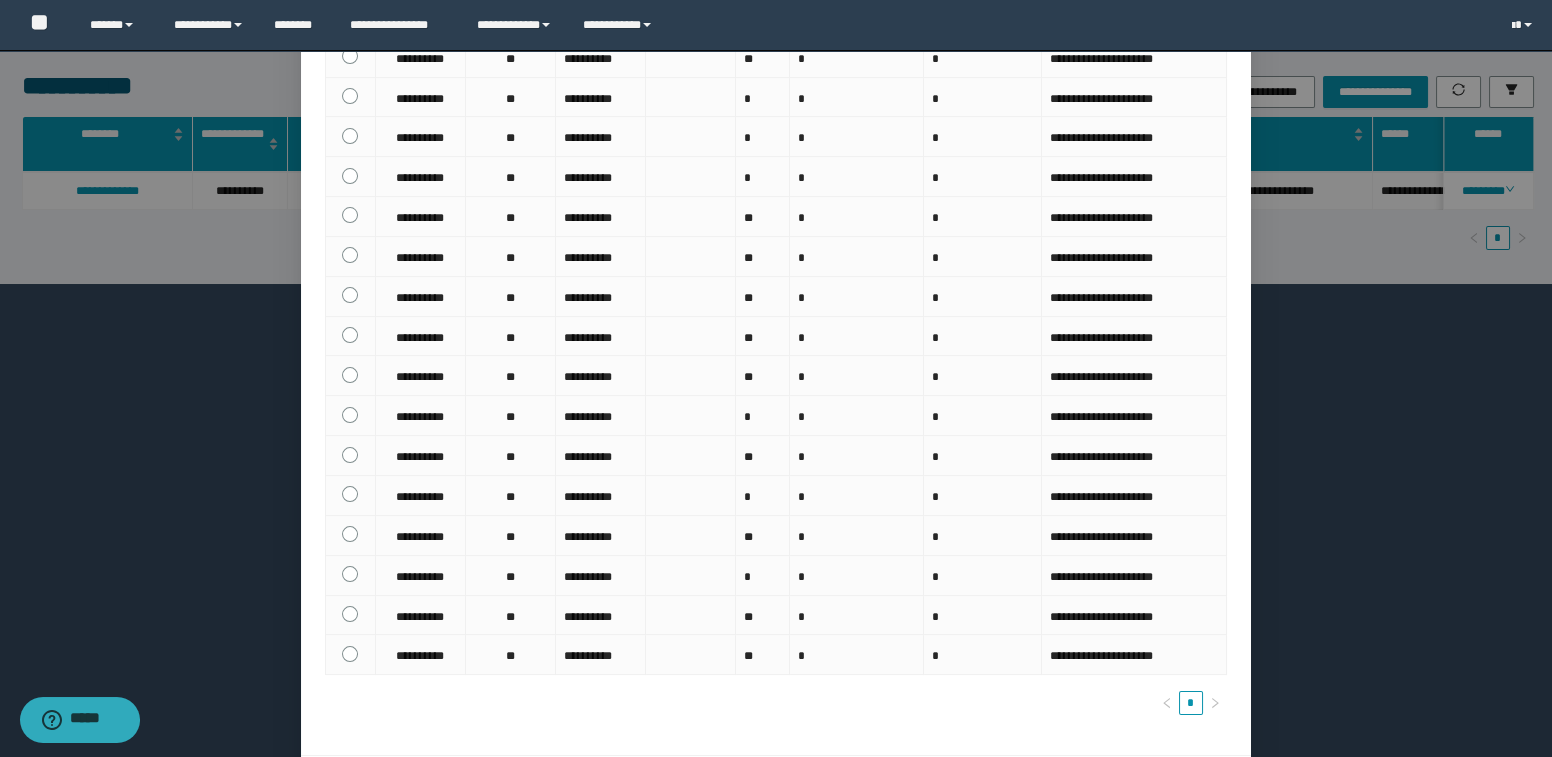 click on "*******" at bounding box center (1152, 782) 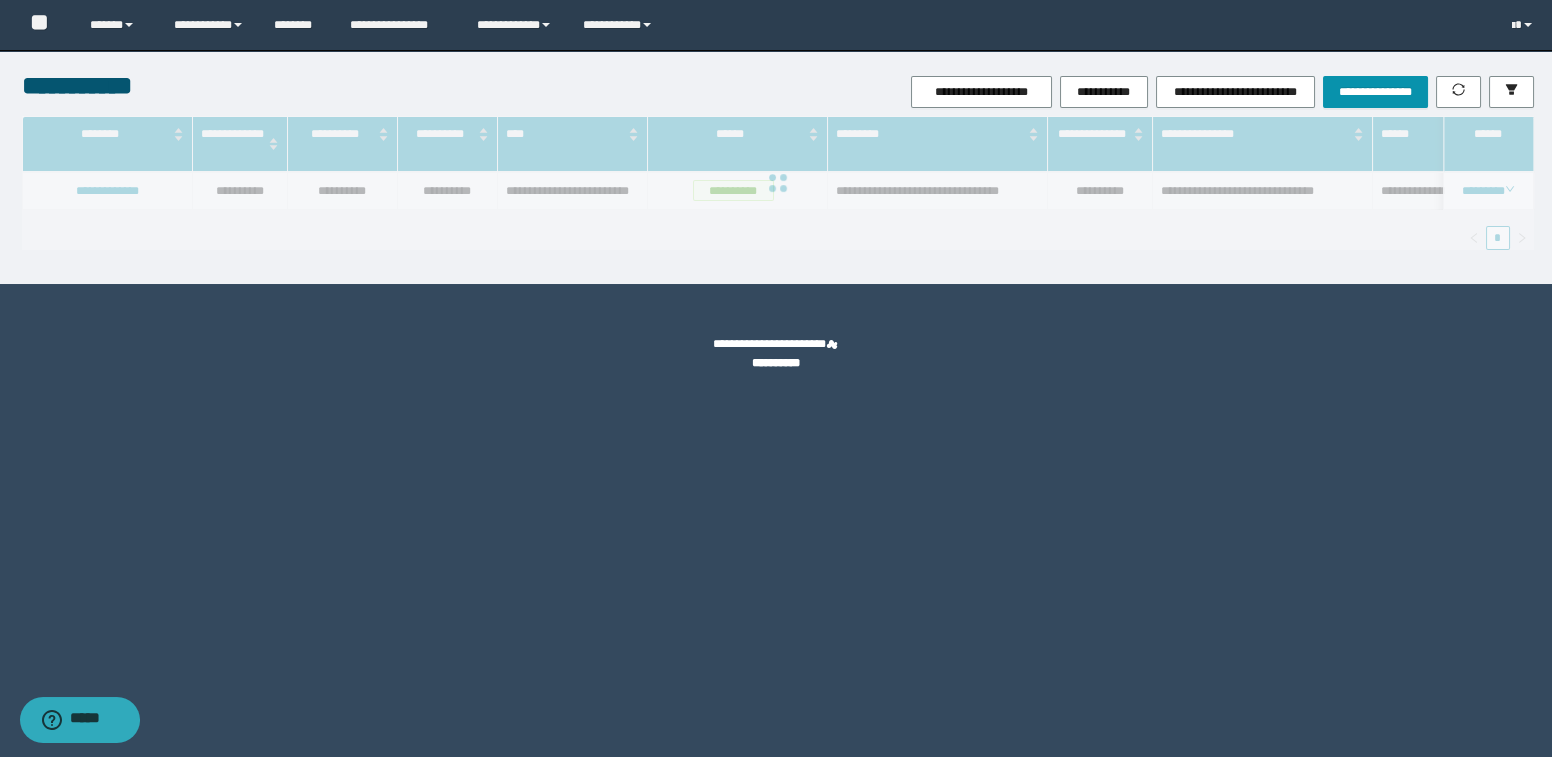 scroll, scrollTop: 1124, scrollLeft: 0, axis: vertical 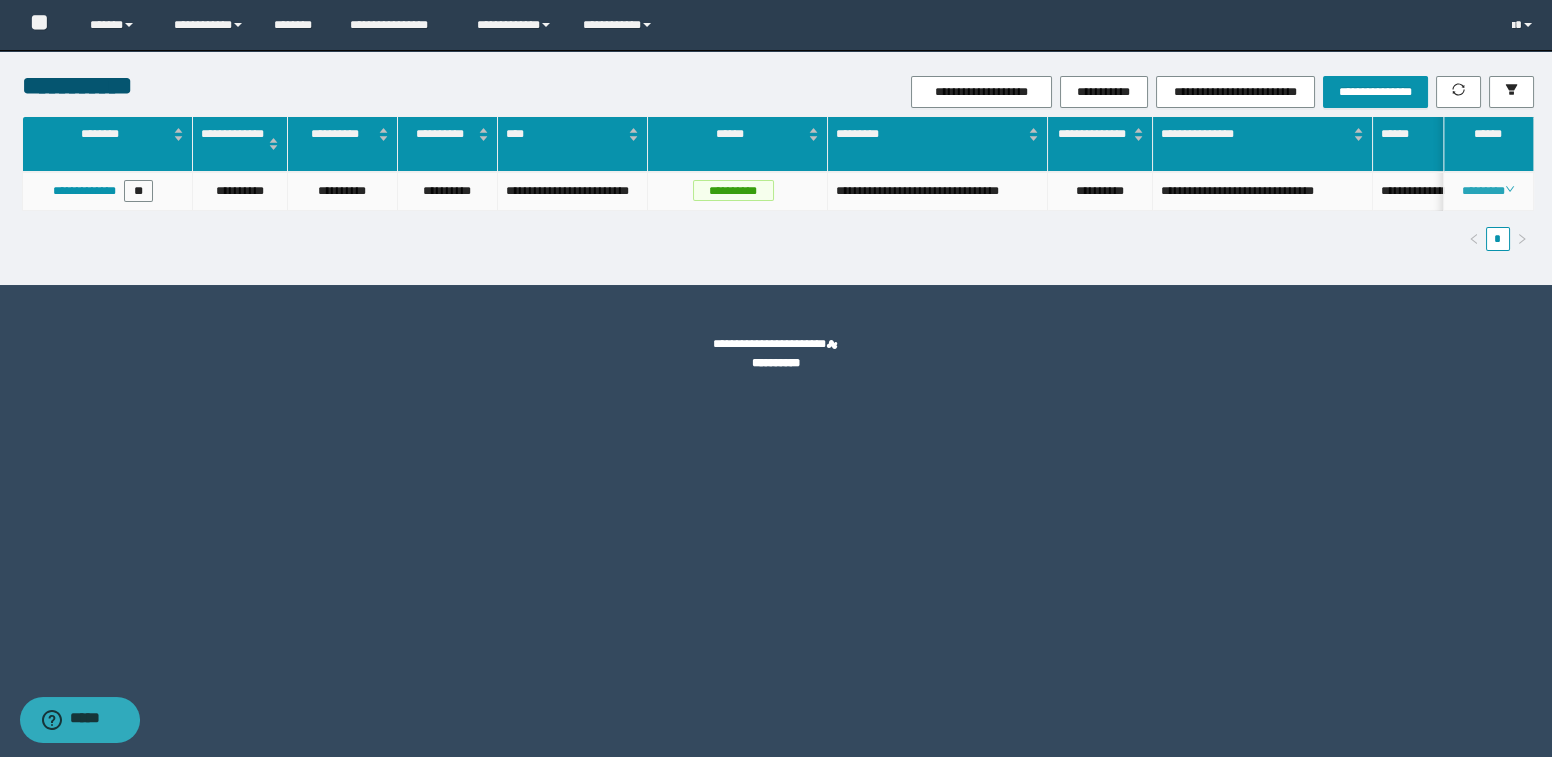 click on "********" at bounding box center (1488, 191) 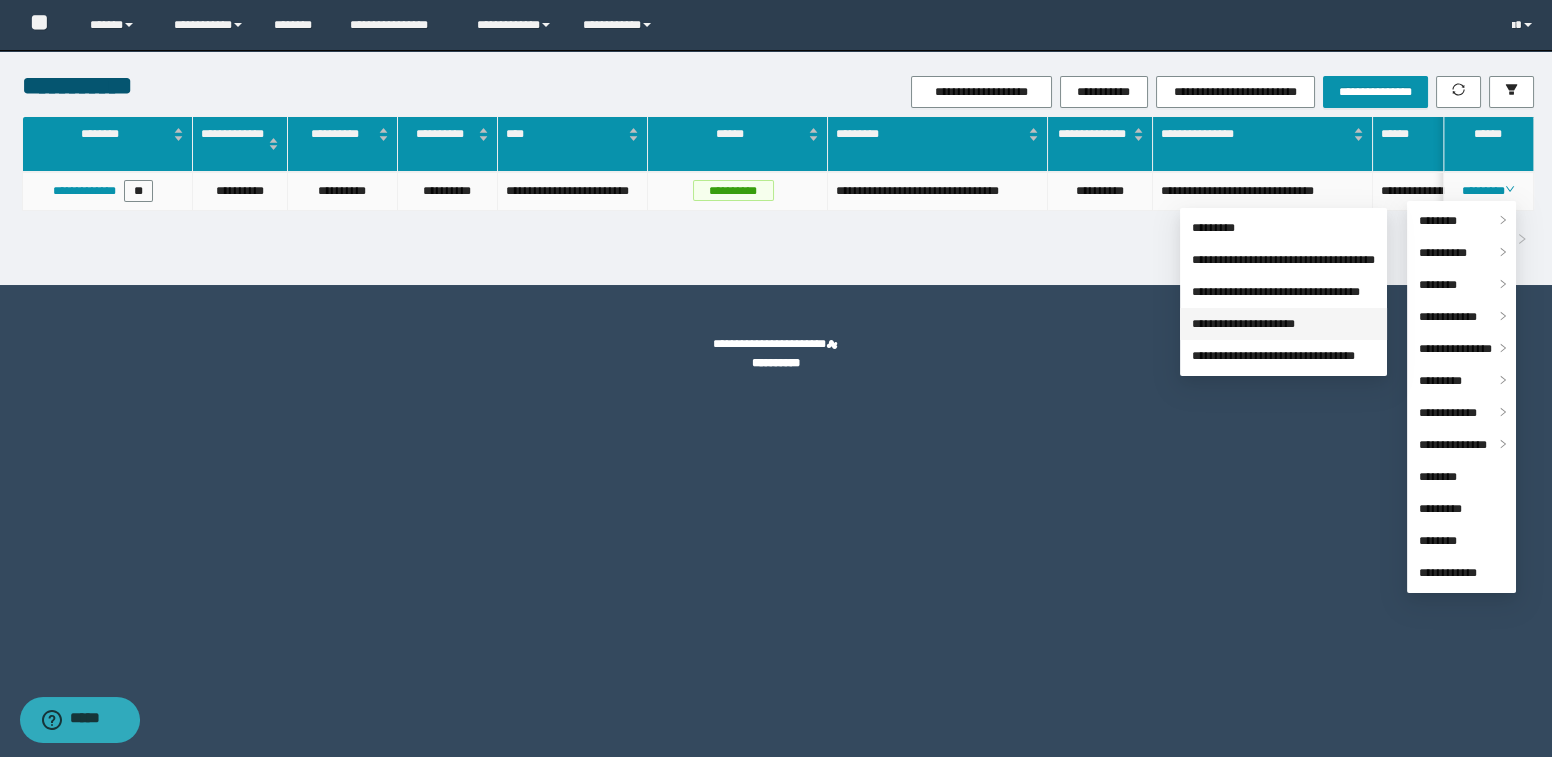 click on "**********" at bounding box center [1243, 324] 